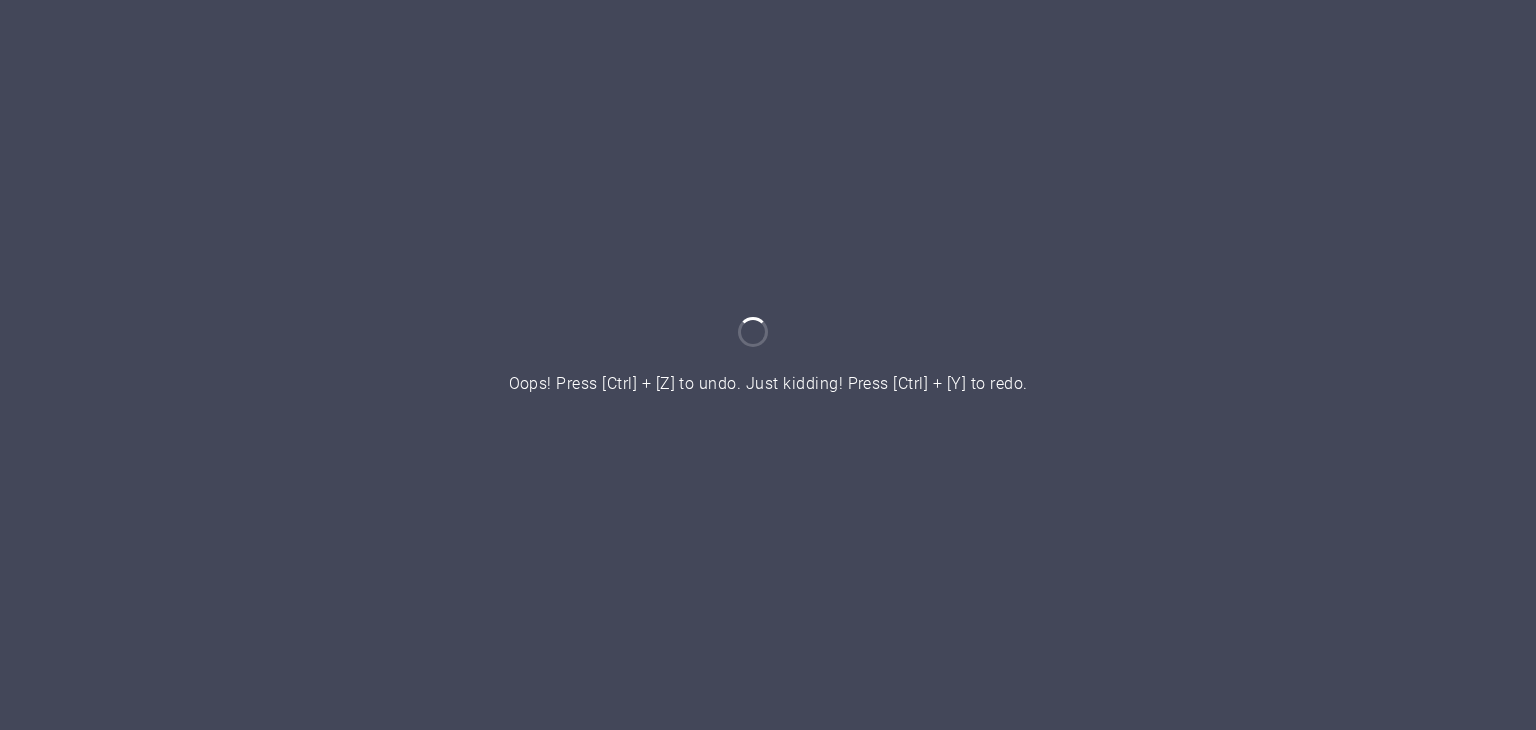 scroll, scrollTop: 0, scrollLeft: 0, axis: both 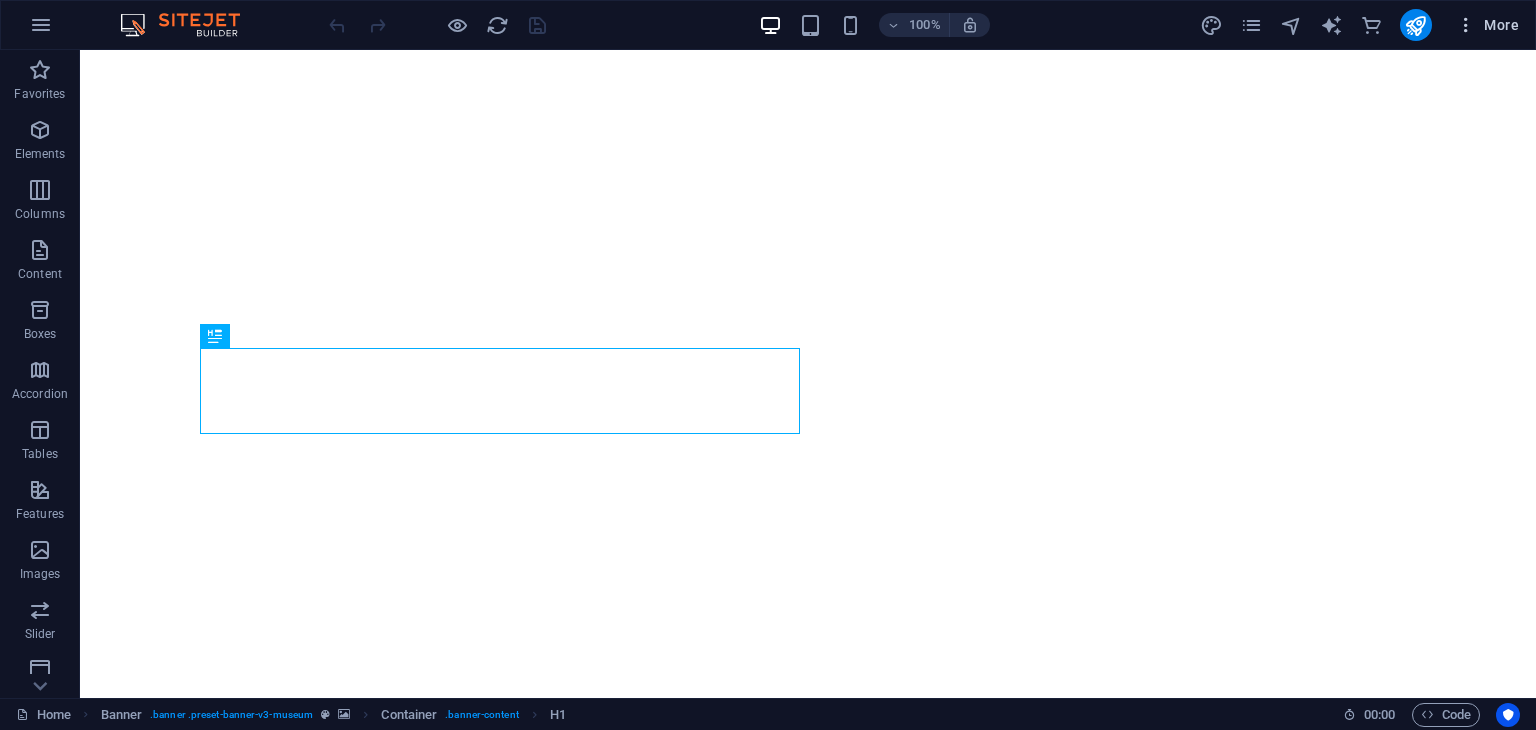 click at bounding box center (1466, 25) 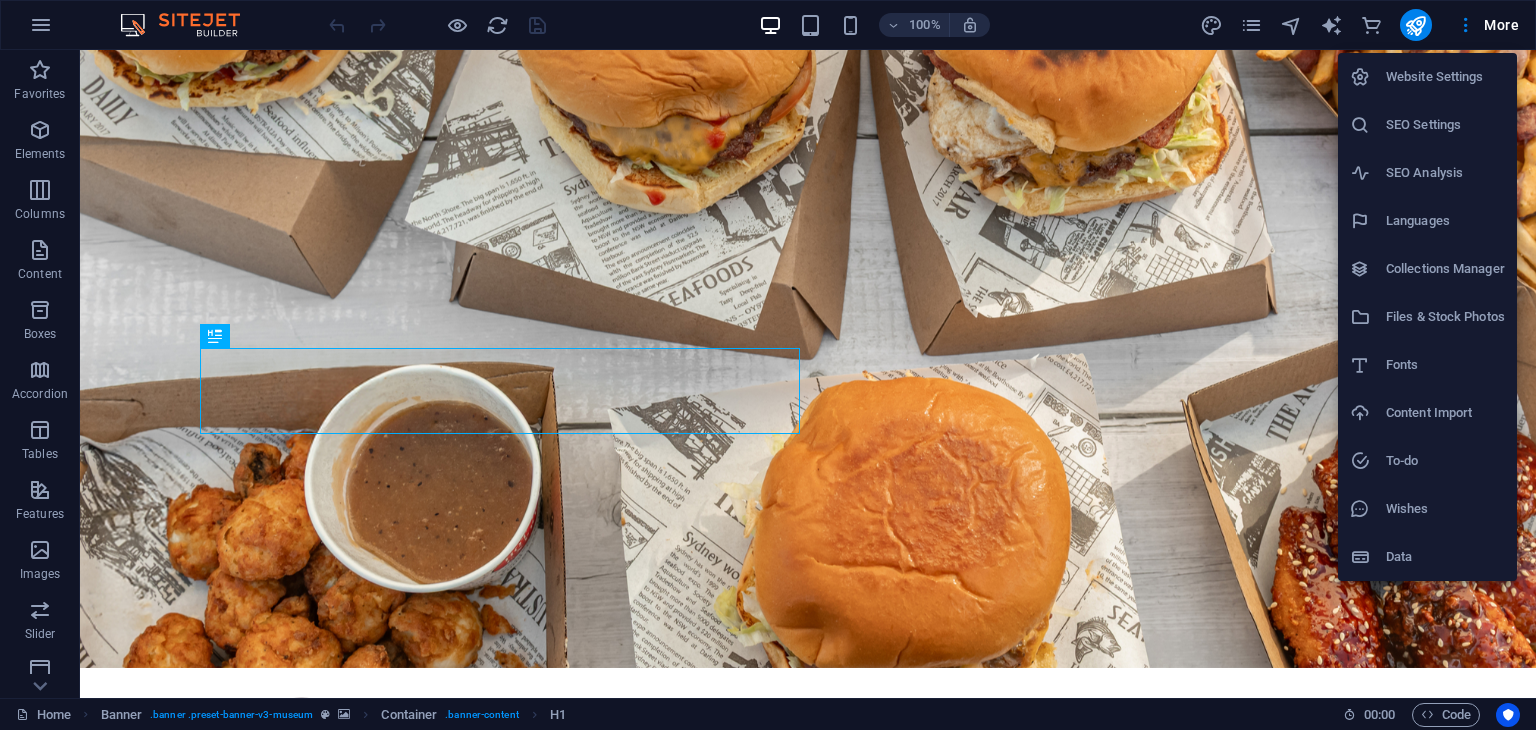 scroll, scrollTop: 0, scrollLeft: 0, axis: both 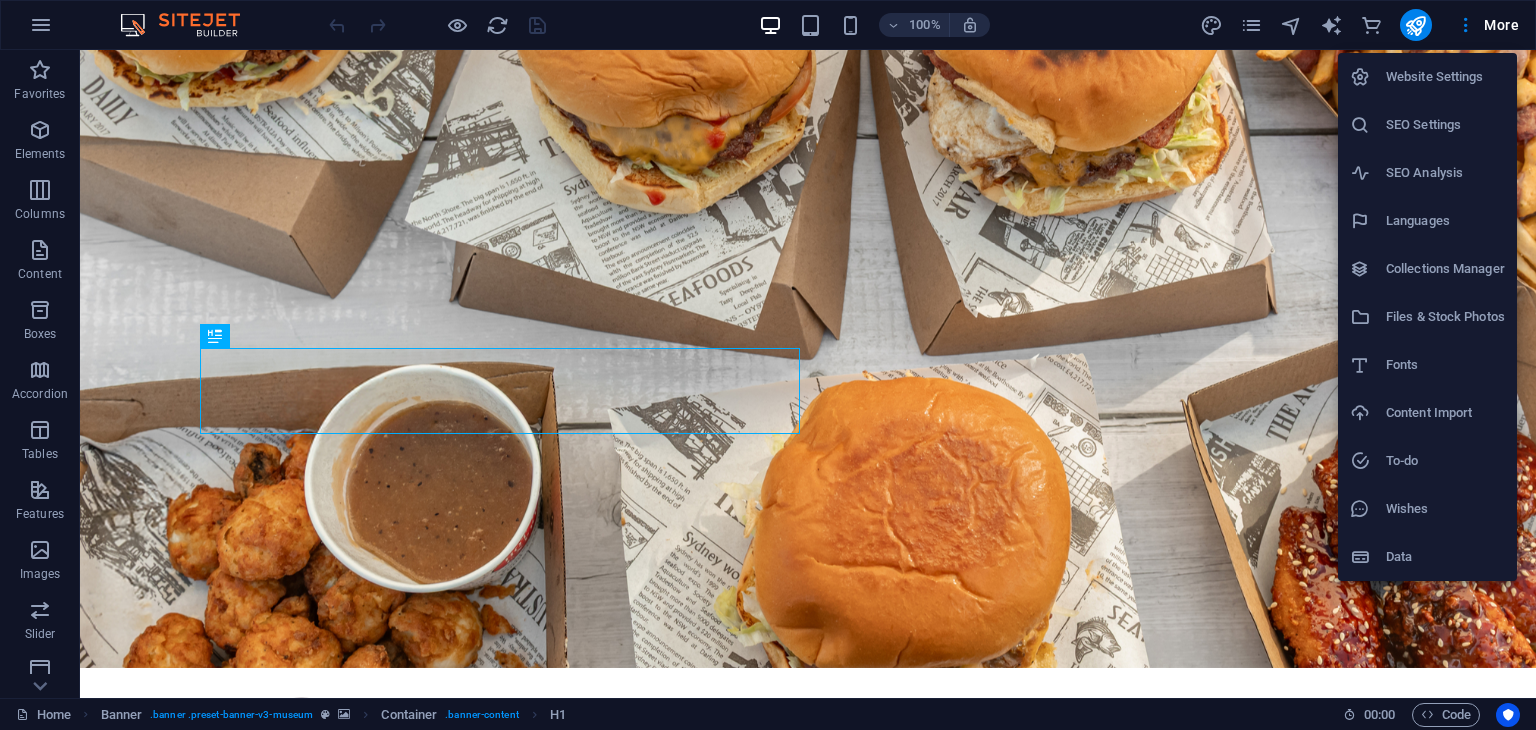 click on "Website Settings" at bounding box center (1445, 77) 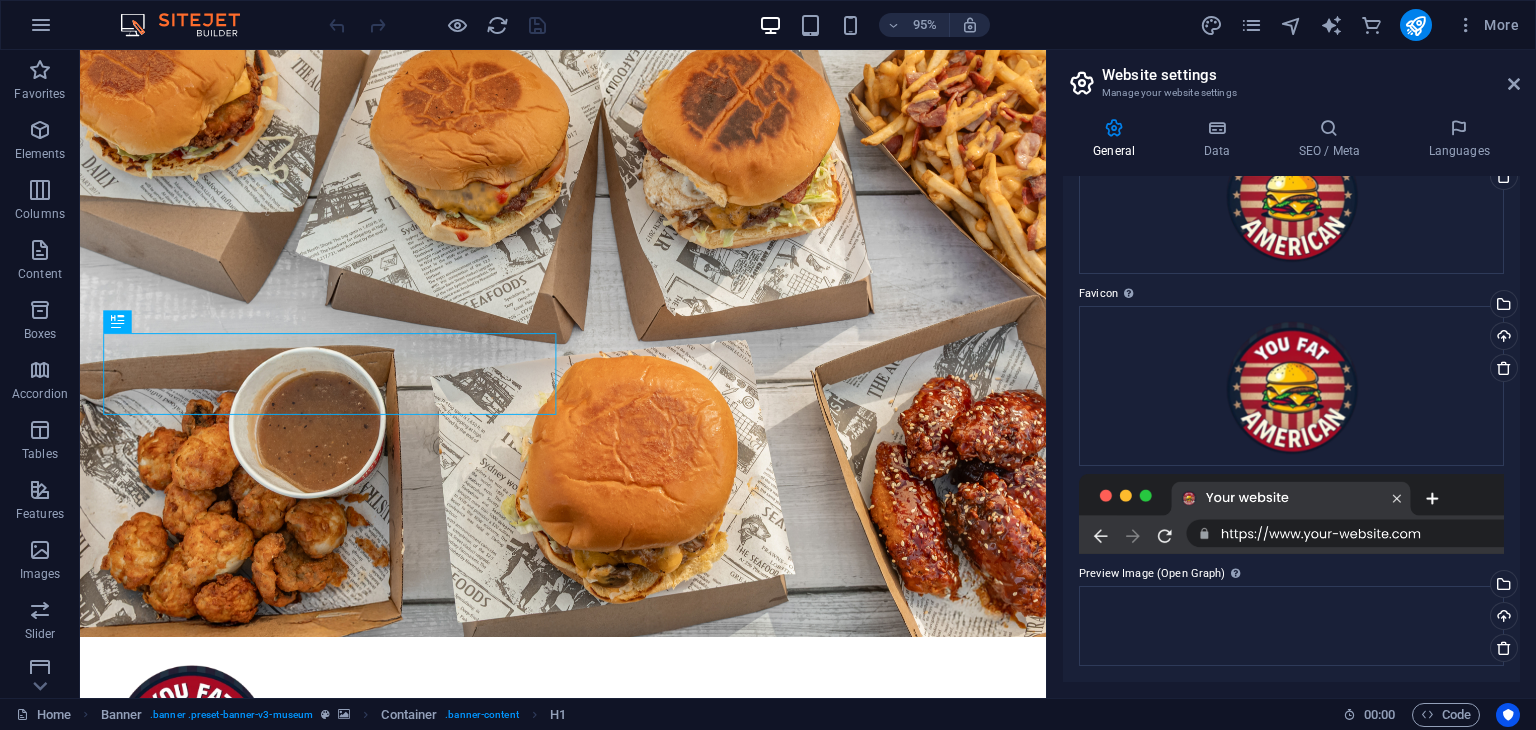 scroll, scrollTop: 0, scrollLeft: 0, axis: both 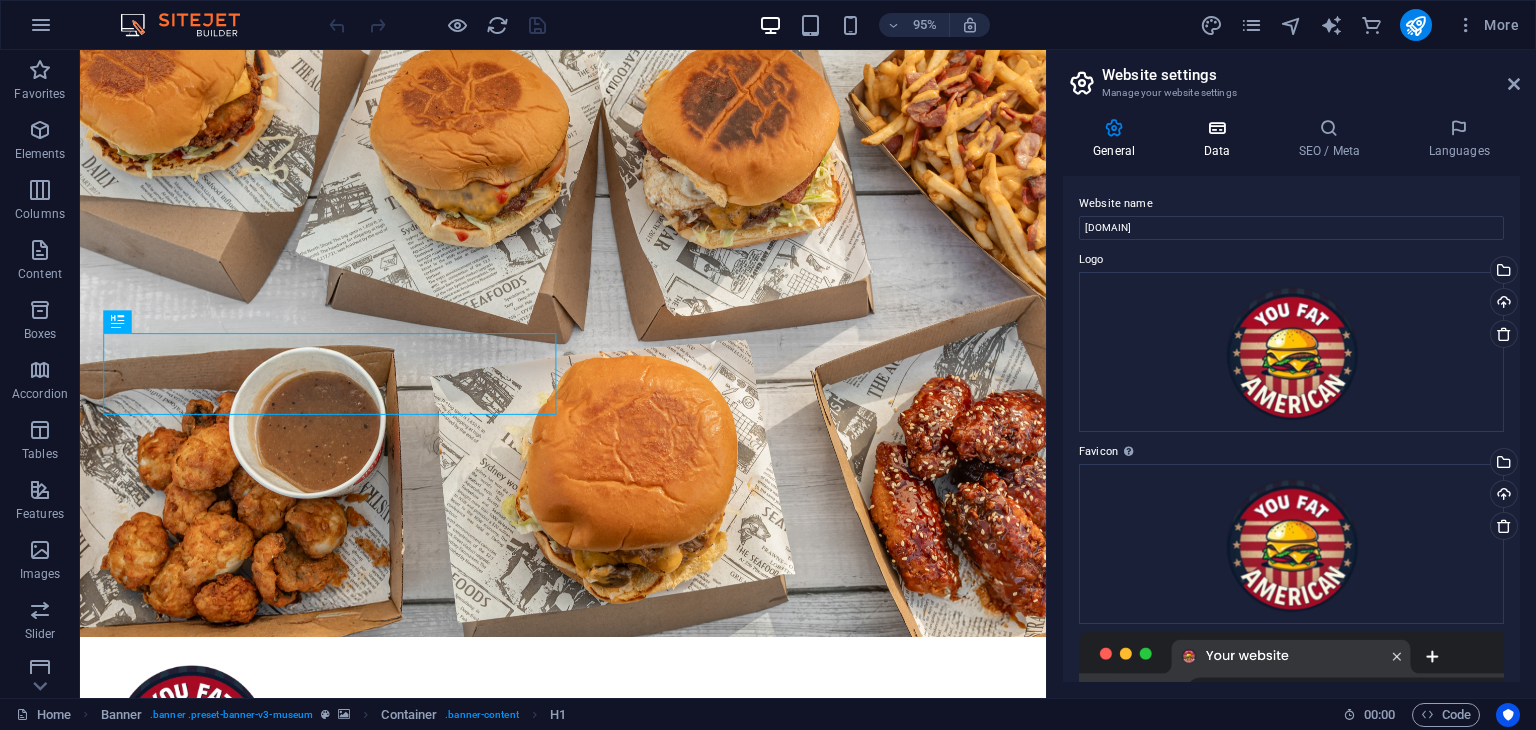 click on "Data" at bounding box center (1220, 139) 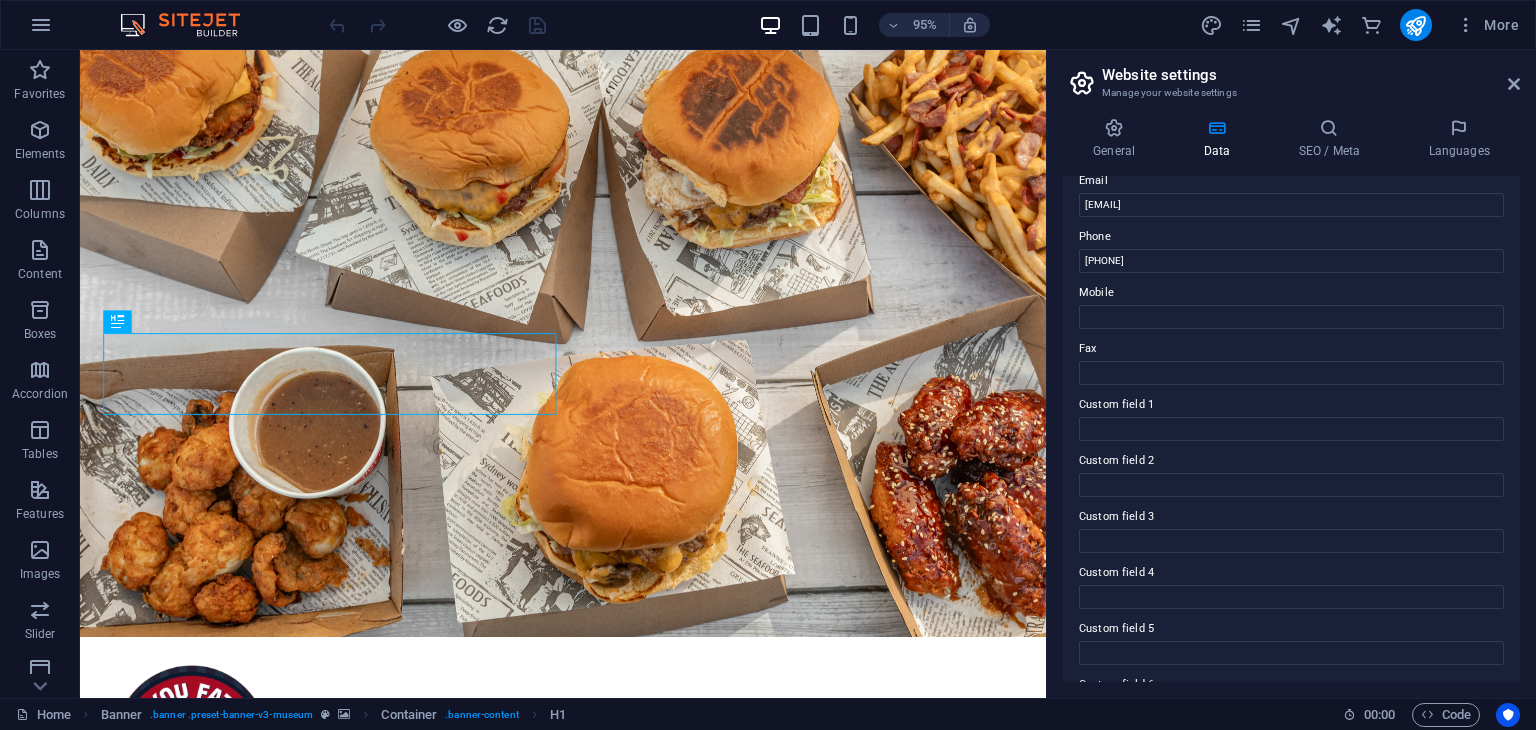 scroll, scrollTop: 454, scrollLeft: 0, axis: vertical 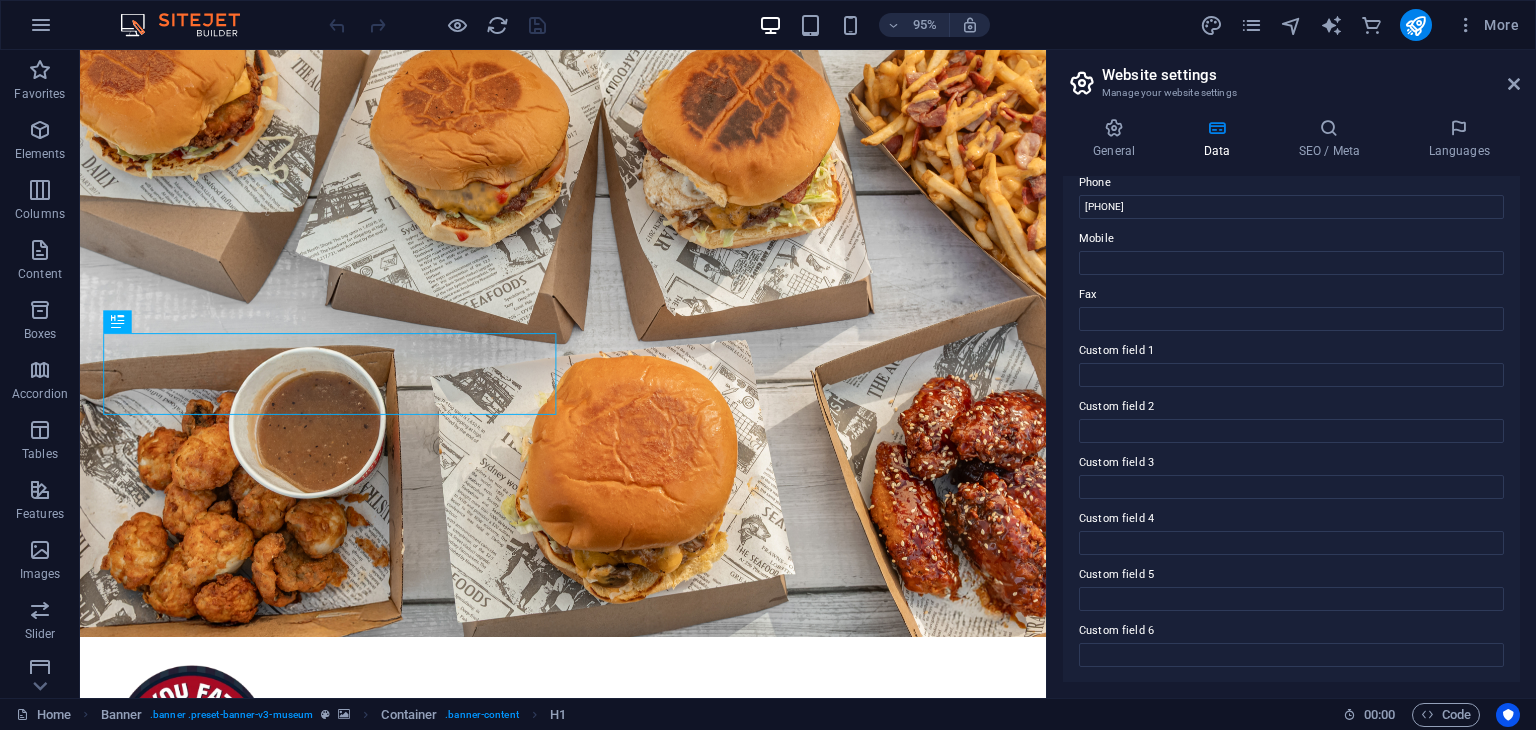 click on "General  Data  SEO / Meta  Languages Website name youfatamerican.com.au Logo Drag files here, click to choose files or select files from Files or our free stock photos & videos Select files from the file manager, stock photos, or upload file(s) Upload Favicon Set the favicon of your website here. A favicon is a small icon shown in the browser tab next to your website title. It helps visitors identify your website. Drag files here, click to choose files or select files from Files or our free stock photos & videos Select files from the file manager, stock photos, or upload file(s) Upload Preview Image (Open Graph) This image will be shown when the website is shared on social networks Drag files here, click to choose files or select files from Files or our free stock photos & videos Select files from the file manager, stock photos, or upload file(s) Upload Contact data for this website. This can be used everywhere on the website and will update automatically. Company You Fat American First name Last name Street" at bounding box center (1291, 400) 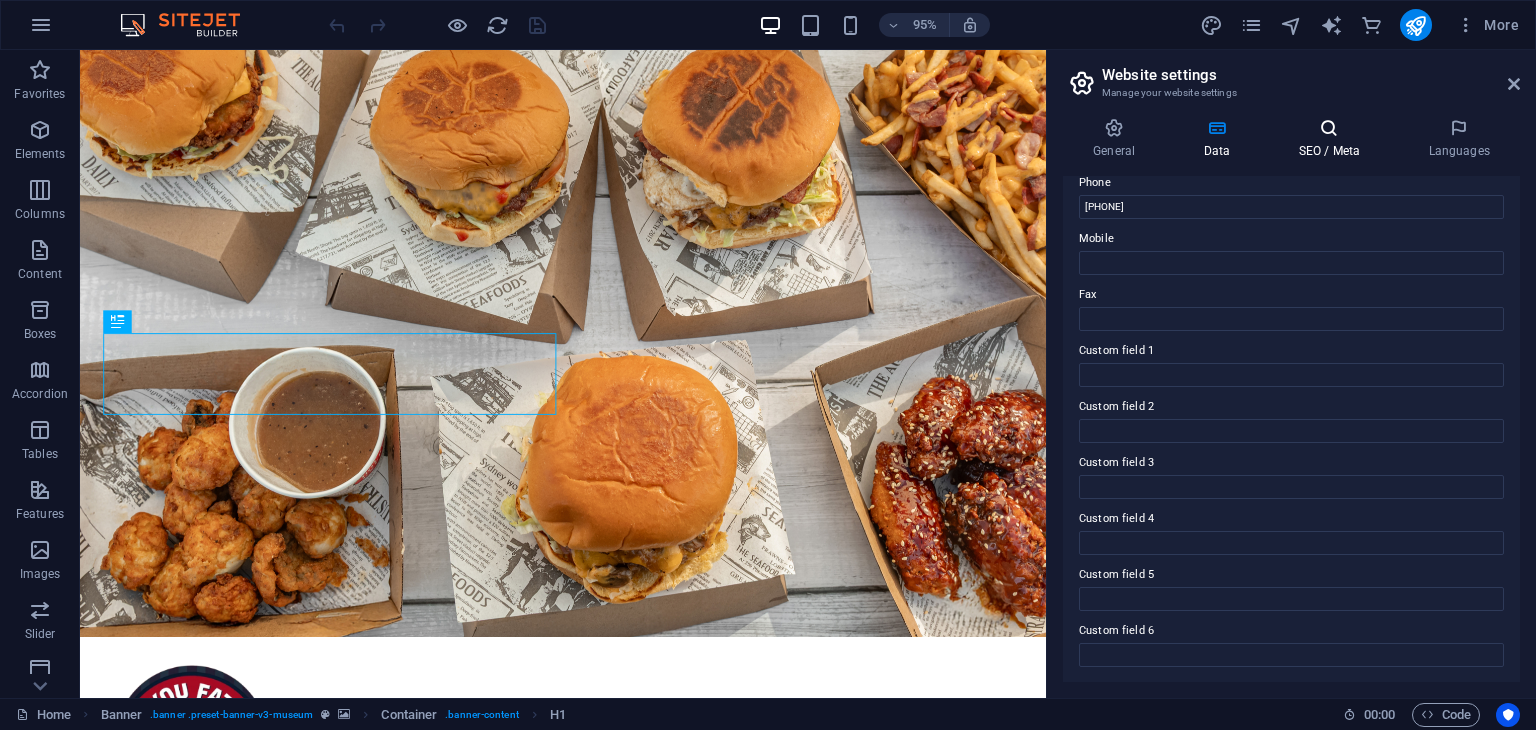 click on "SEO / Meta" at bounding box center [1333, 139] 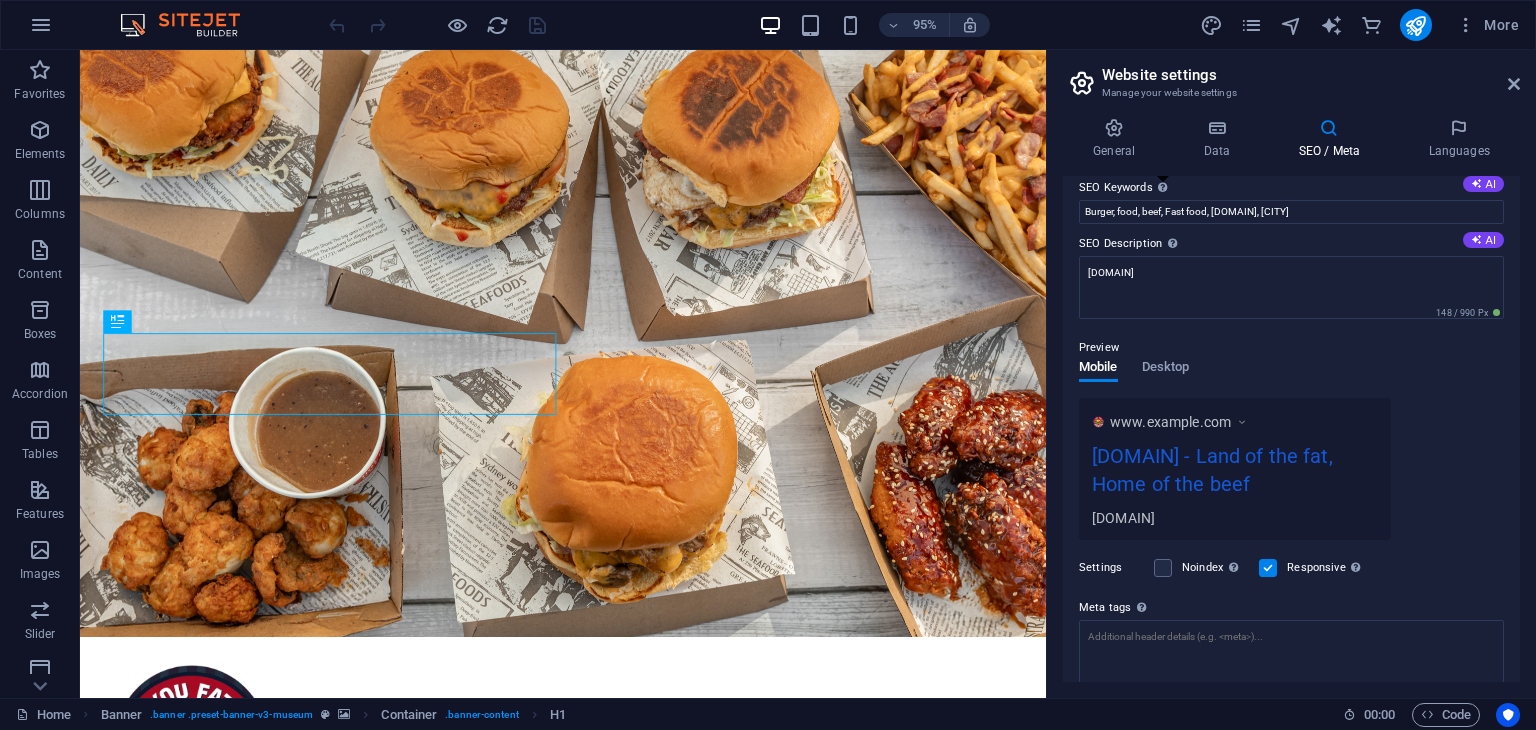 scroll, scrollTop: 56, scrollLeft: 0, axis: vertical 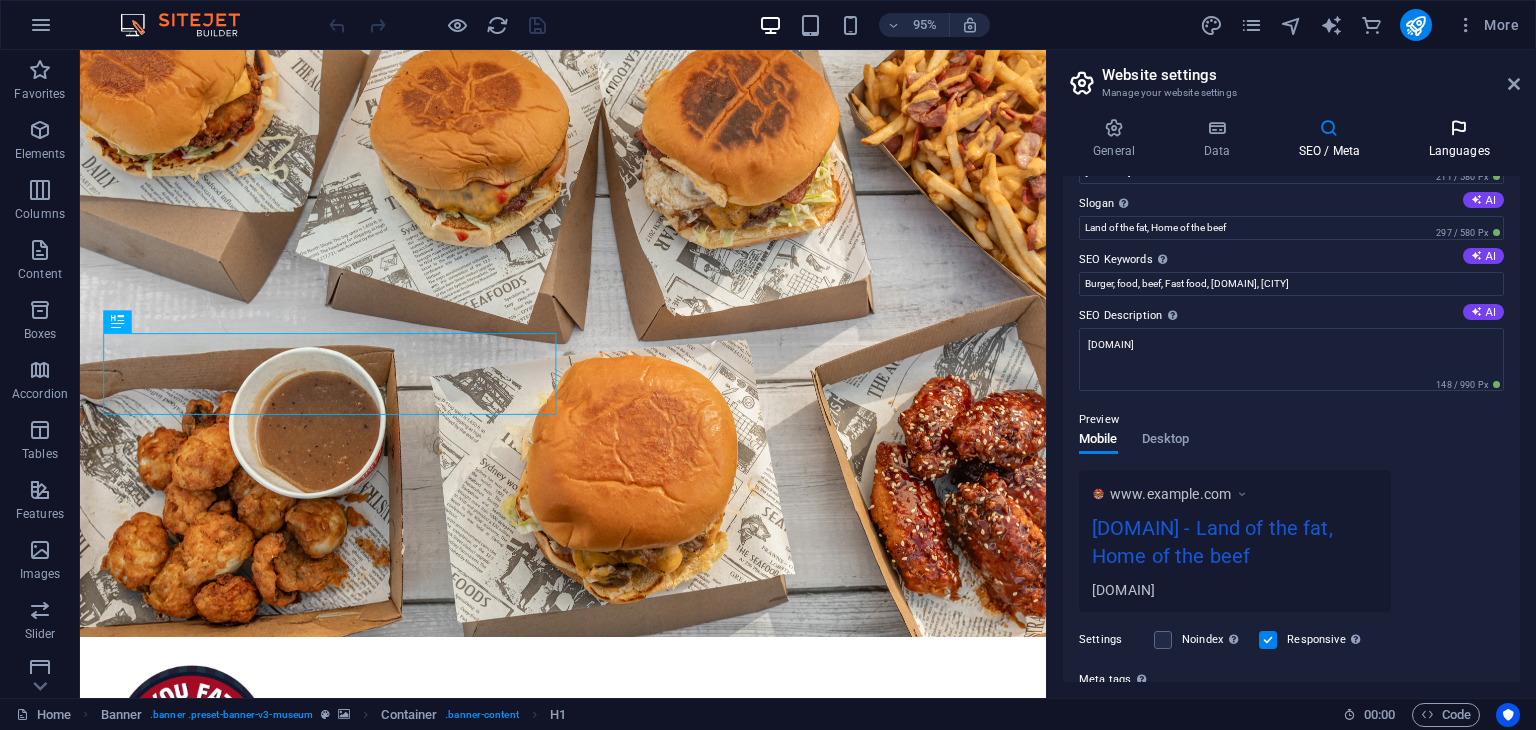 click on "Languages" at bounding box center [1459, 139] 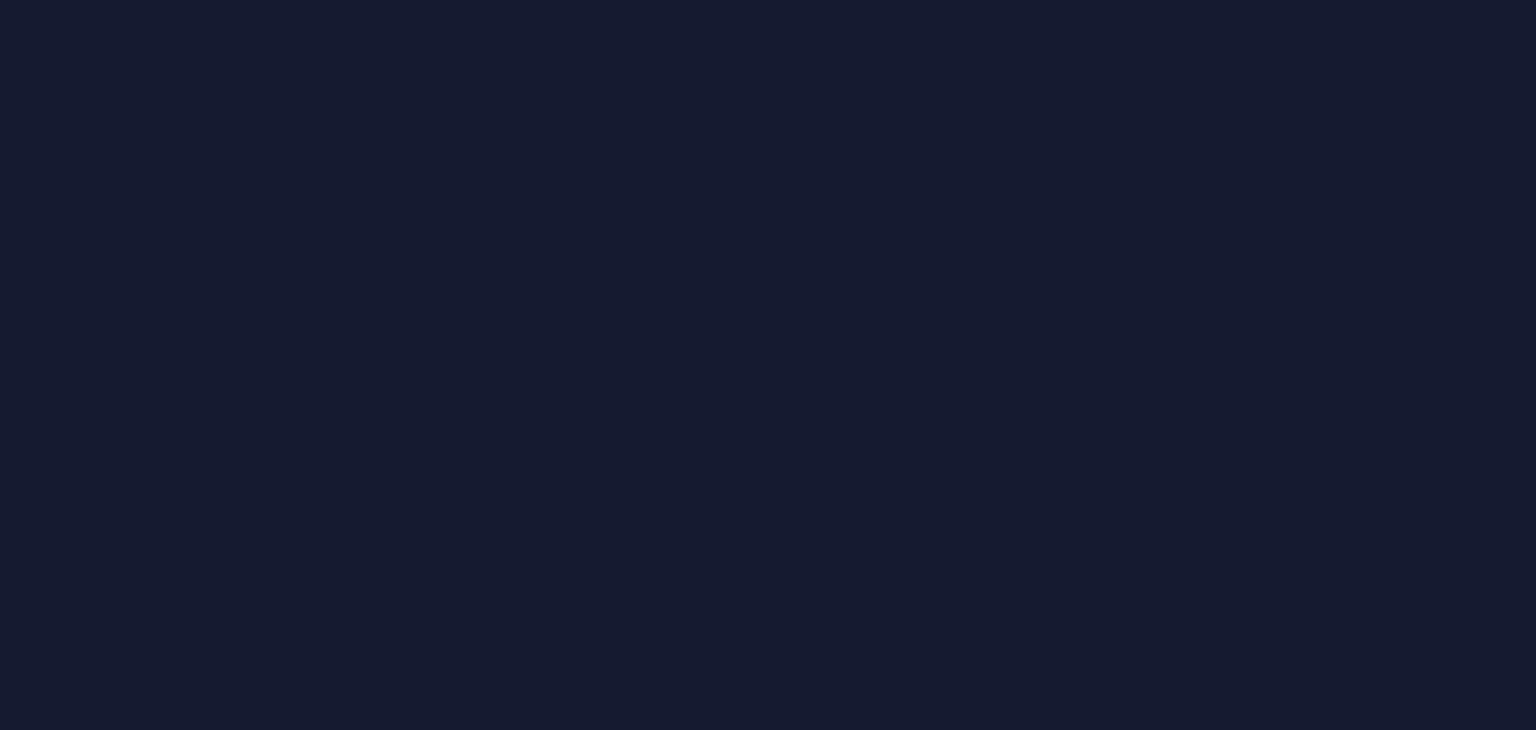 scroll, scrollTop: 0, scrollLeft: 0, axis: both 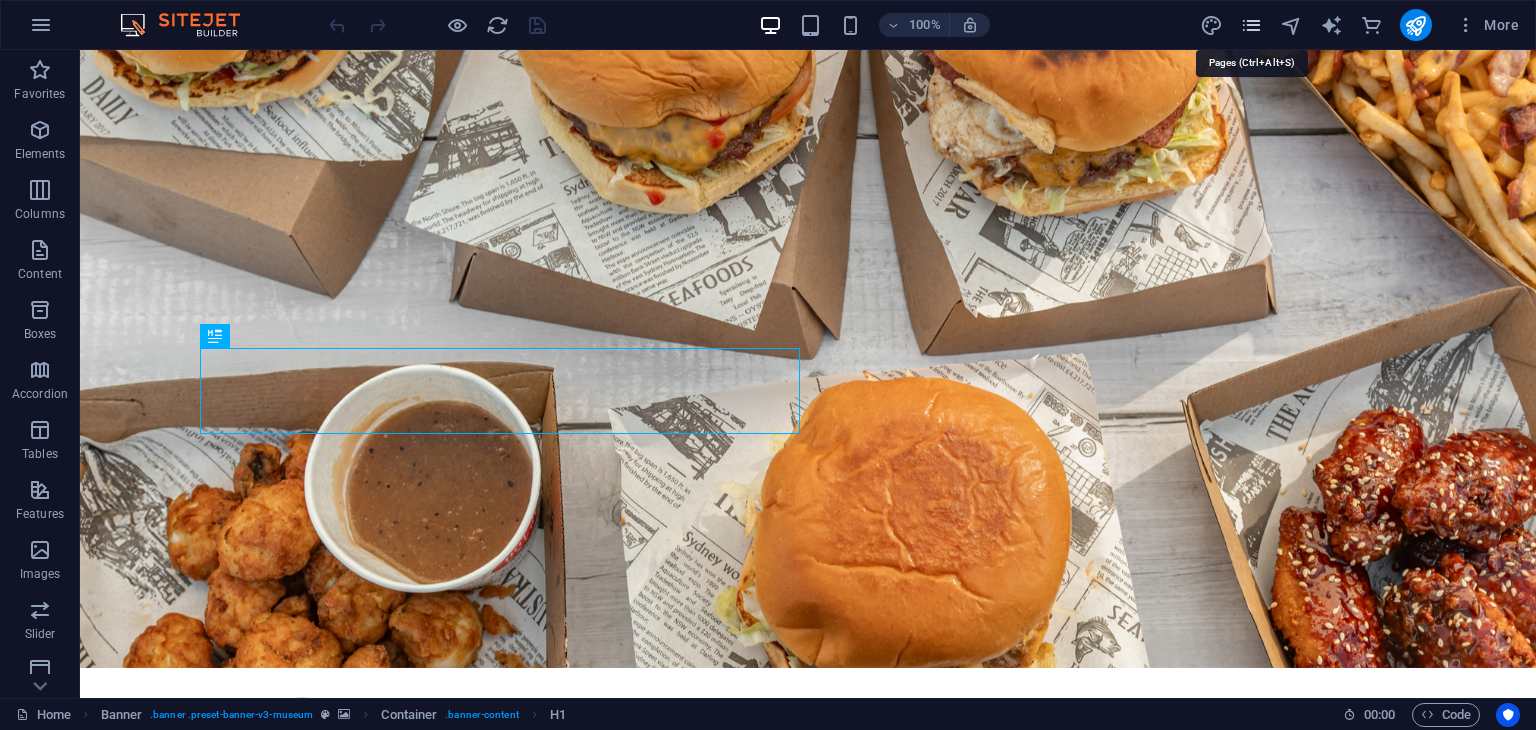 click at bounding box center (1251, 25) 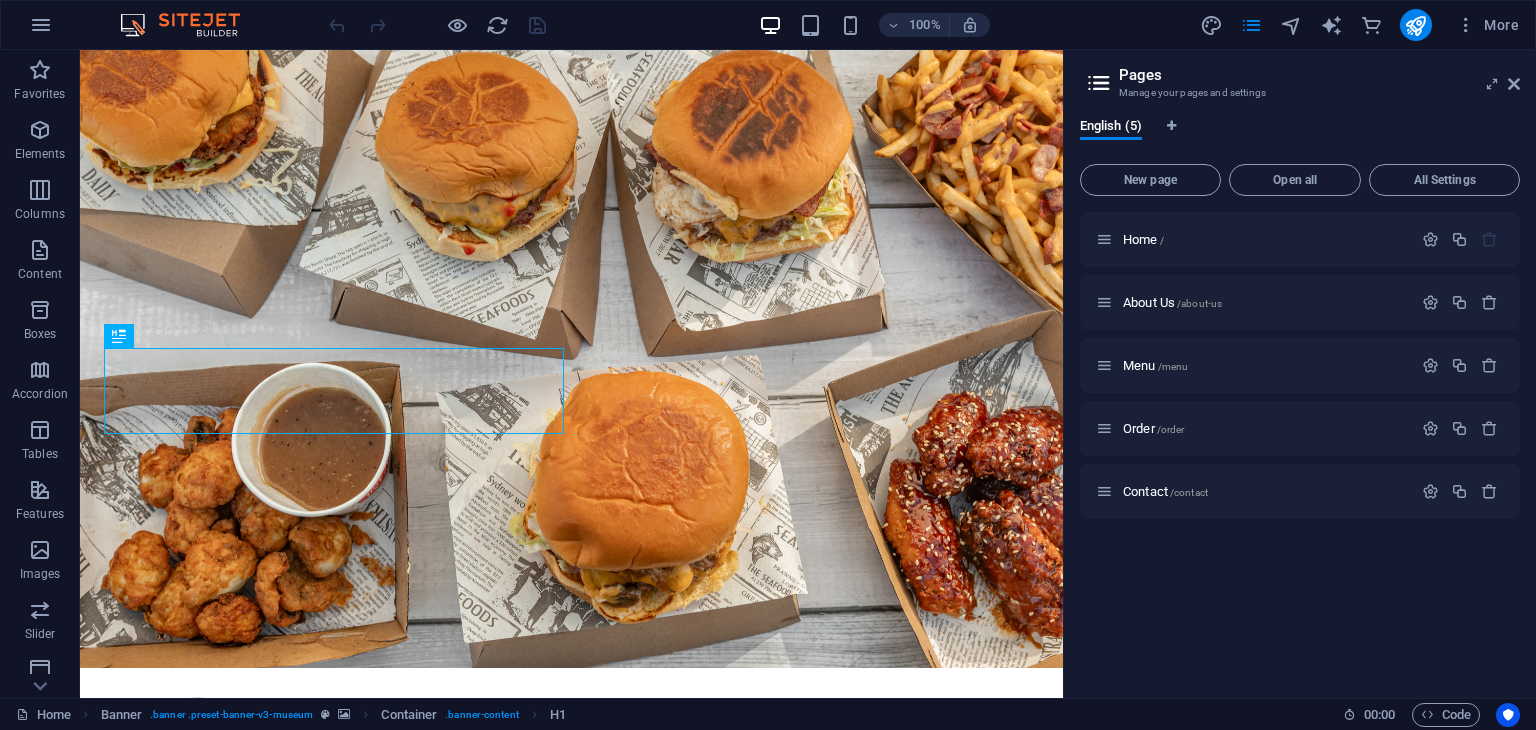 click at bounding box center [1099, 83] 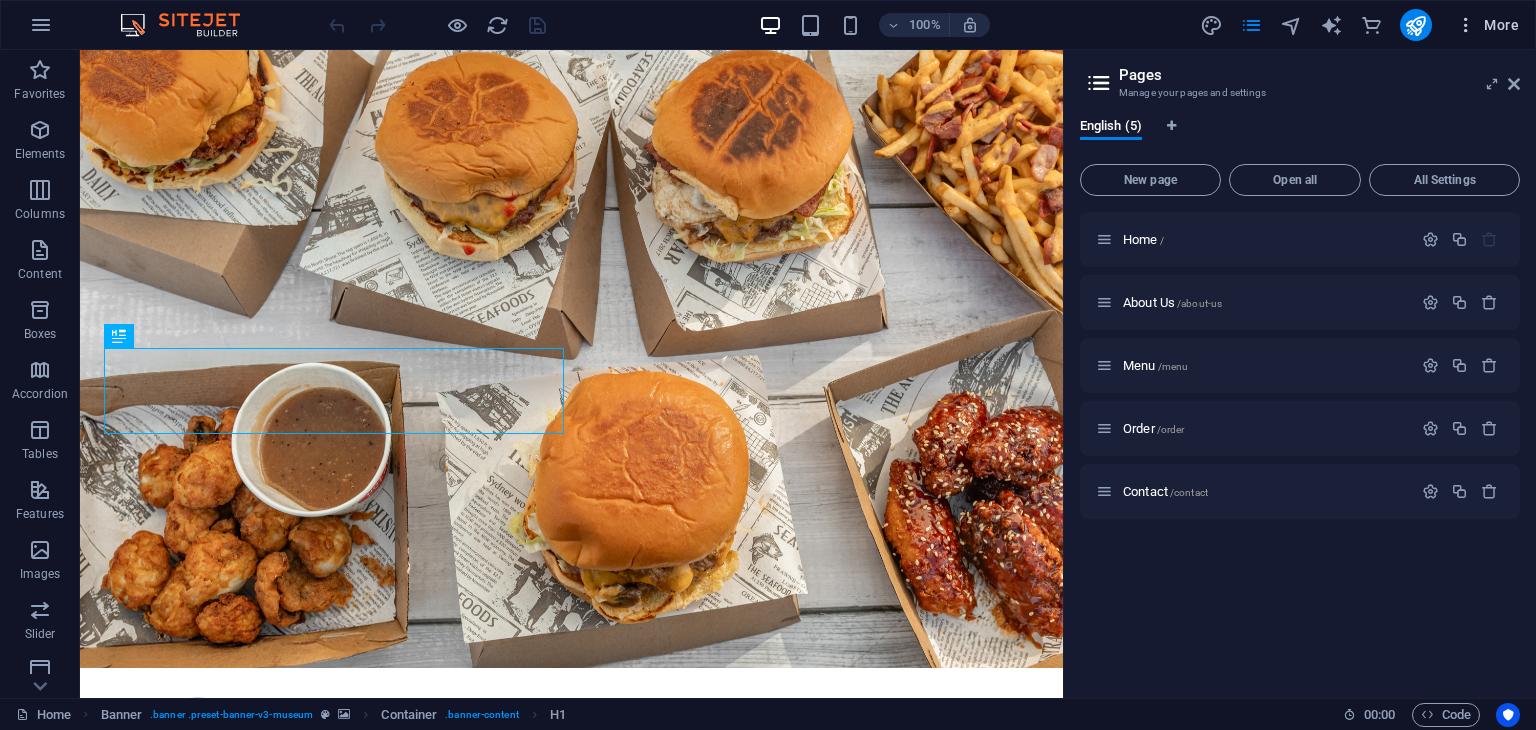 click on "More" at bounding box center [1487, 25] 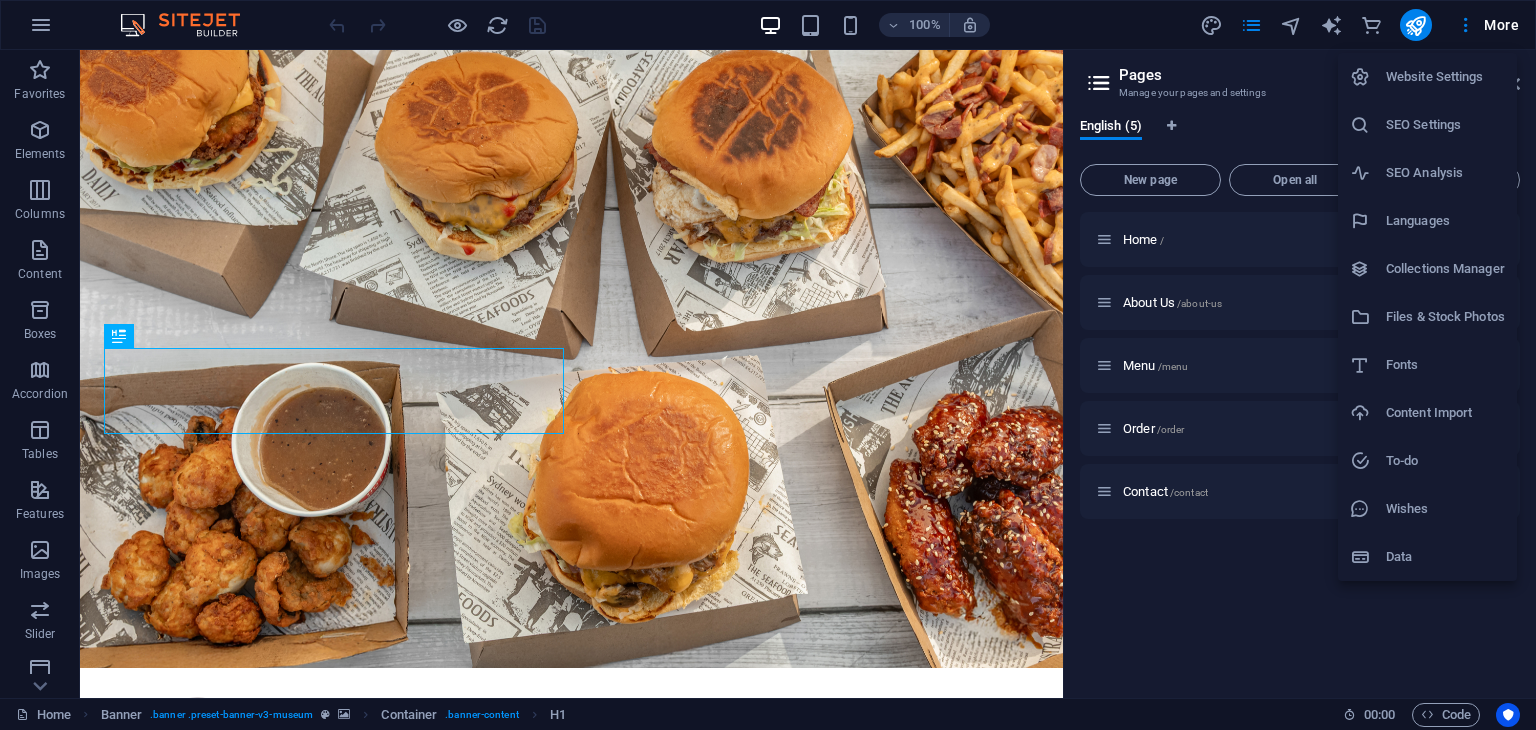 click at bounding box center (768, 365) 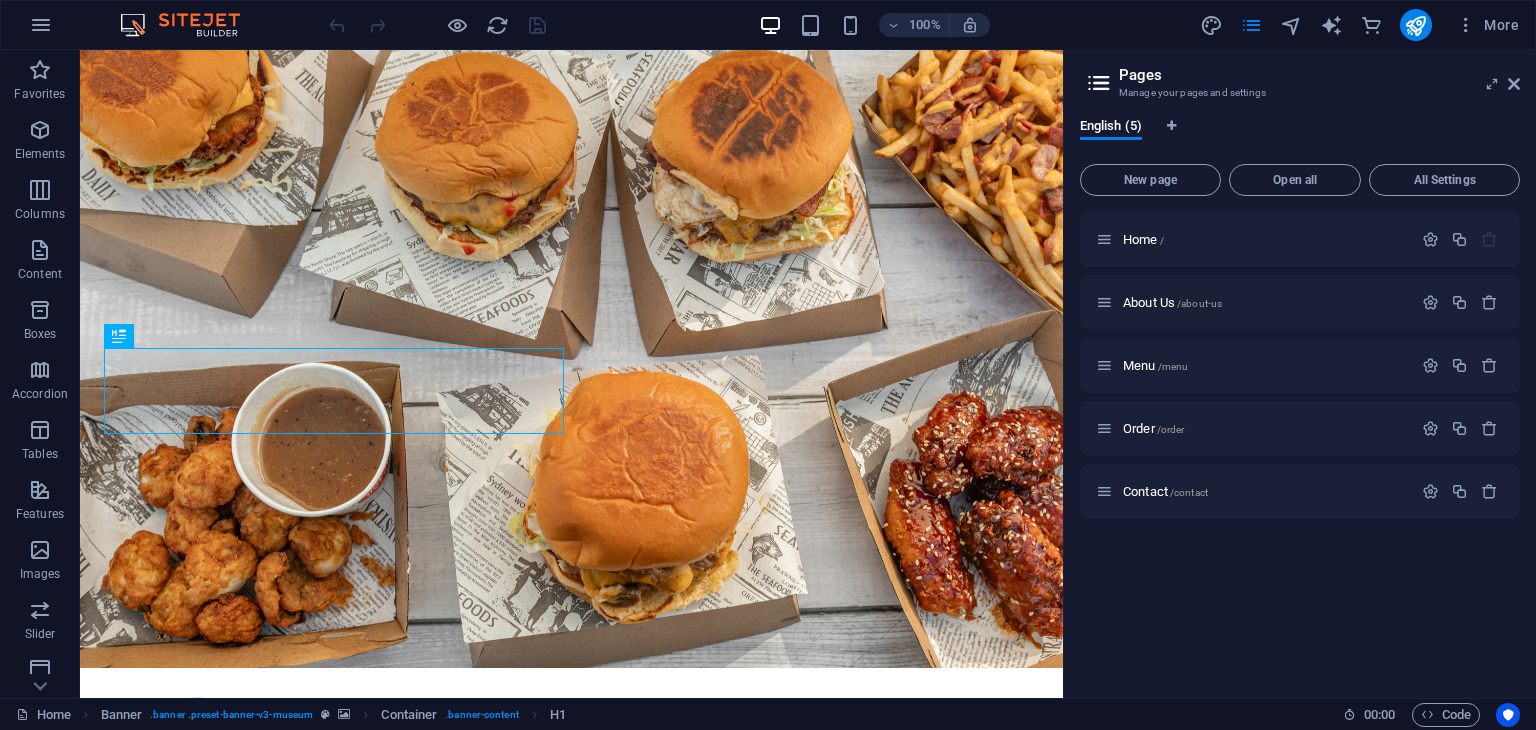 click on "Website Settings SEO Settings SEO Analysis Languages Collections Manager Files & Stock Photos Fonts Content Import To-do Wishes Data" at bounding box center (768, 371) 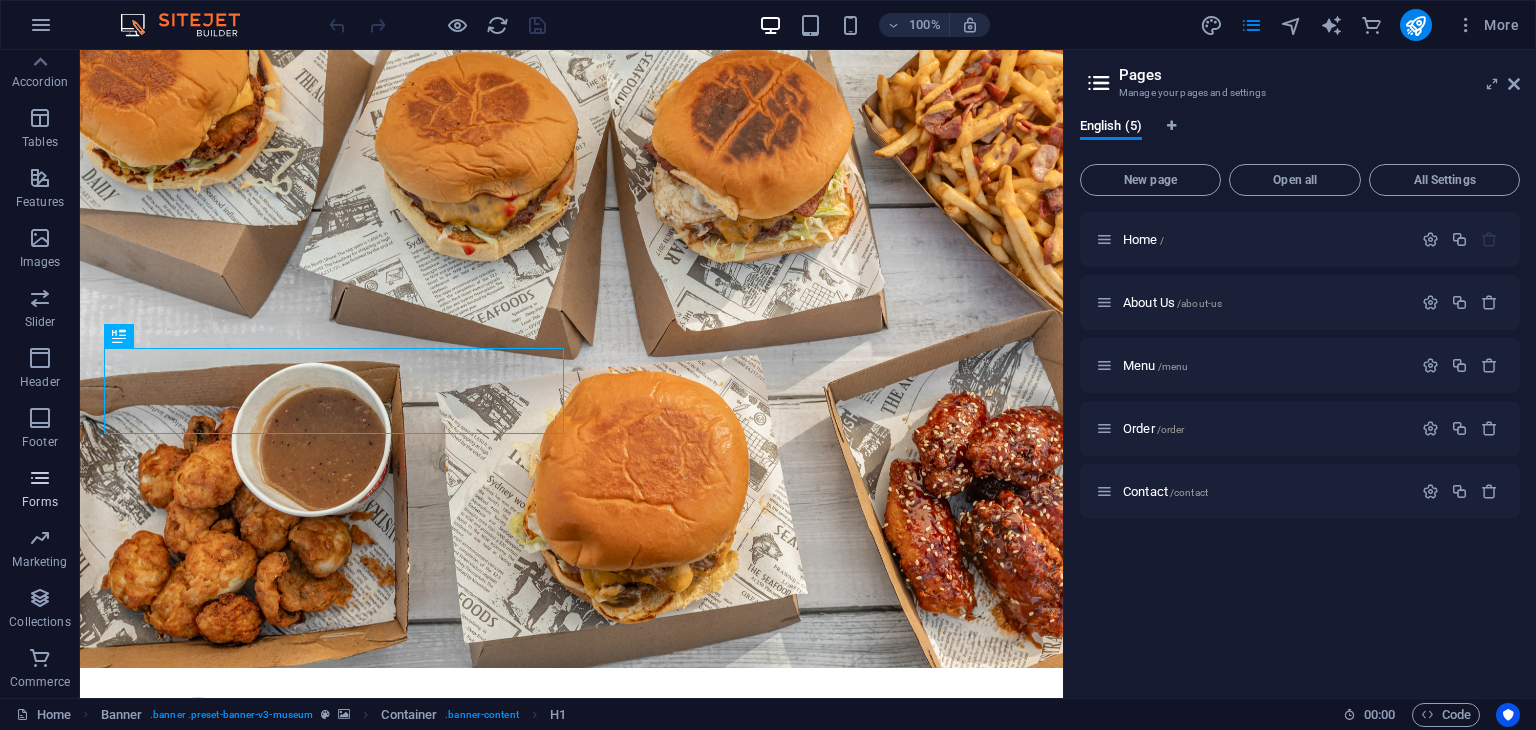 click on "Forms" at bounding box center [40, 502] 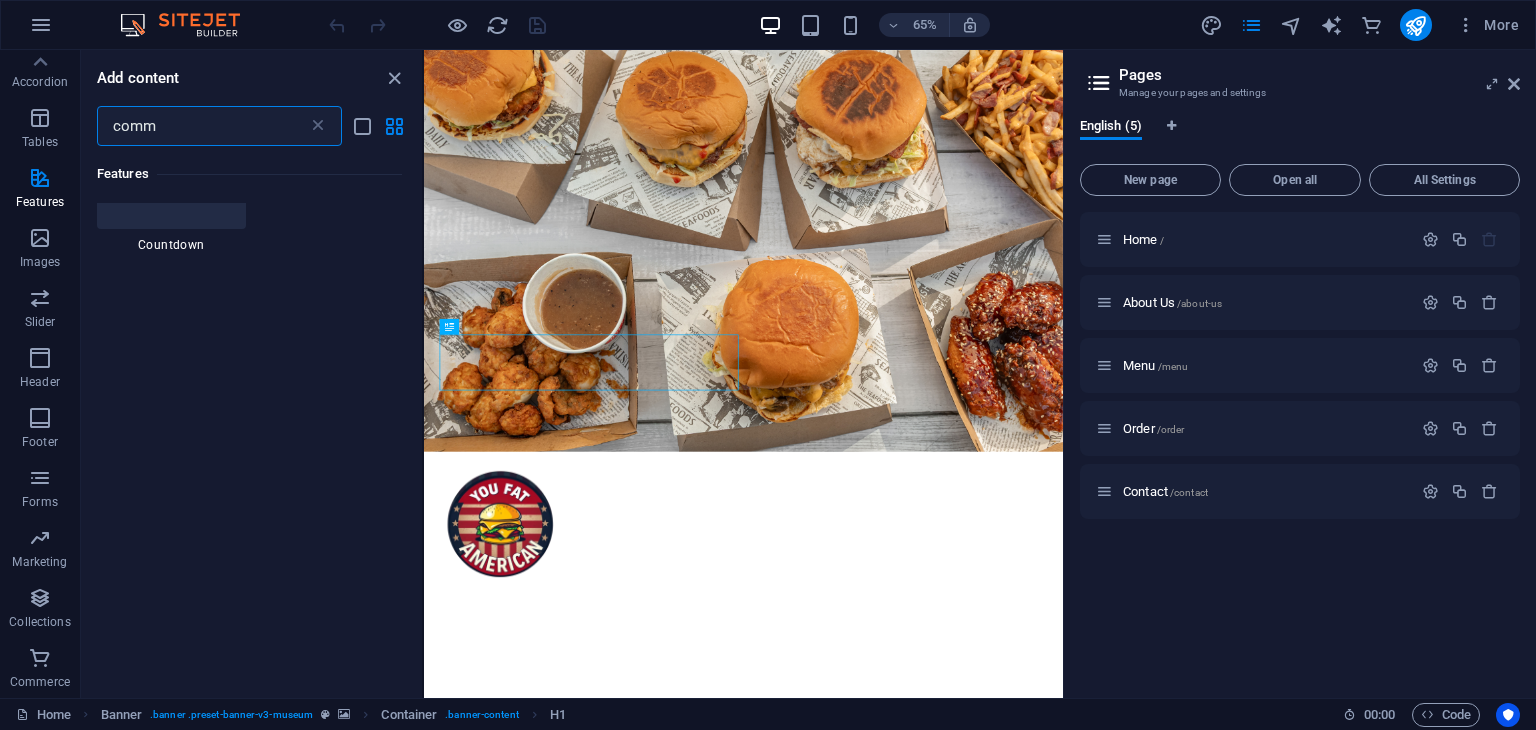 scroll, scrollTop: 0, scrollLeft: 0, axis: both 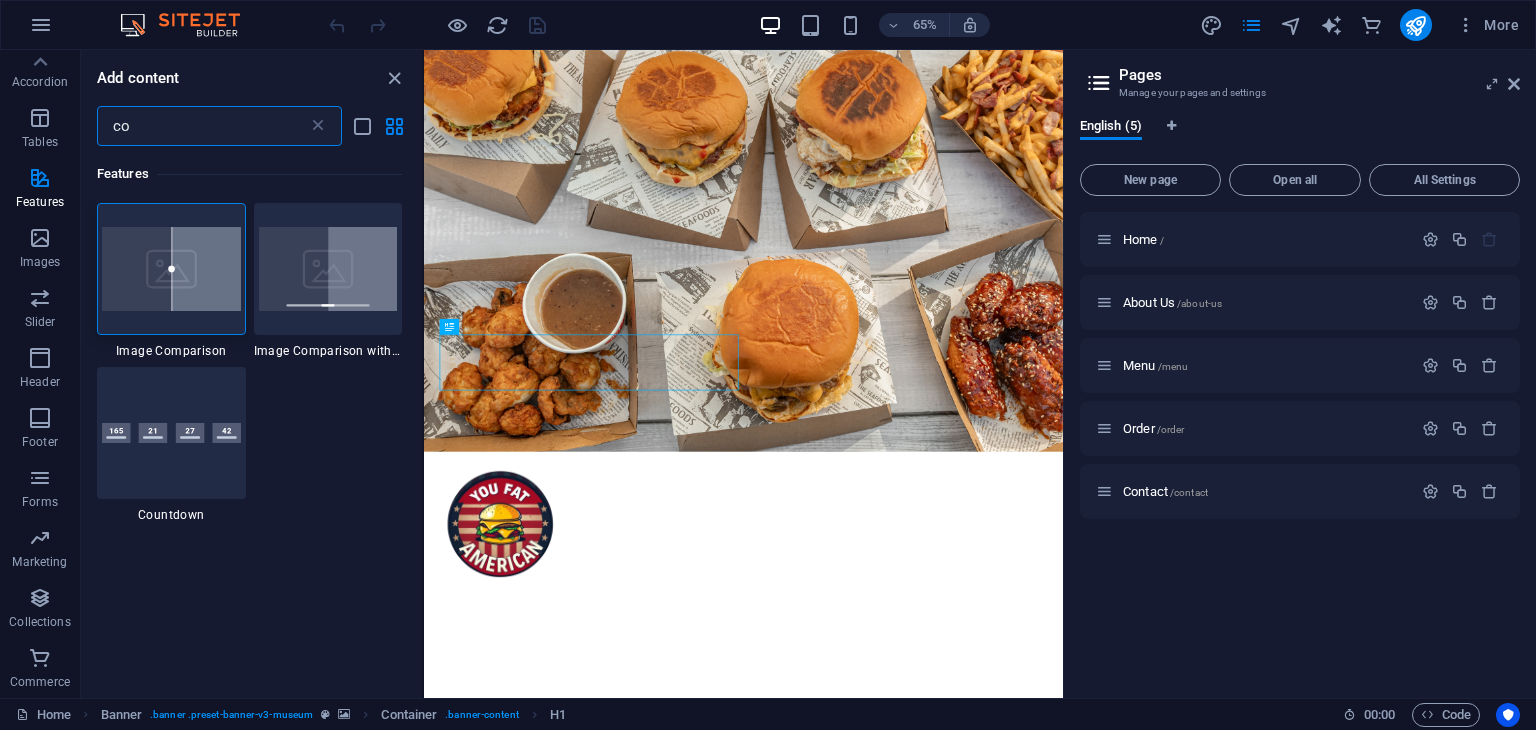 type on "c" 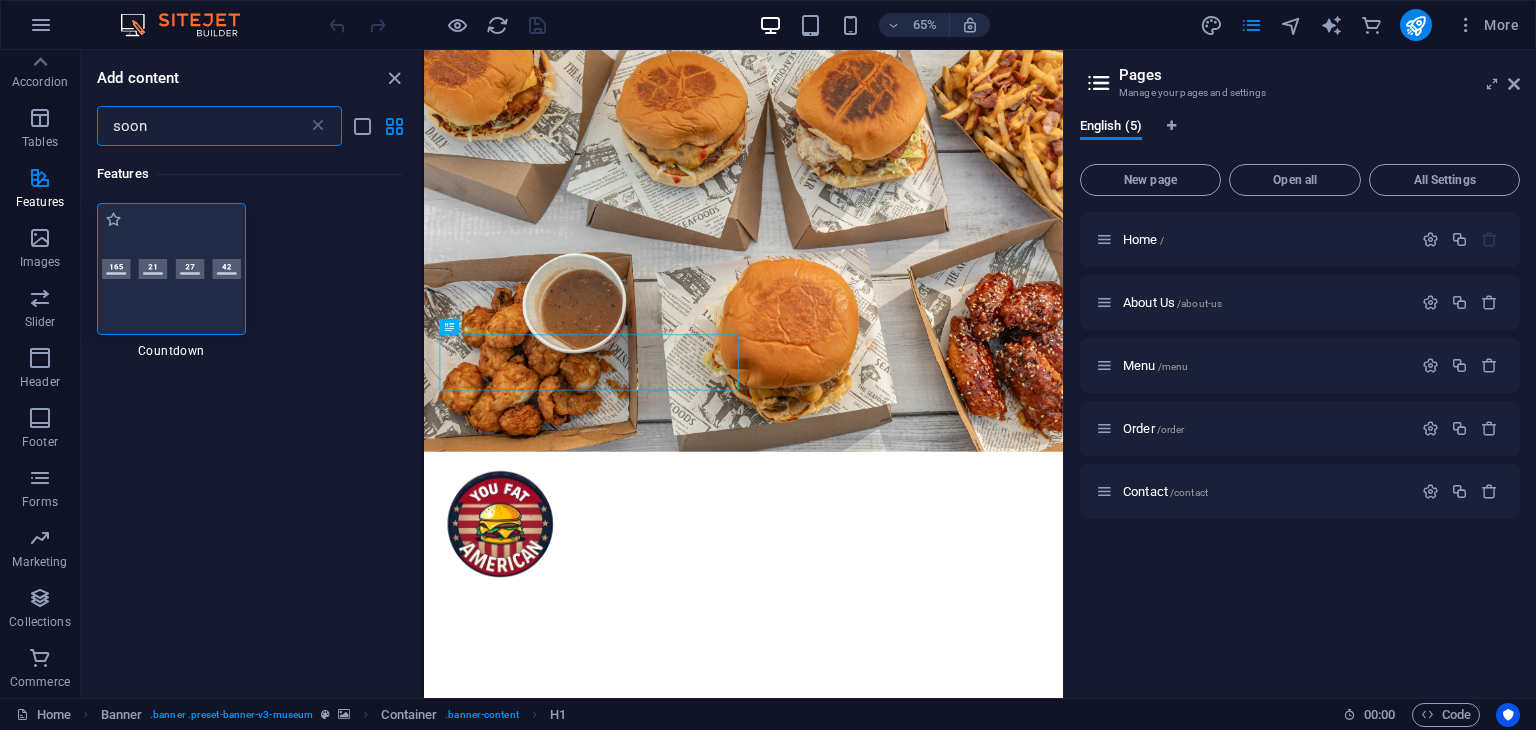 type on "soon" 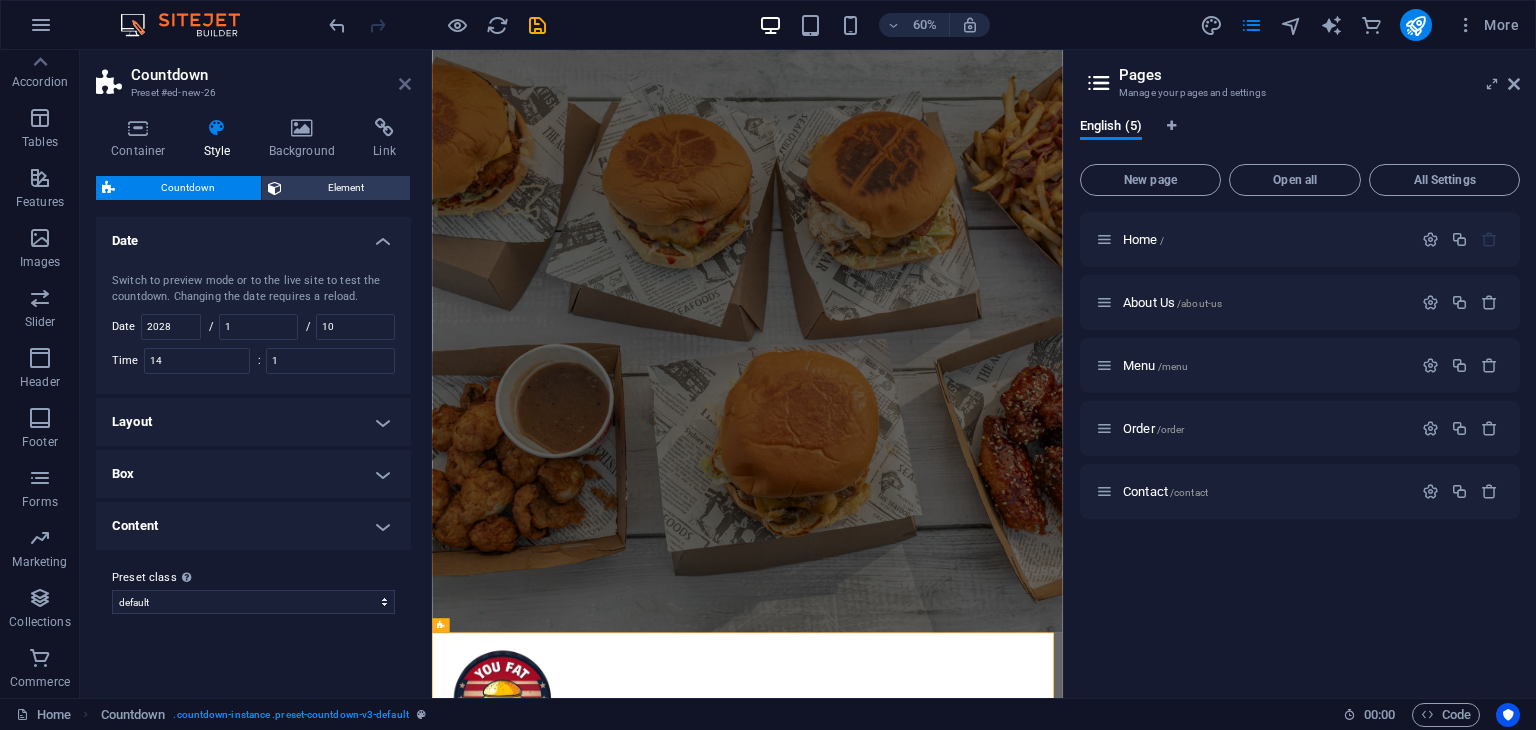 click at bounding box center (405, 84) 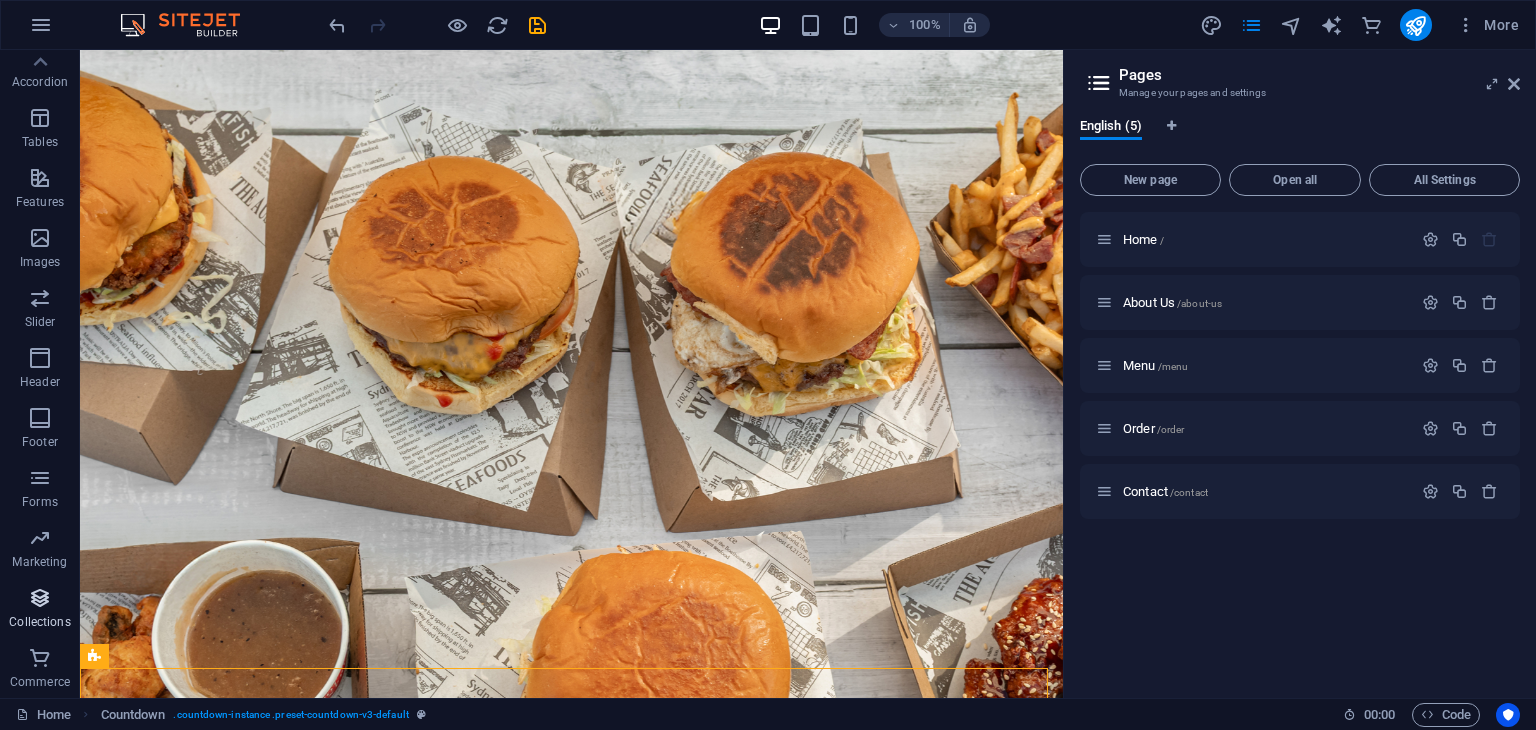 click on "Collections" at bounding box center [40, 610] 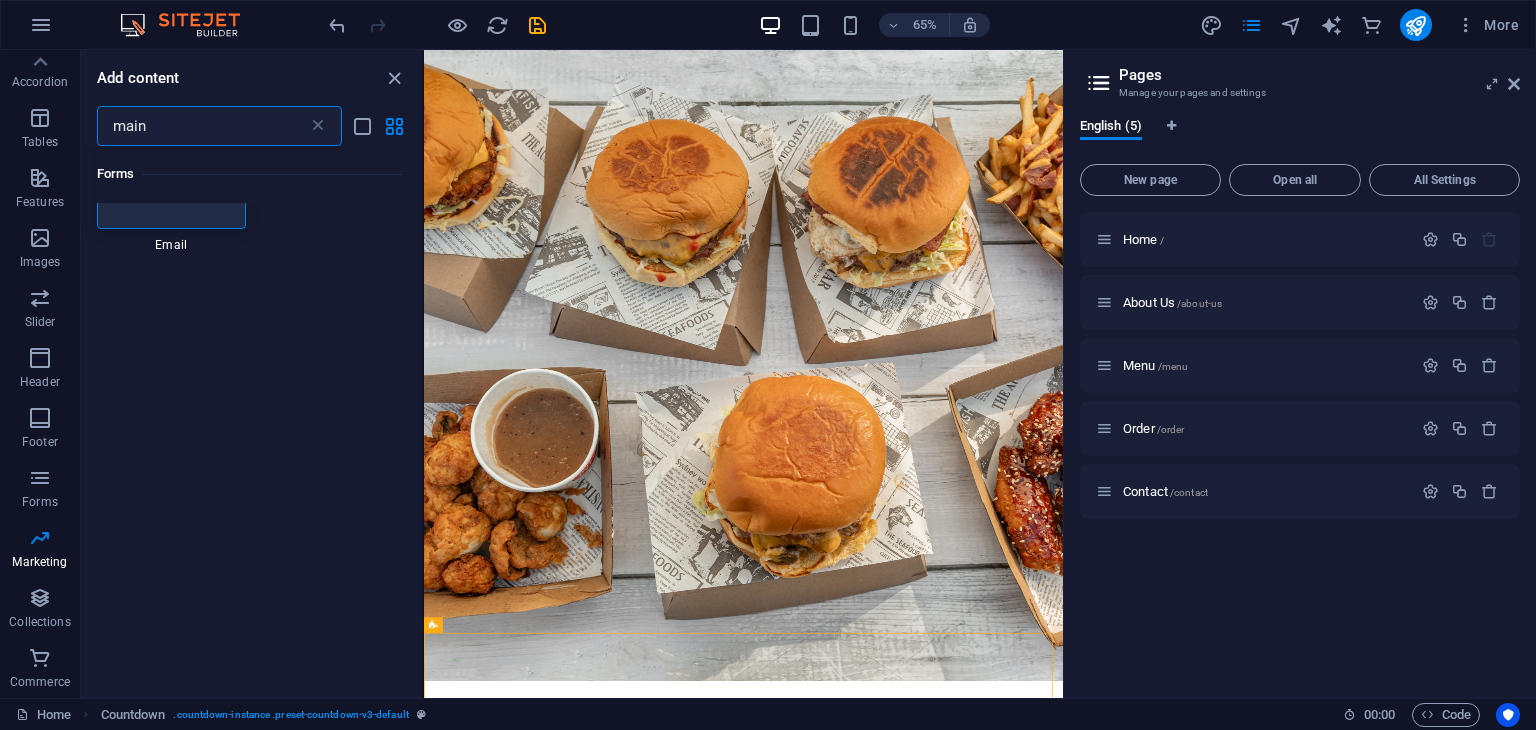 scroll, scrollTop: 0, scrollLeft: 0, axis: both 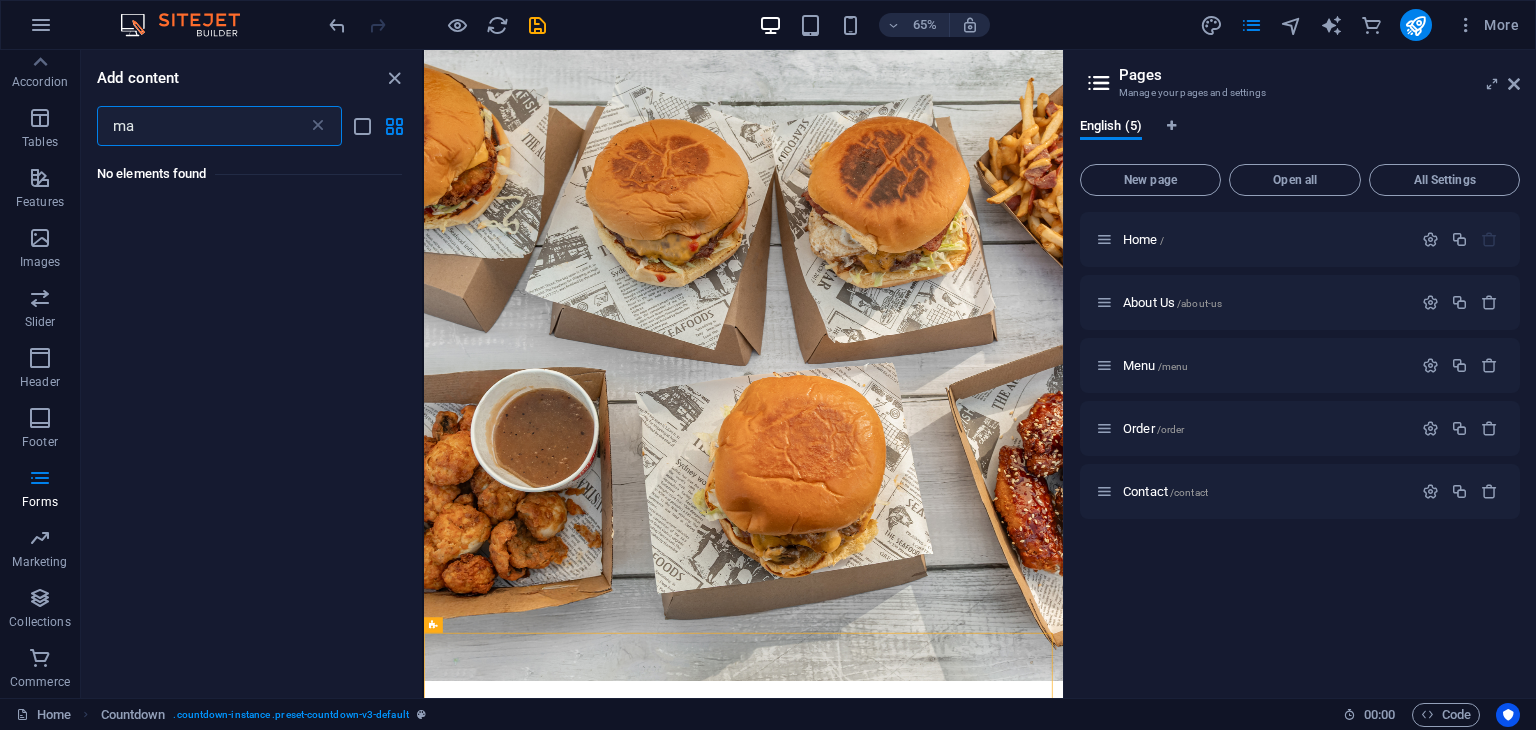 type on "m" 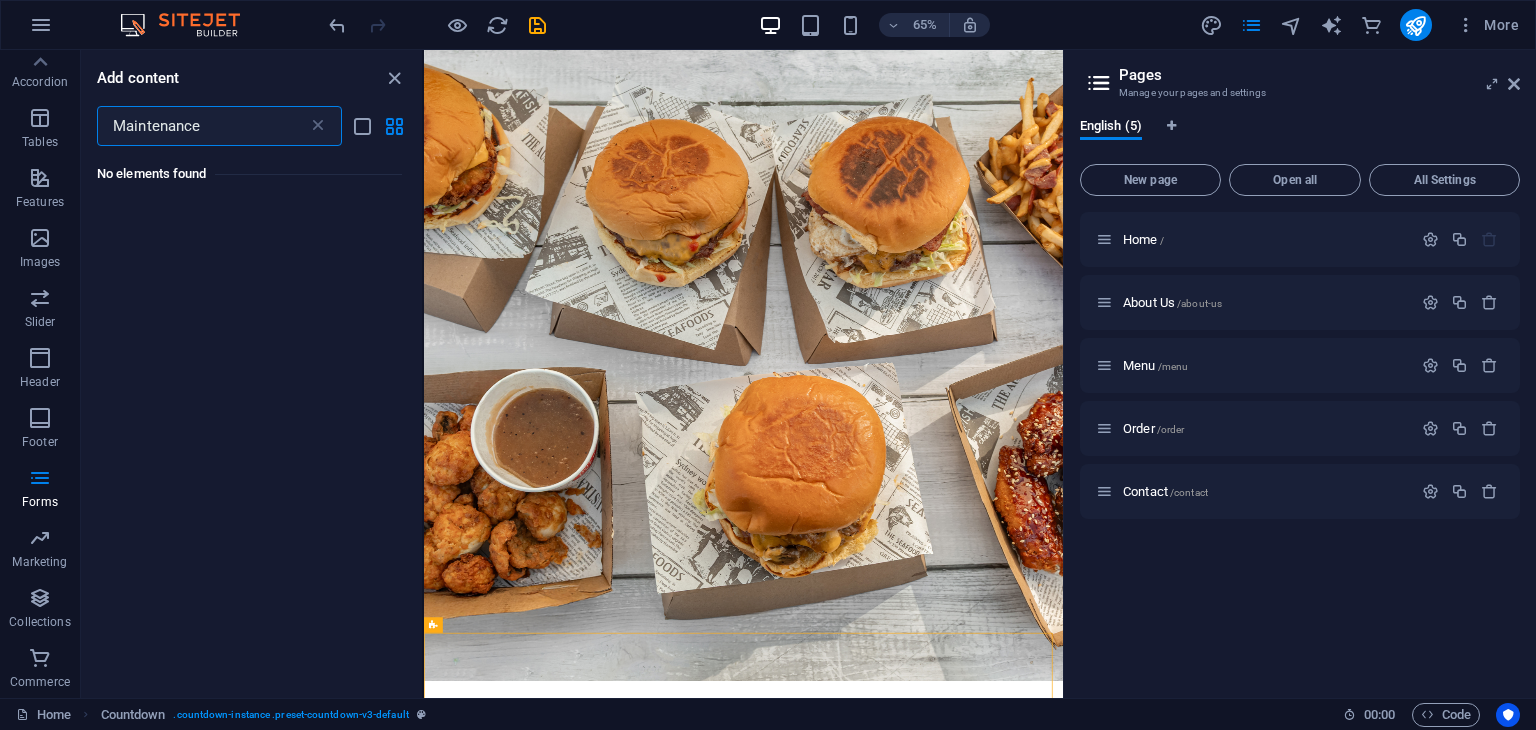 type on "Maintenance" 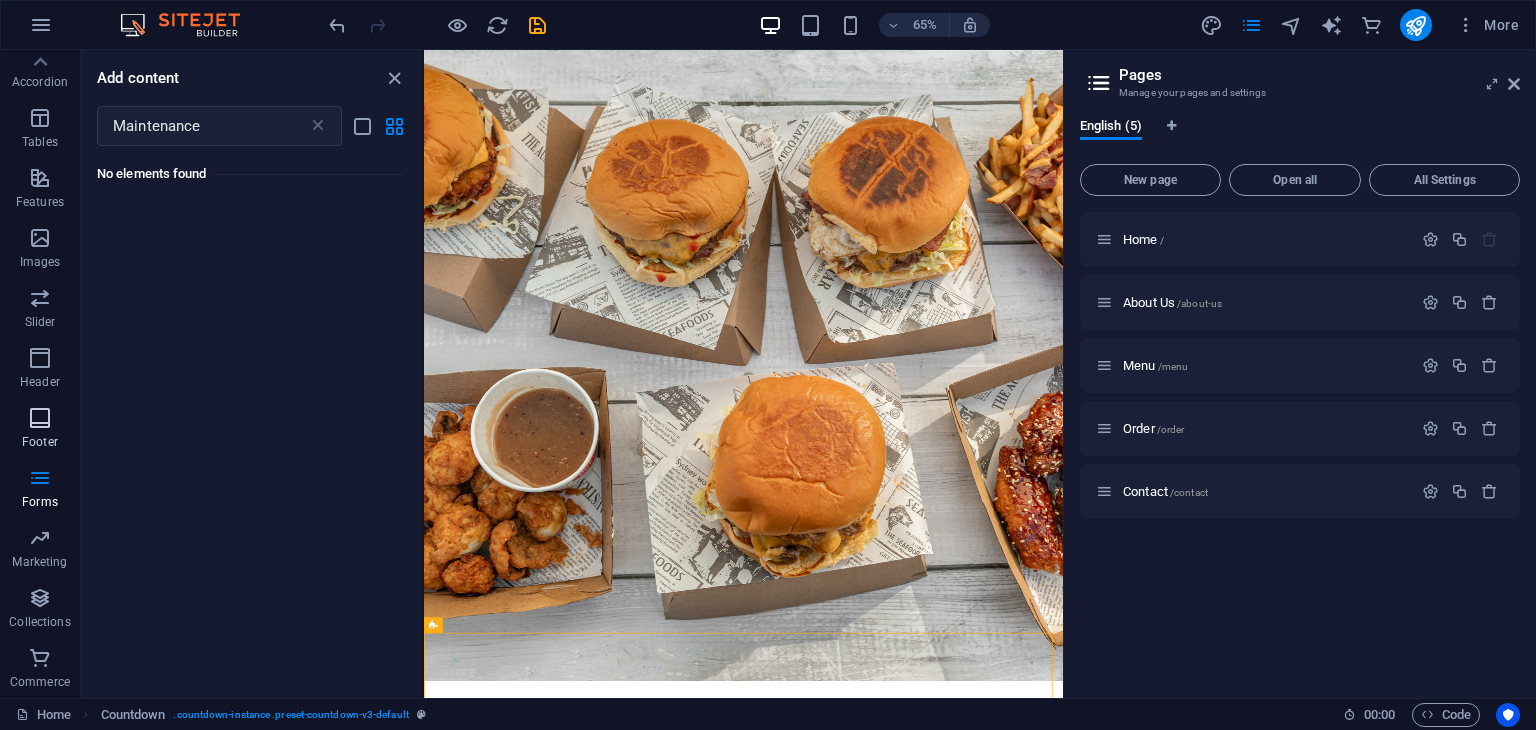 click on "Footer" at bounding box center [40, 430] 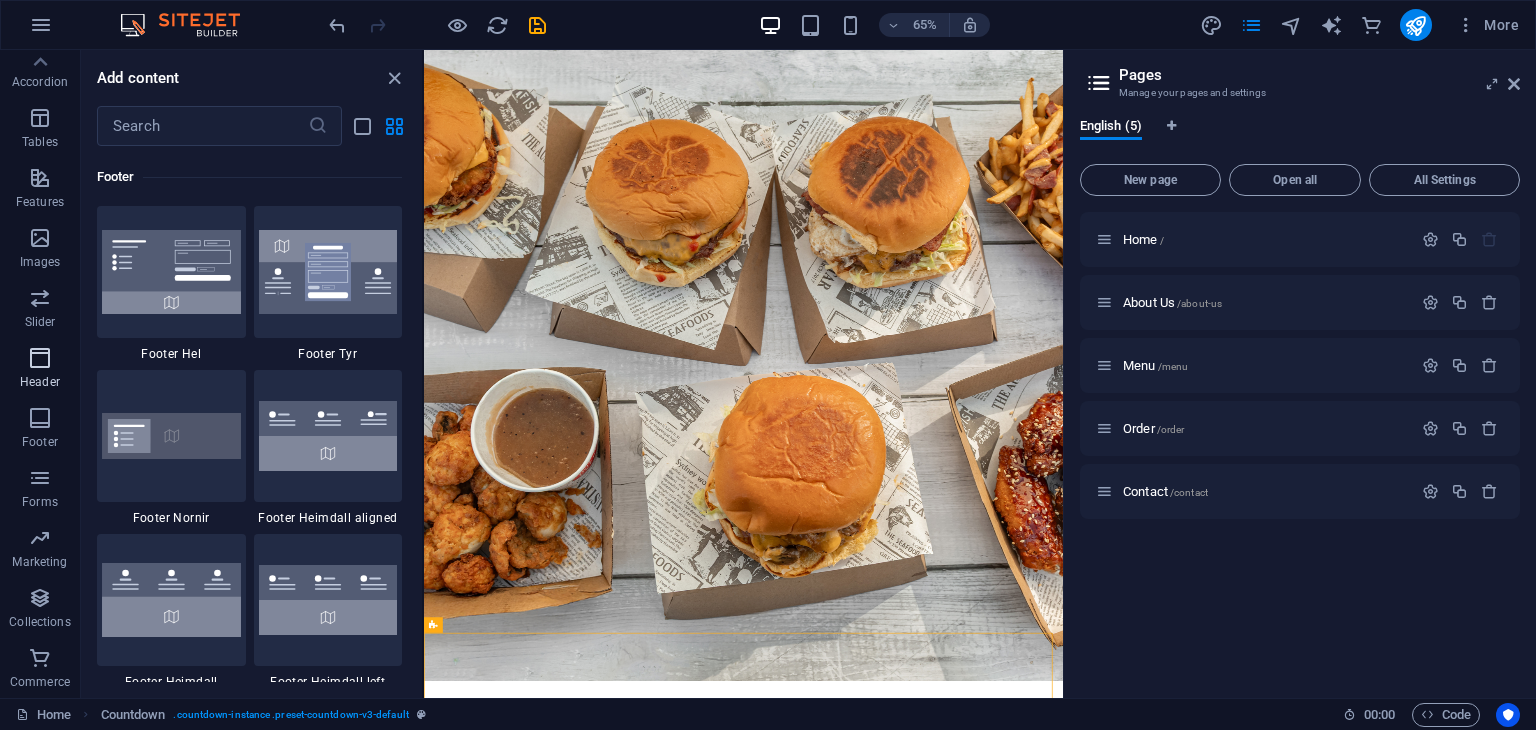 click on "Header" at bounding box center (40, 370) 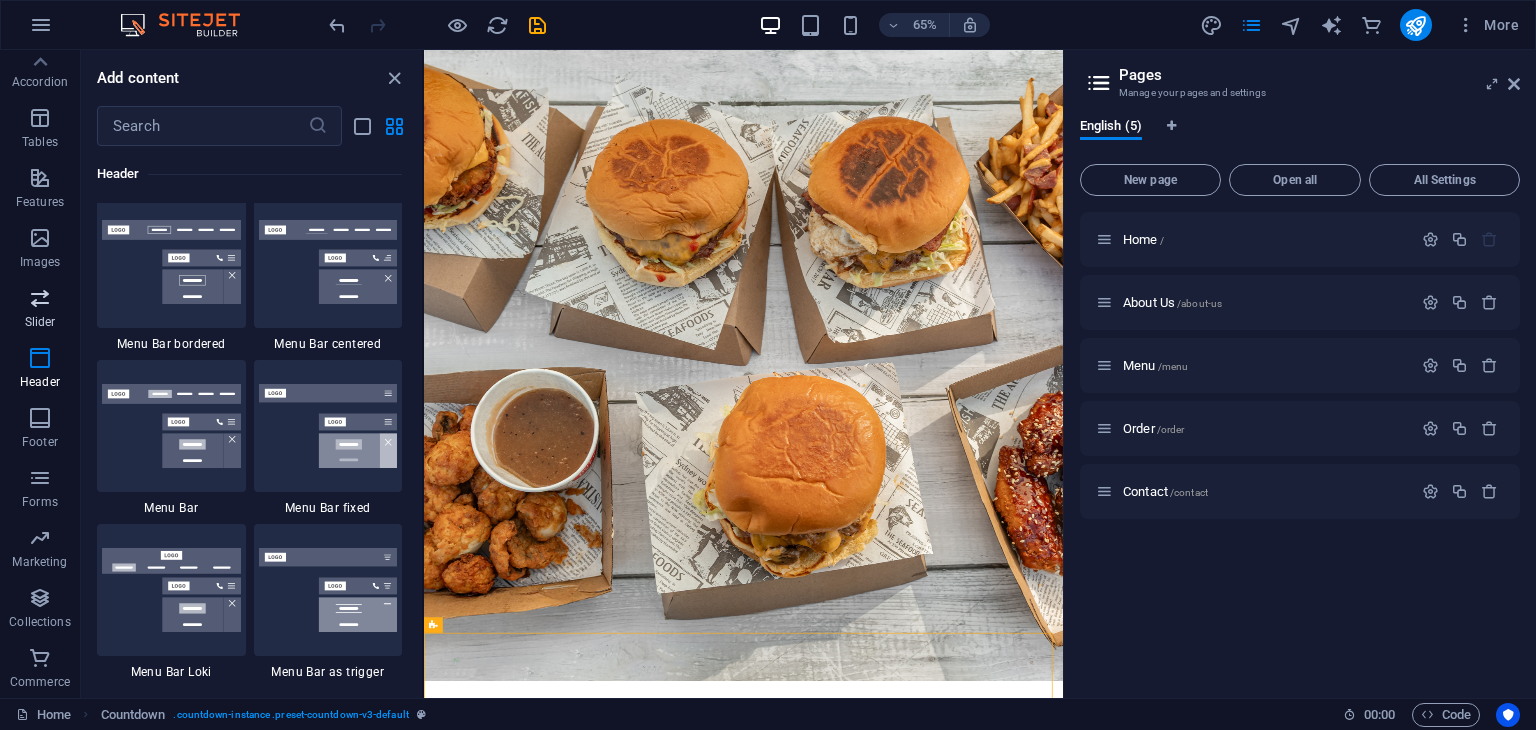 click on "Slider" at bounding box center (40, 322) 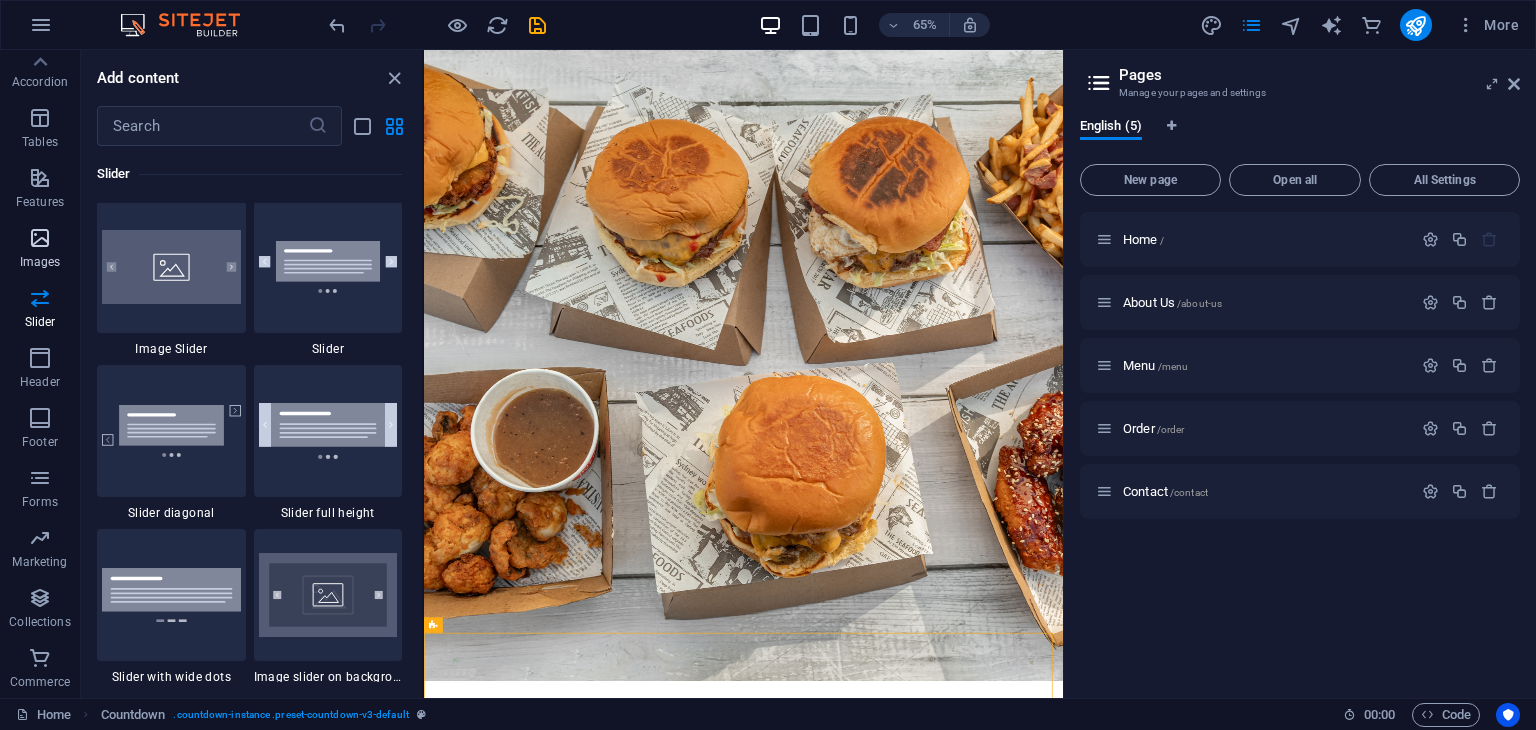 click on "Images" at bounding box center [40, 262] 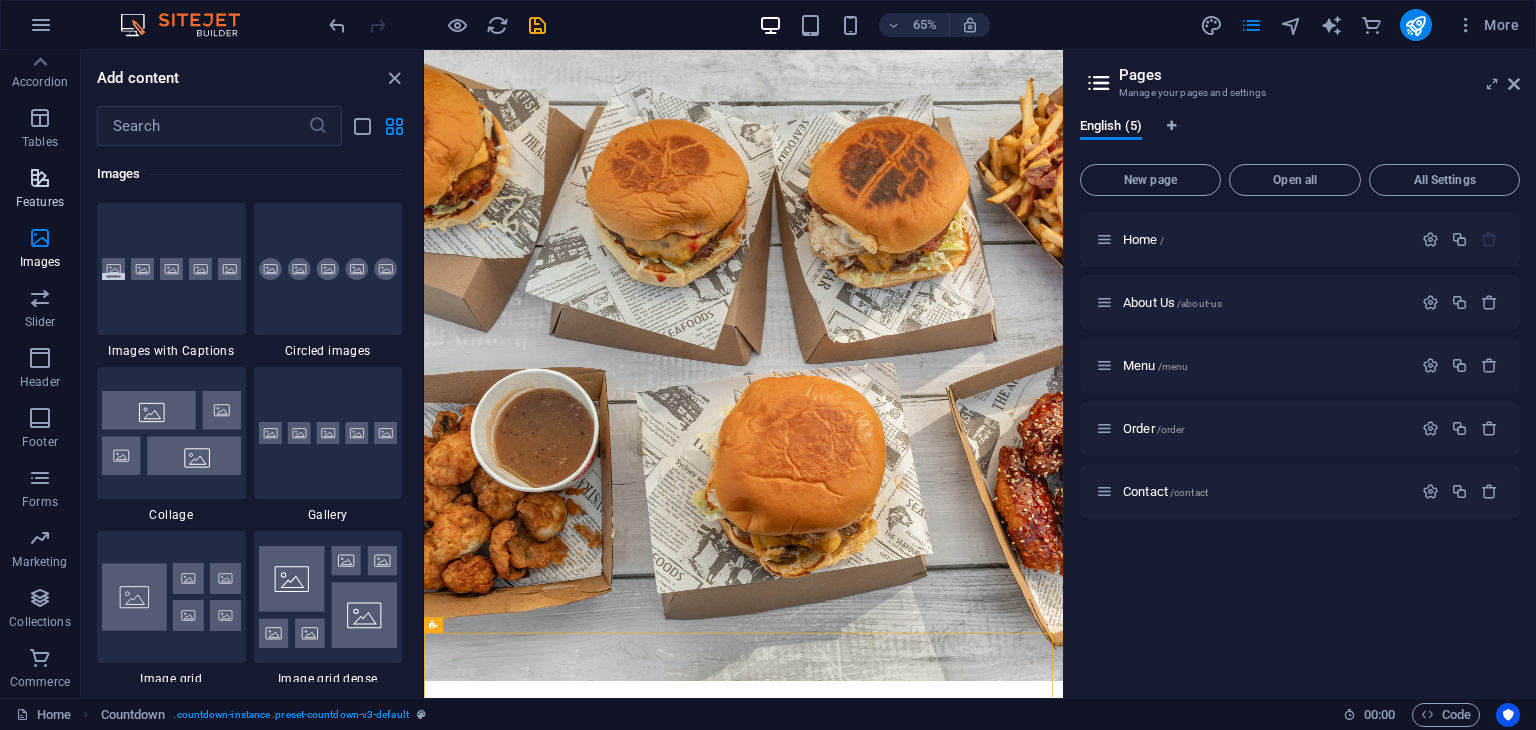 click on "Features" at bounding box center (40, 190) 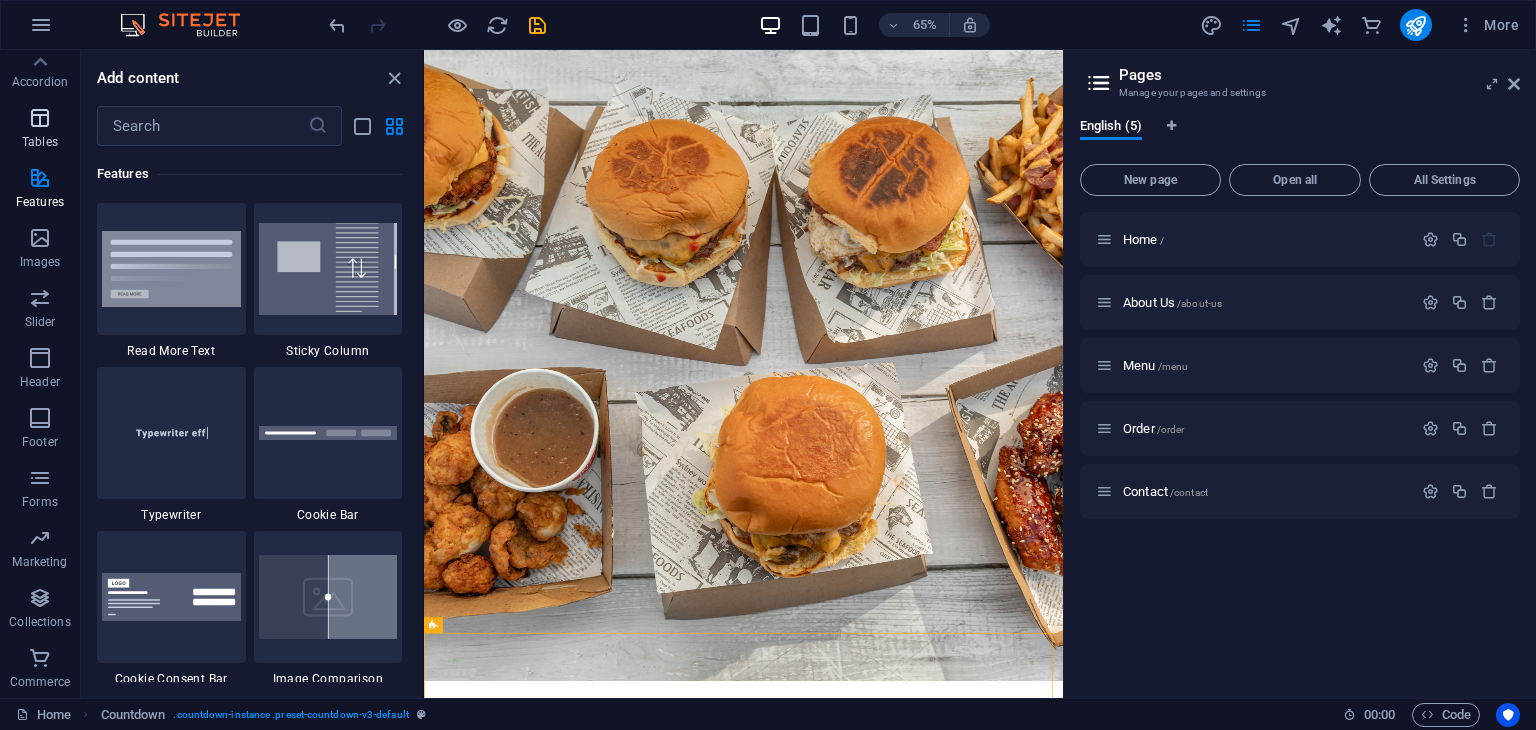 click on "Tables" at bounding box center (40, 142) 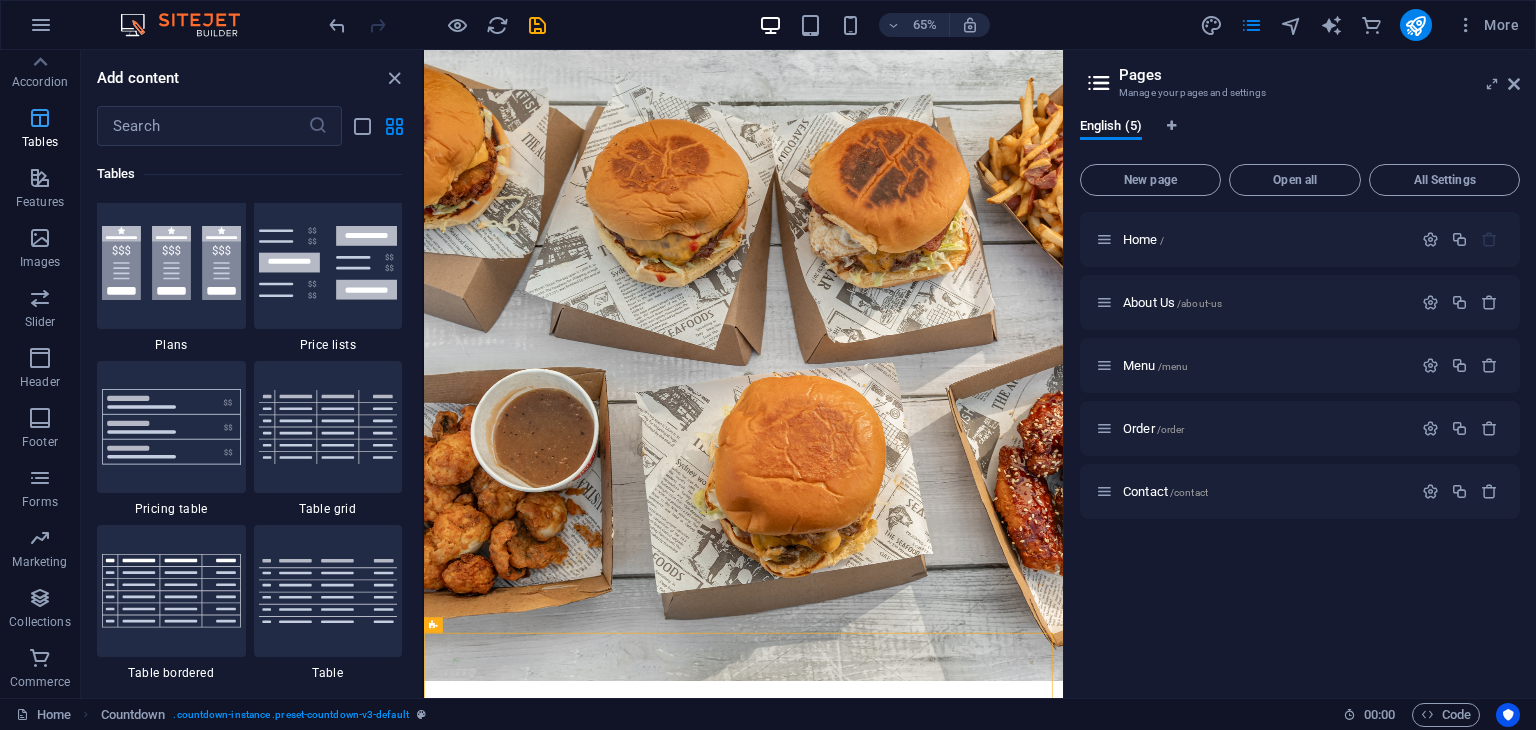 scroll, scrollTop: 6926, scrollLeft: 0, axis: vertical 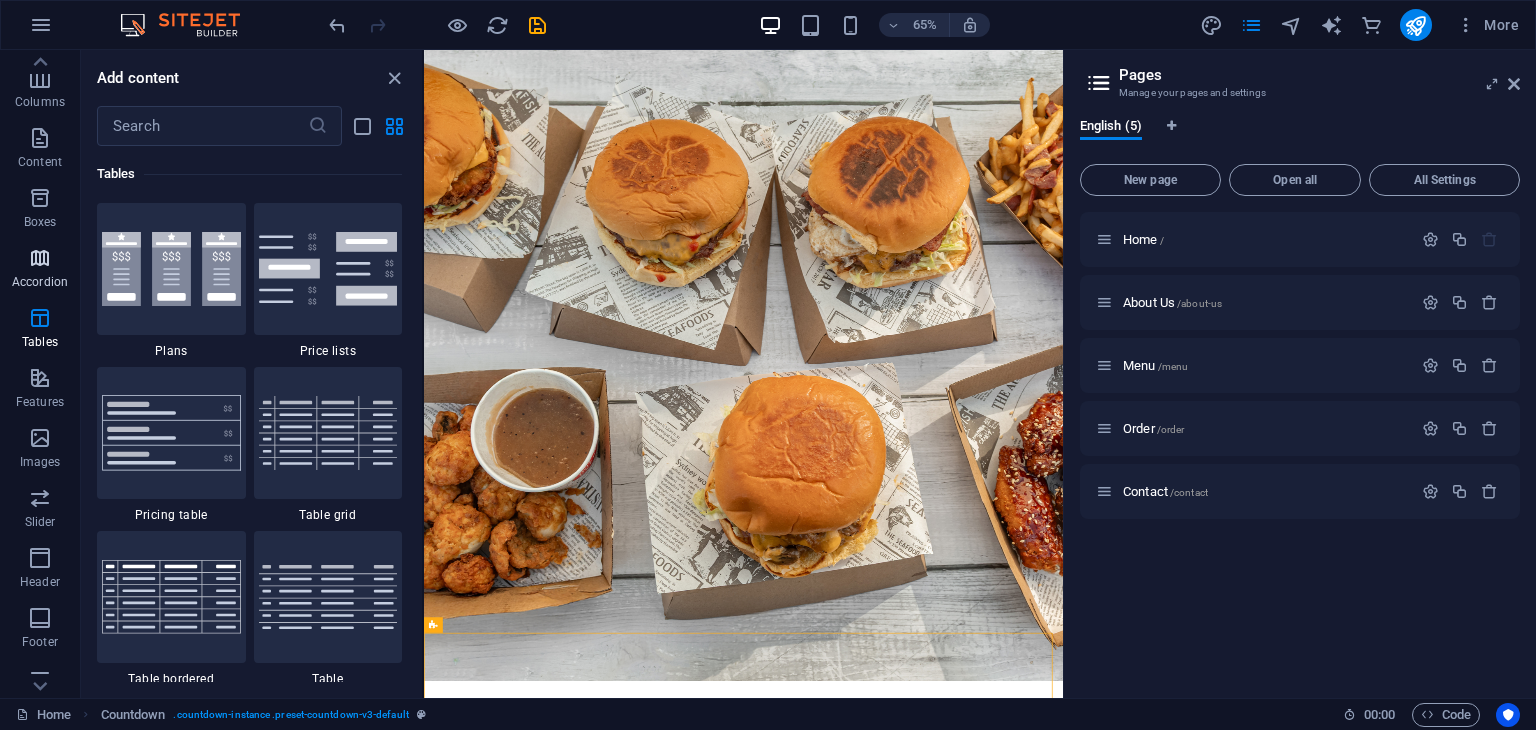 click at bounding box center (40, 258) 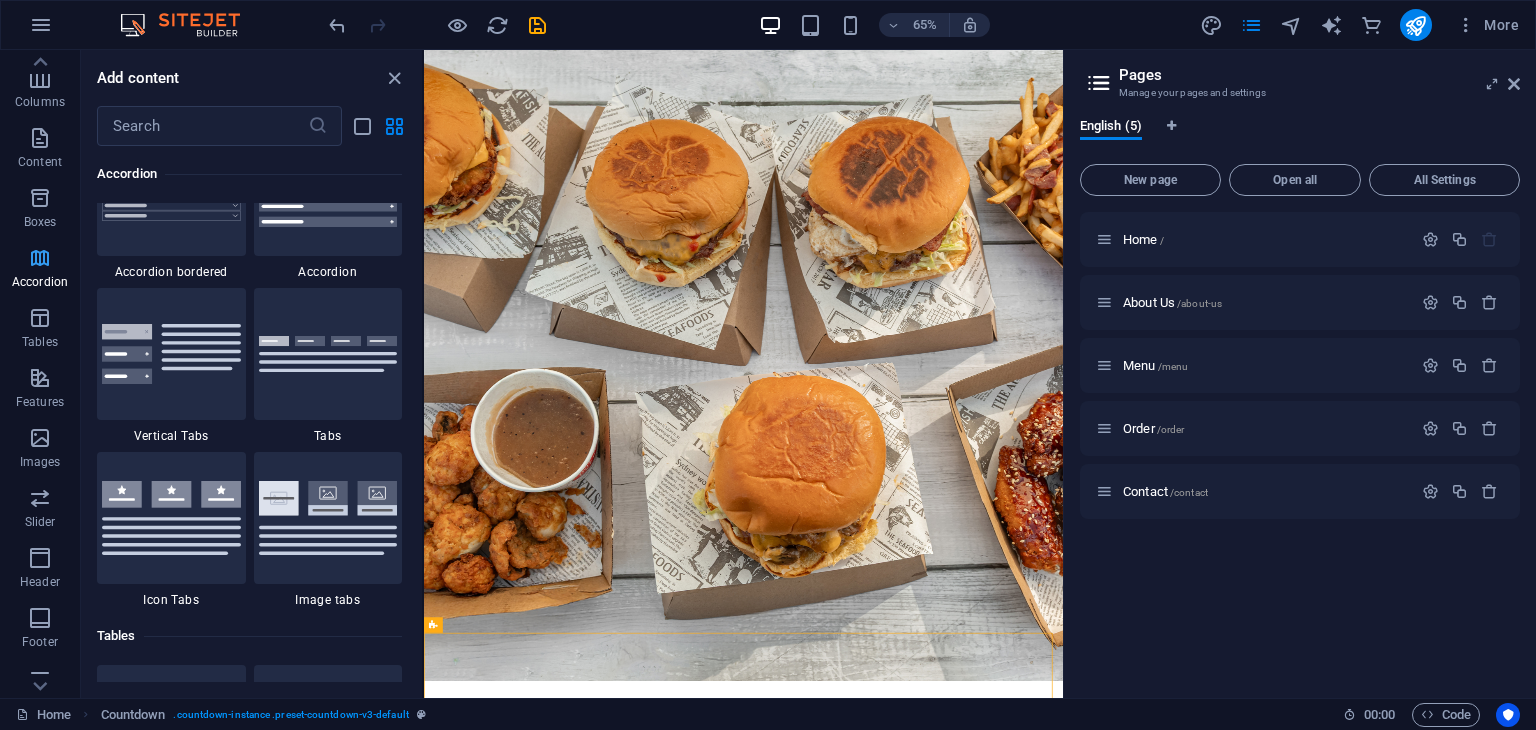 scroll, scrollTop: 6385, scrollLeft: 0, axis: vertical 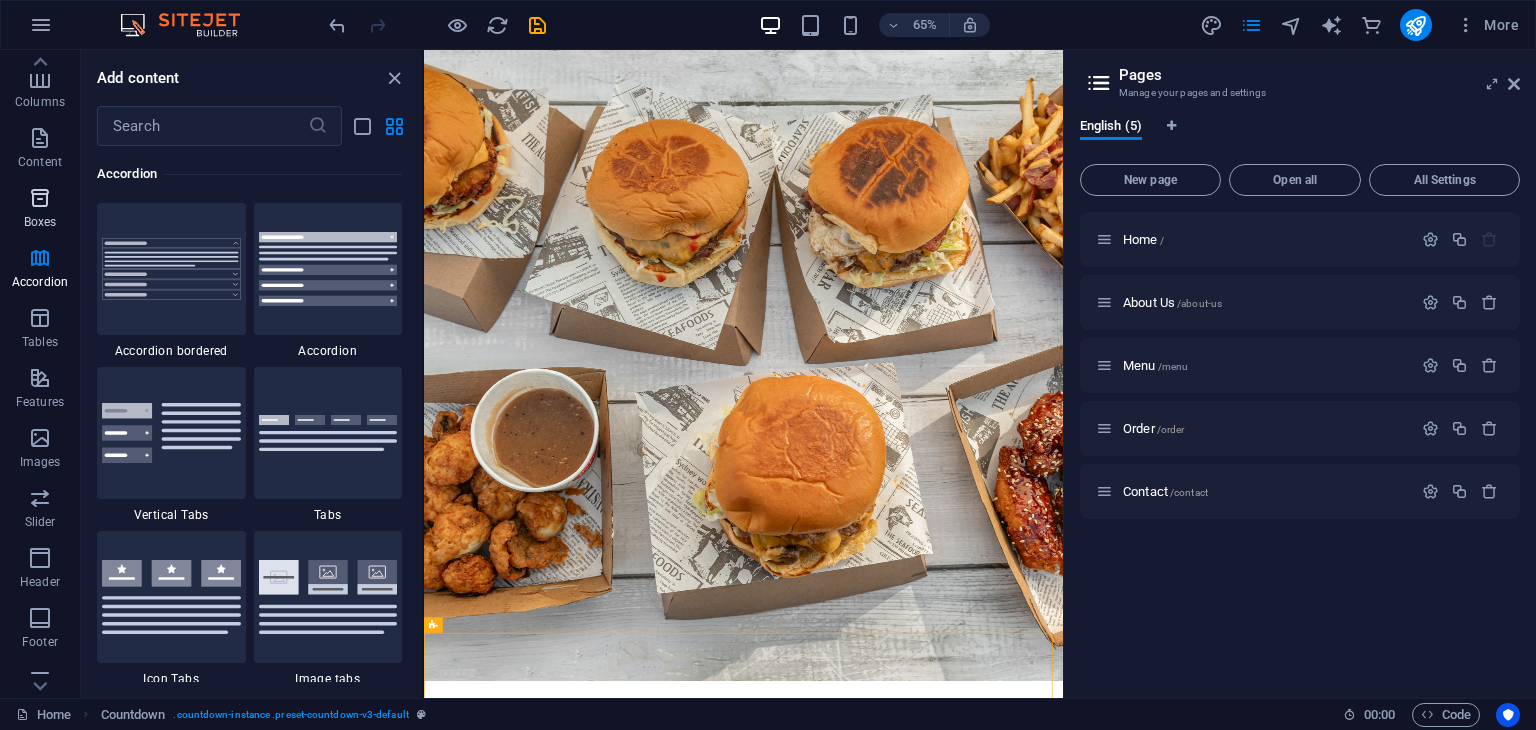 click on "Boxes" at bounding box center (40, 222) 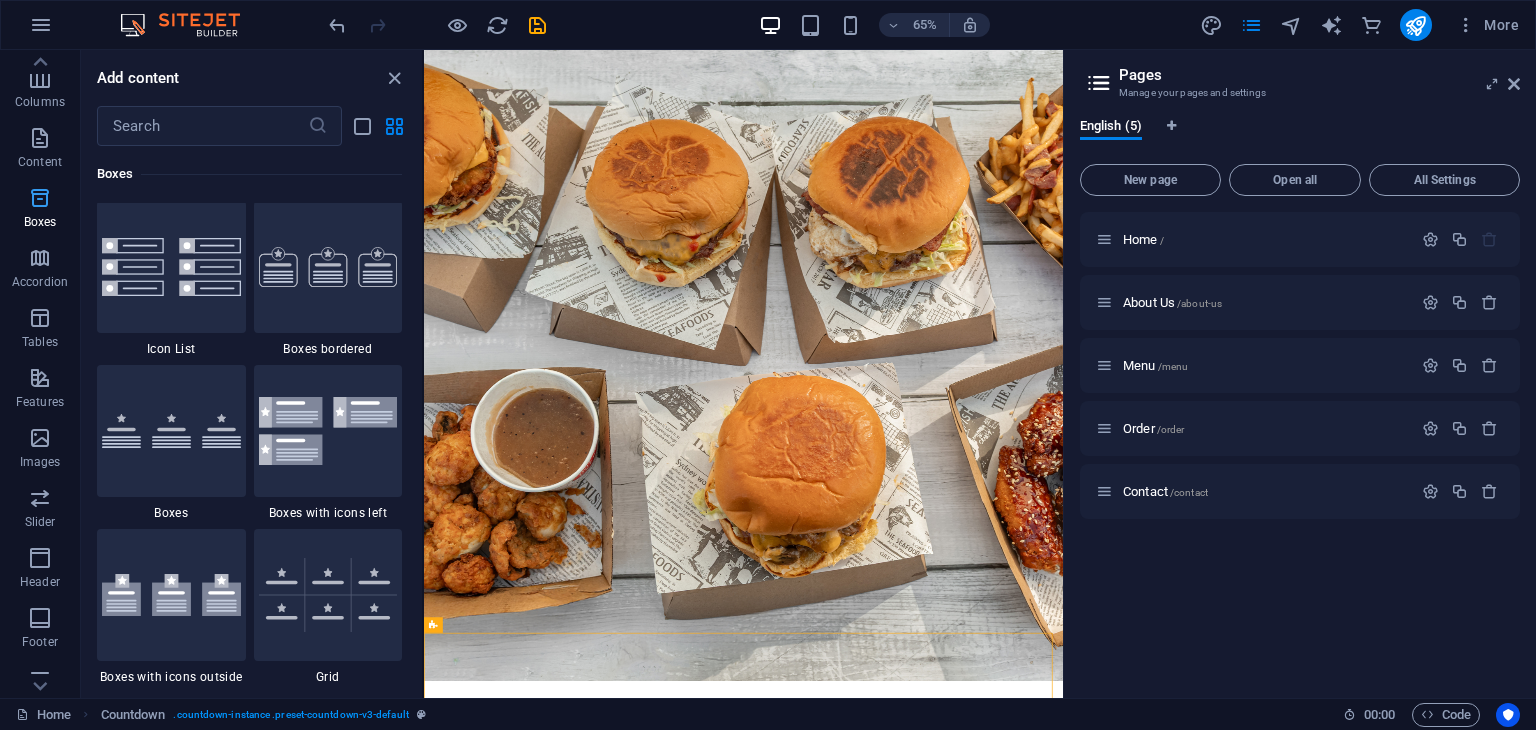 scroll, scrollTop: 5516, scrollLeft: 0, axis: vertical 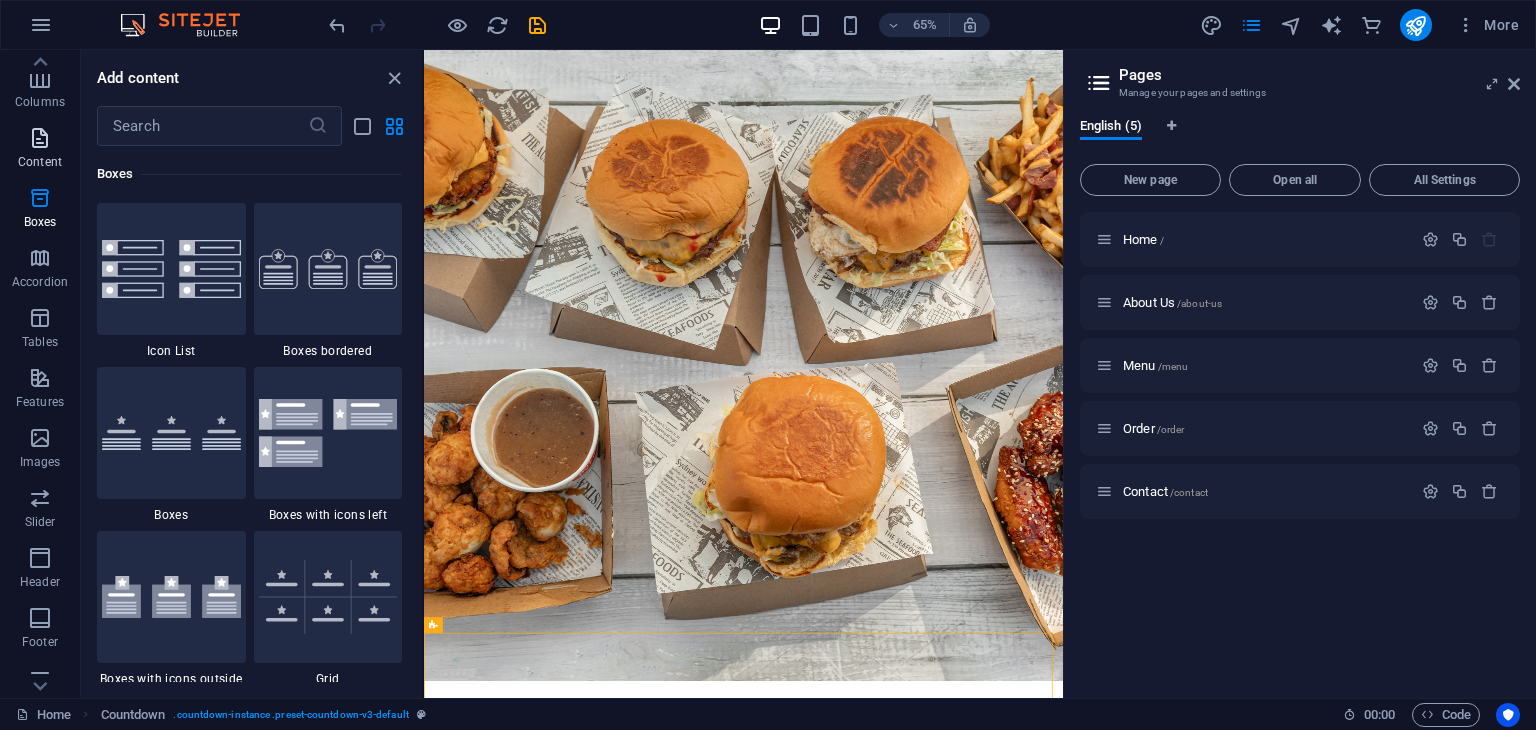 click on "Content" at bounding box center [40, 162] 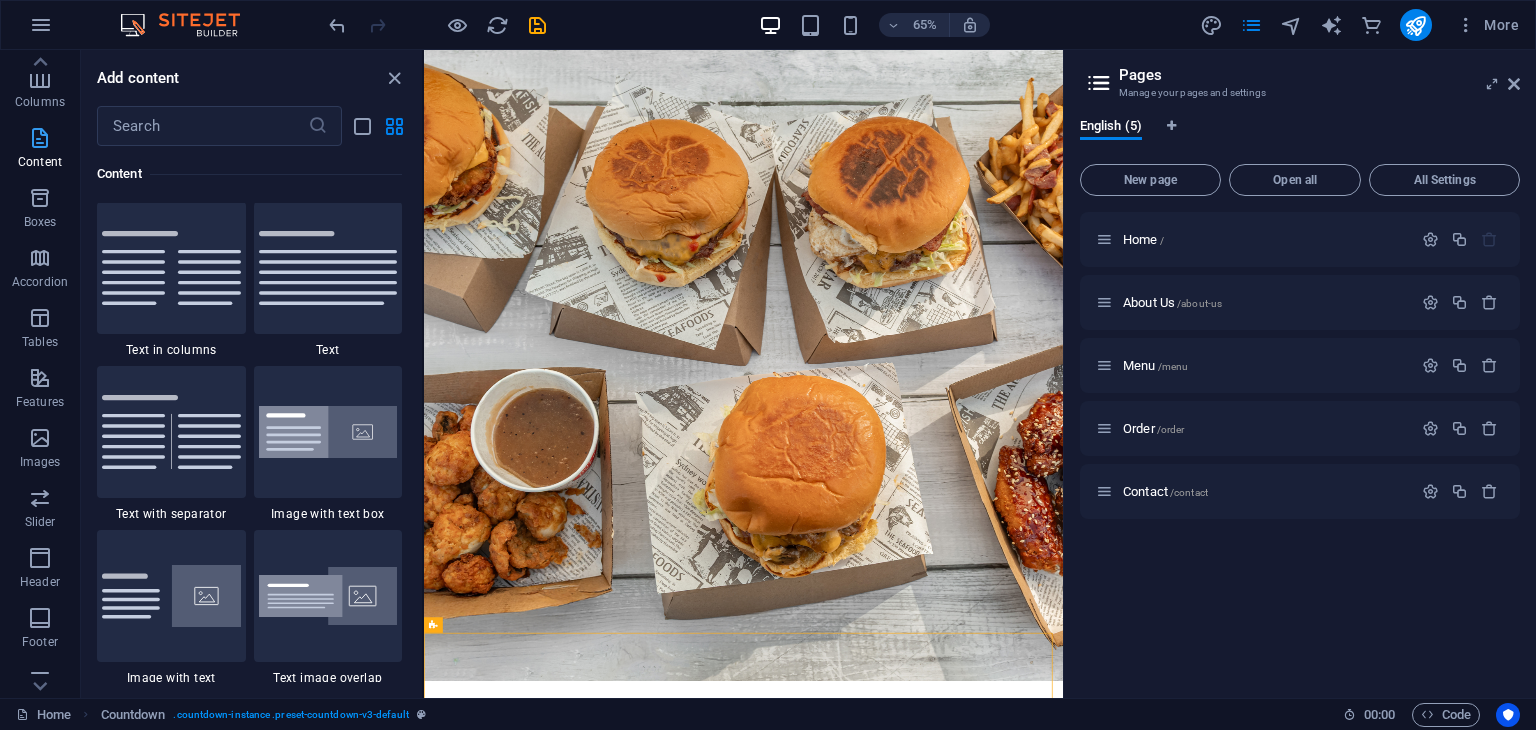scroll, scrollTop: 3499, scrollLeft: 0, axis: vertical 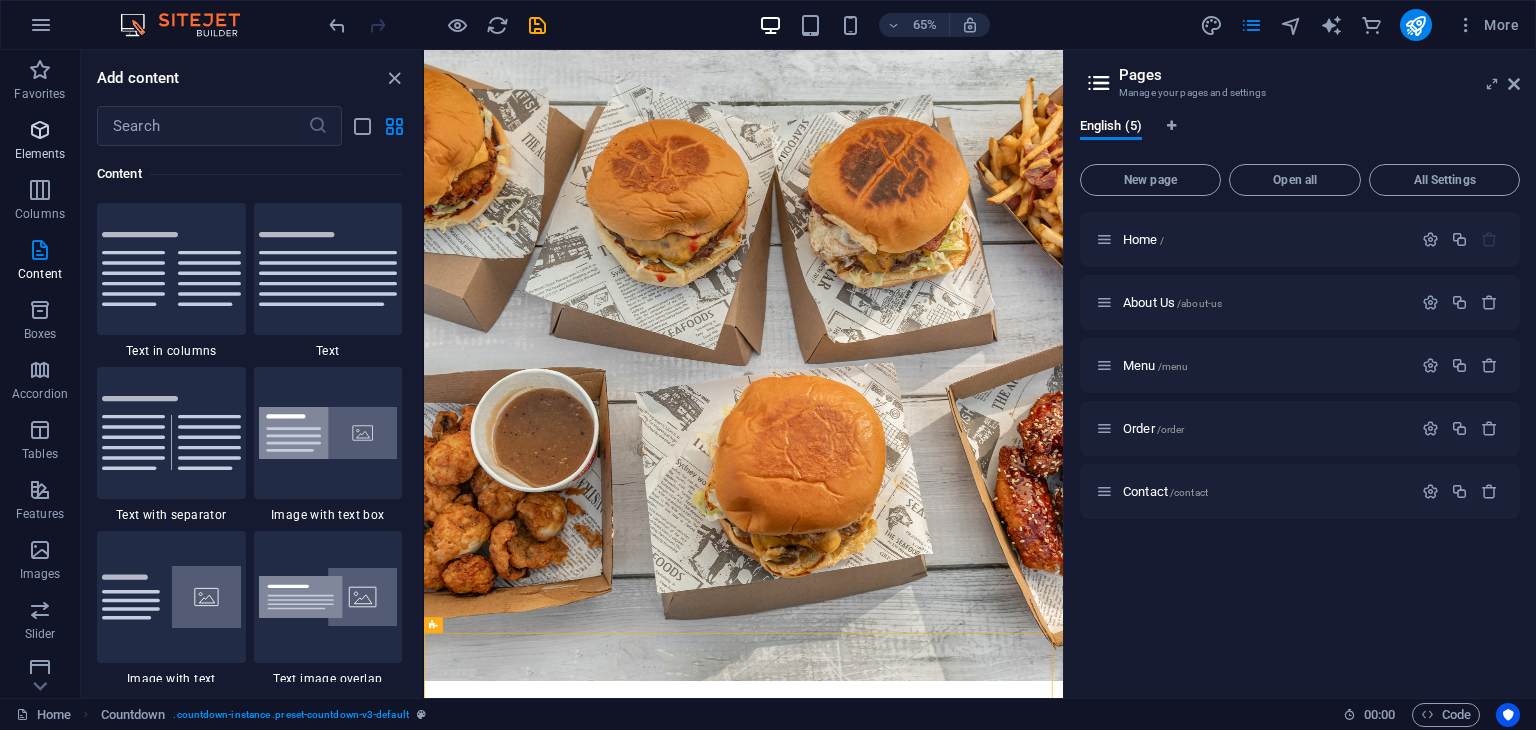 click on "Elements" at bounding box center [40, 140] 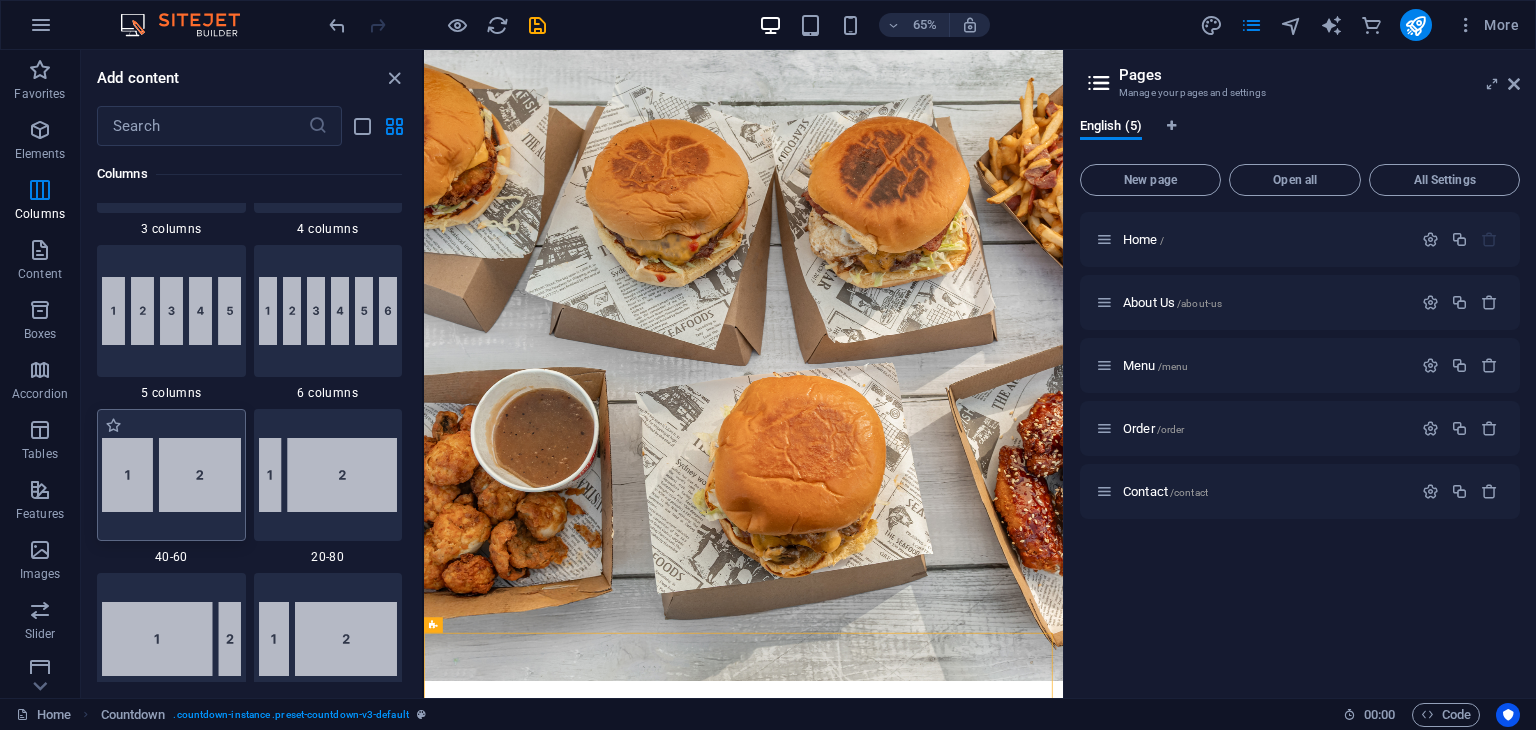 scroll, scrollTop: 1512, scrollLeft: 0, axis: vertical 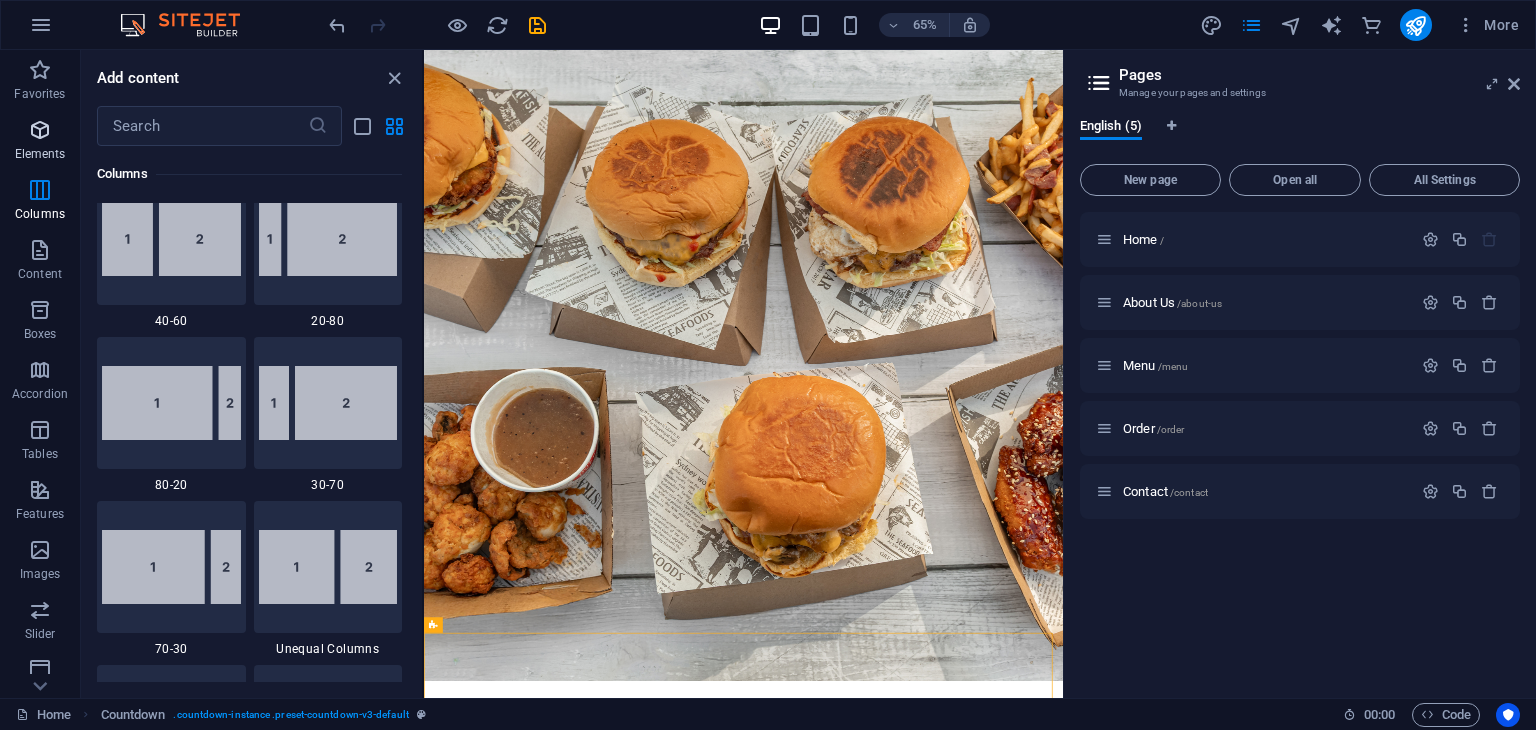 click on "Elements" at bounding box center [40, 154] 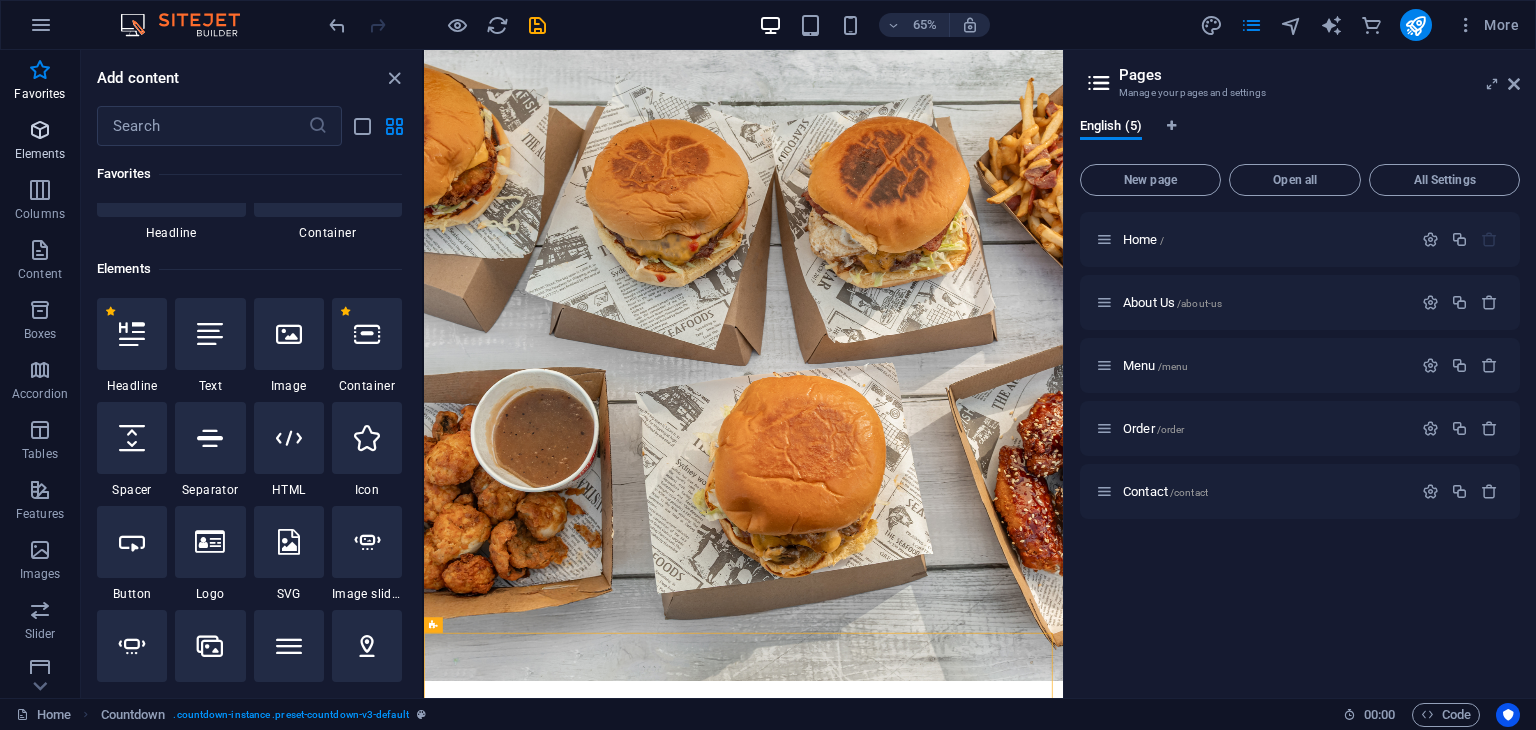 scroll, scrollTop: 12, scrollLeft: 0, axis: vertical 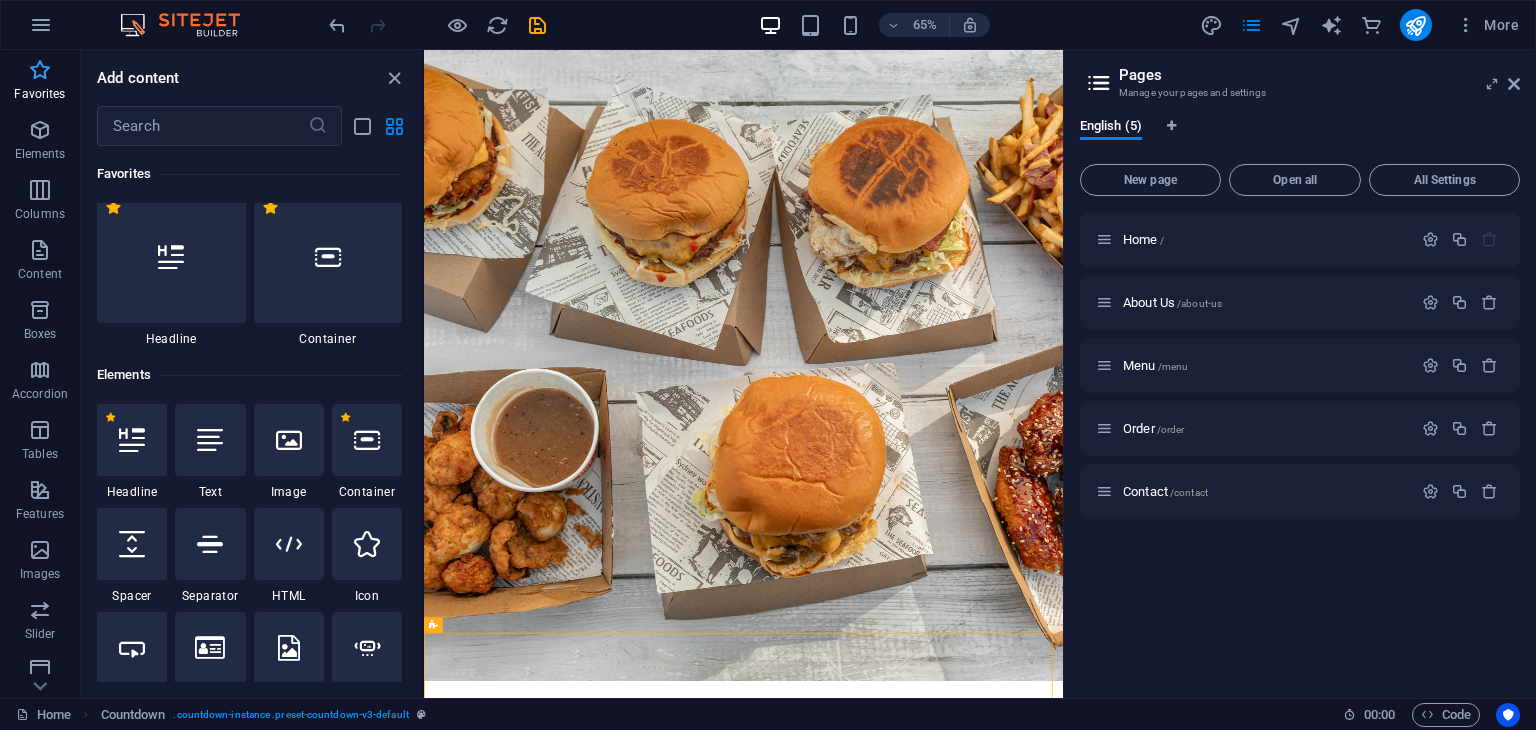 click on "Favorites" at bounding box center (39, 94) 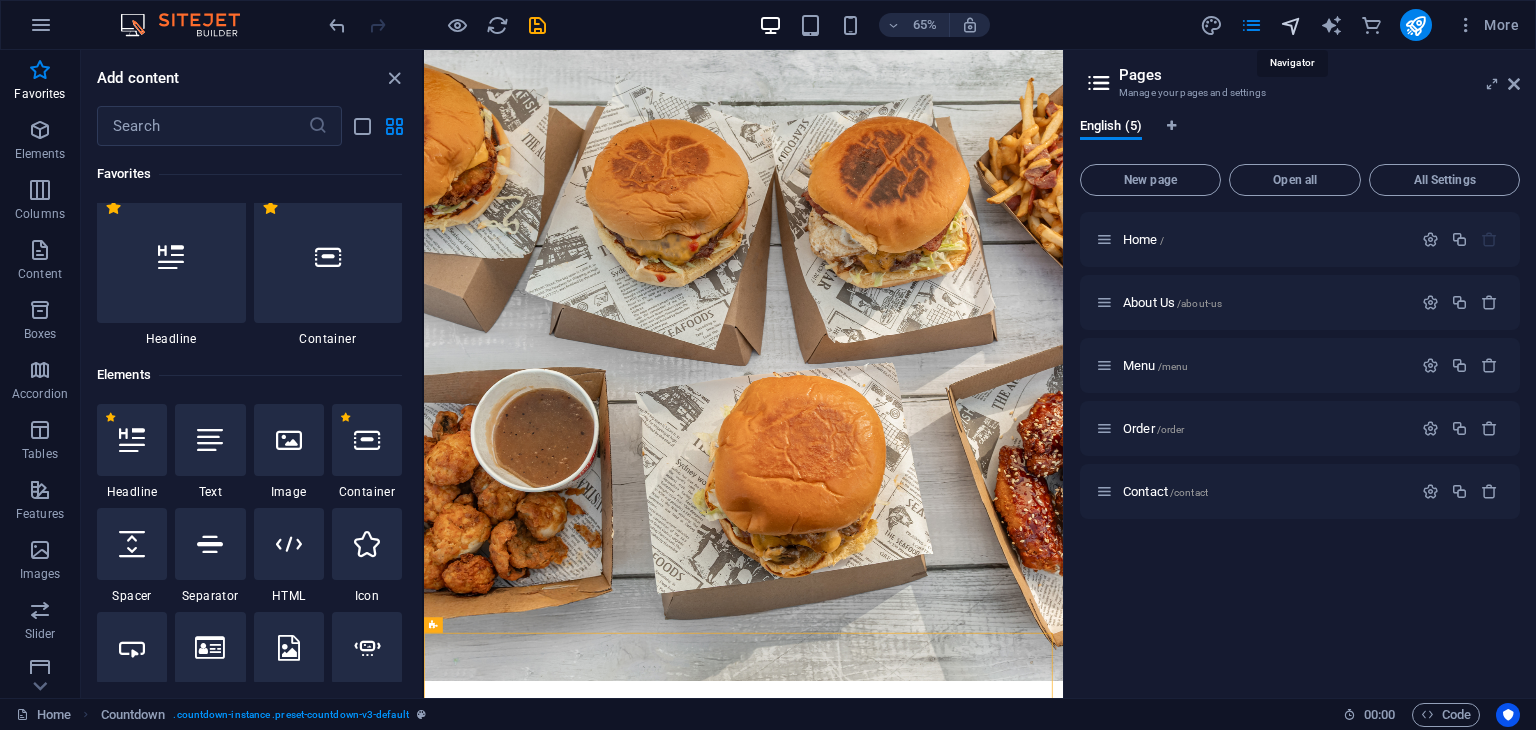 click at bounding box center (1291, 25) 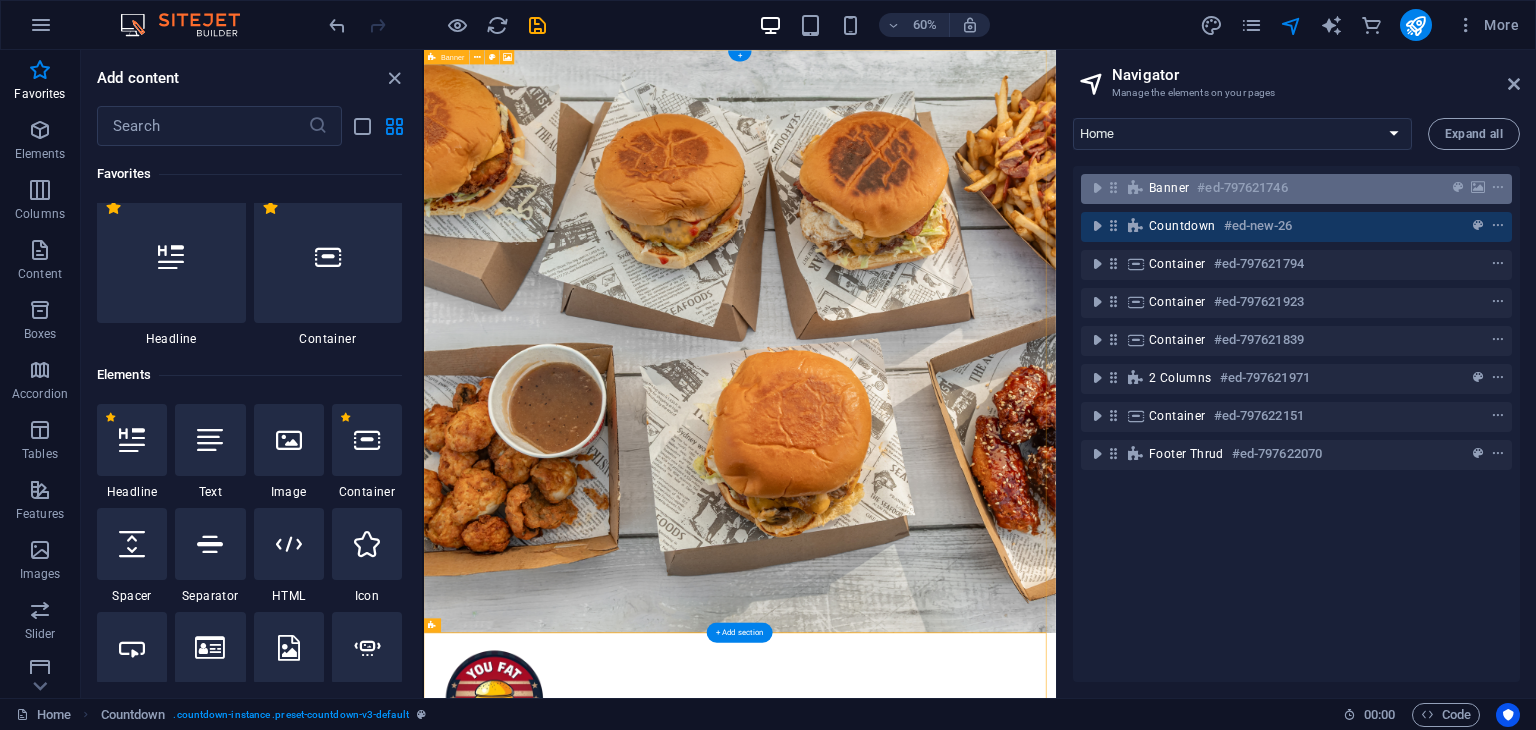 click on "Banner #ed-797621746" at bounding box center (1280, 188) 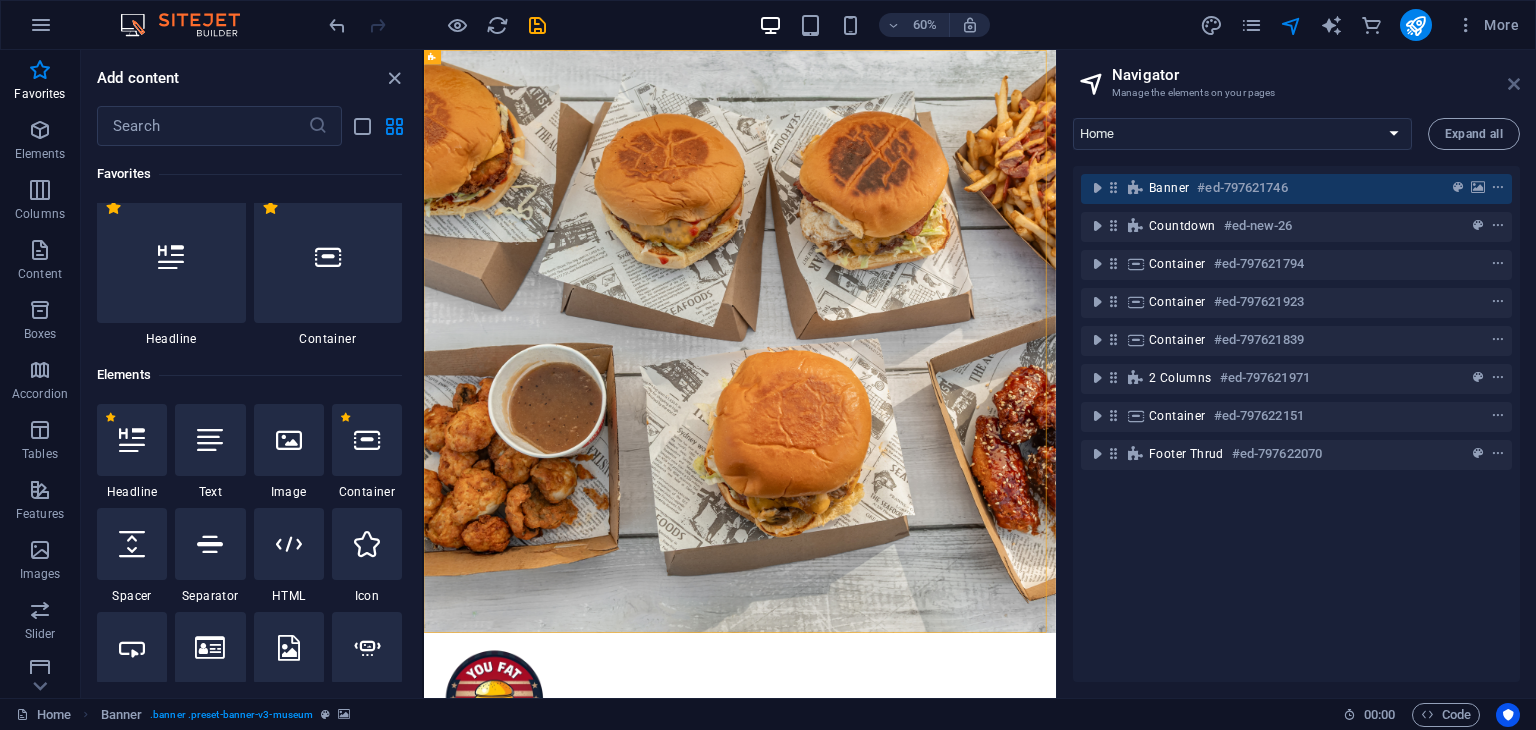 click at bounding box center (1514, 84) 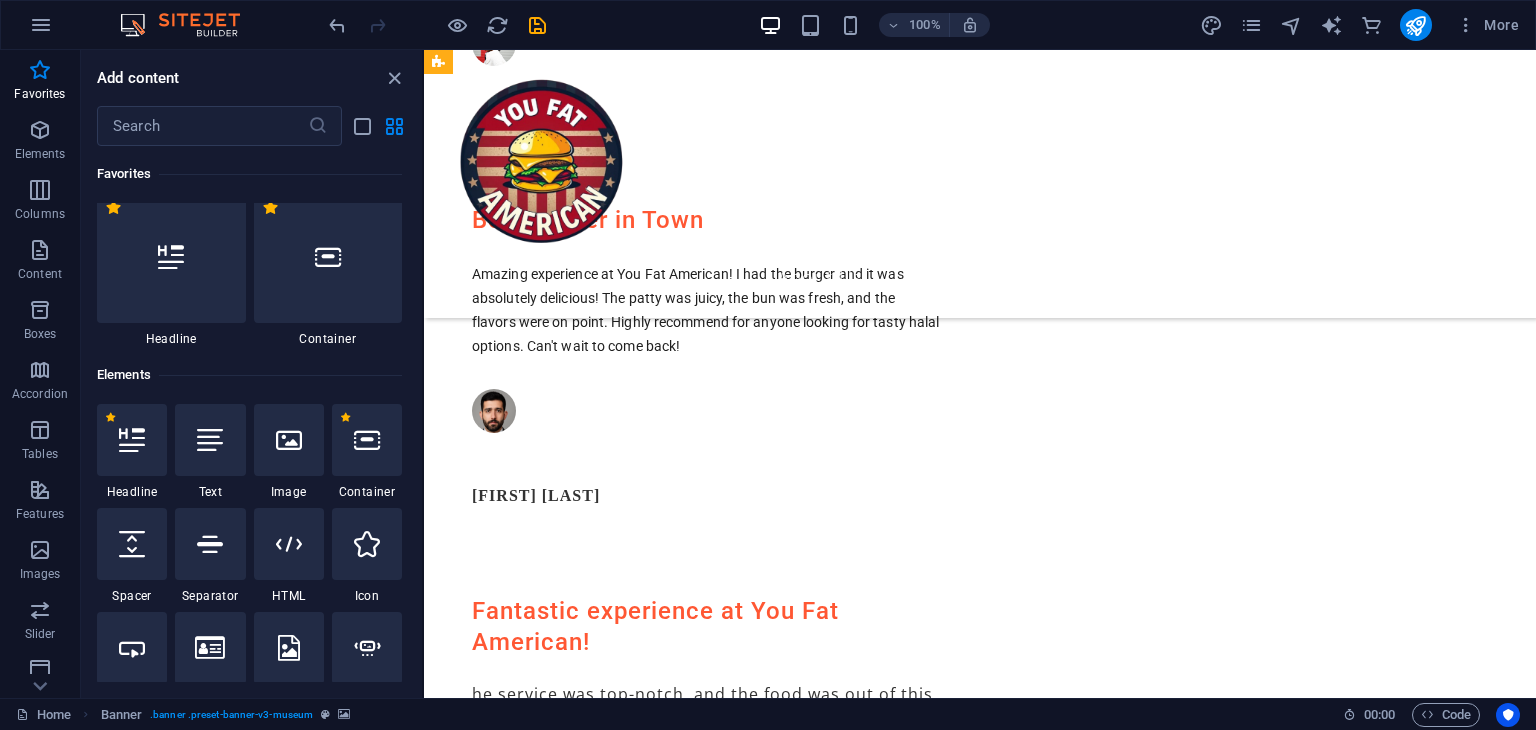 scroll, scrollTop: 4550, scrollLeft: 0, axis: vertical 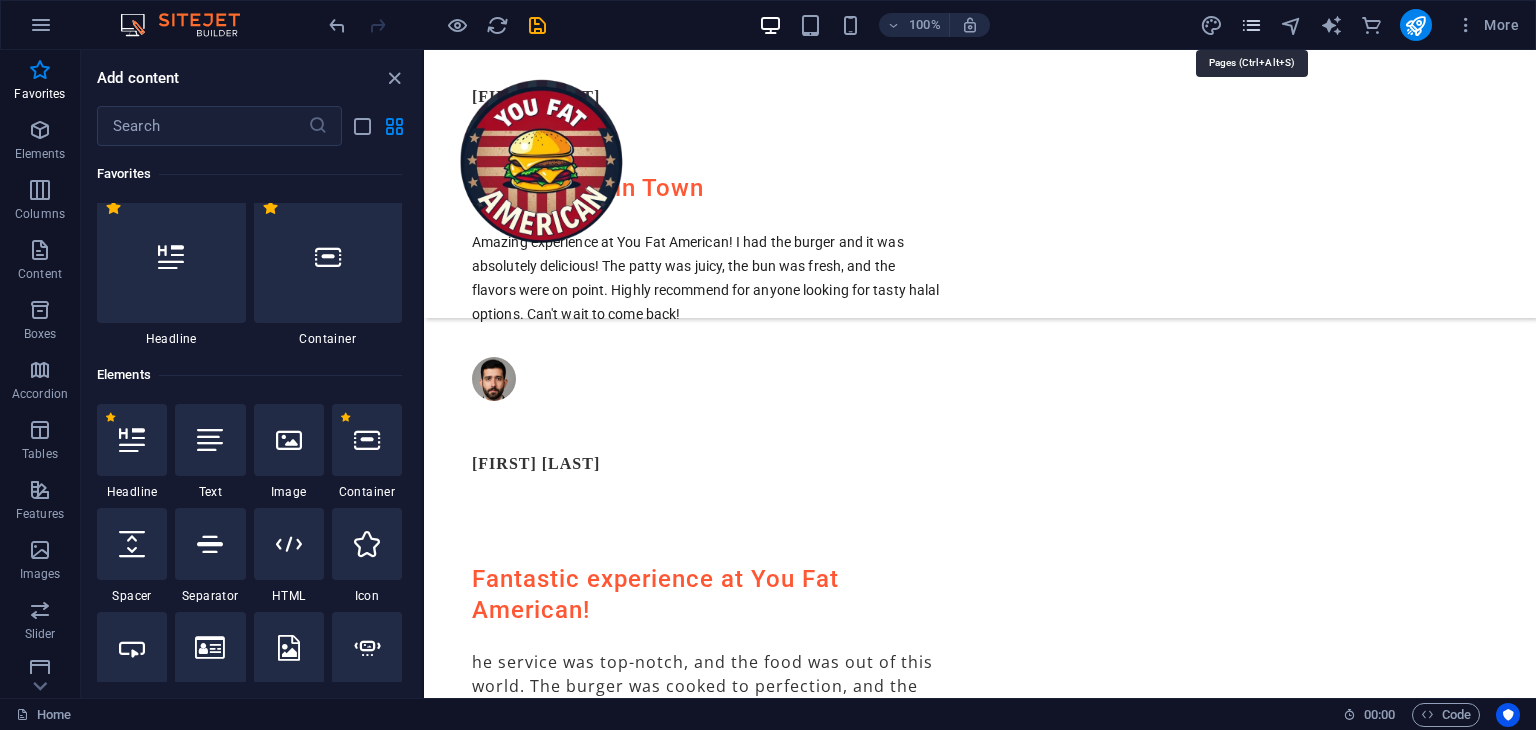 click at bounding box center (1251, 25) 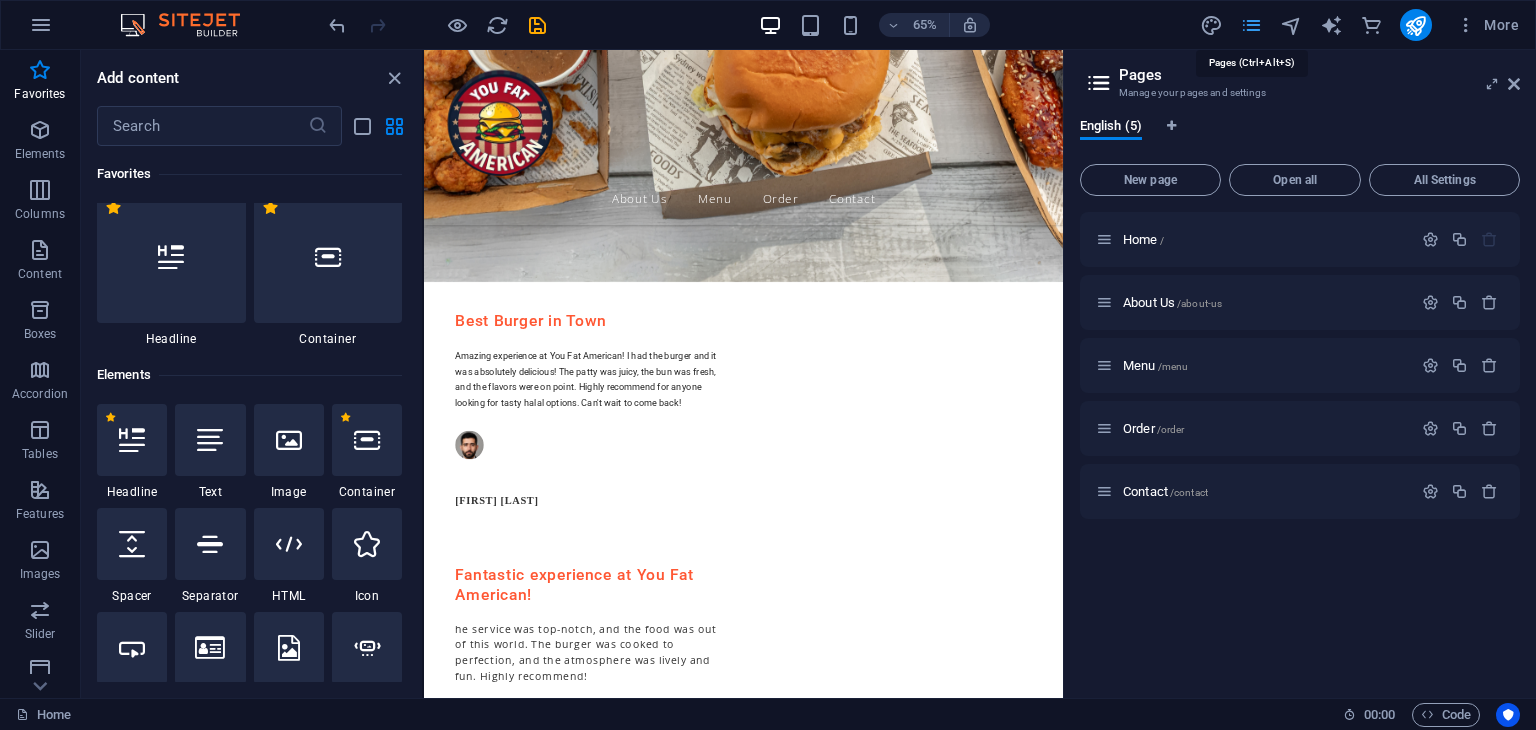 scroll, scrollTop: 4528, scrollLeft: 0, axis: vertical 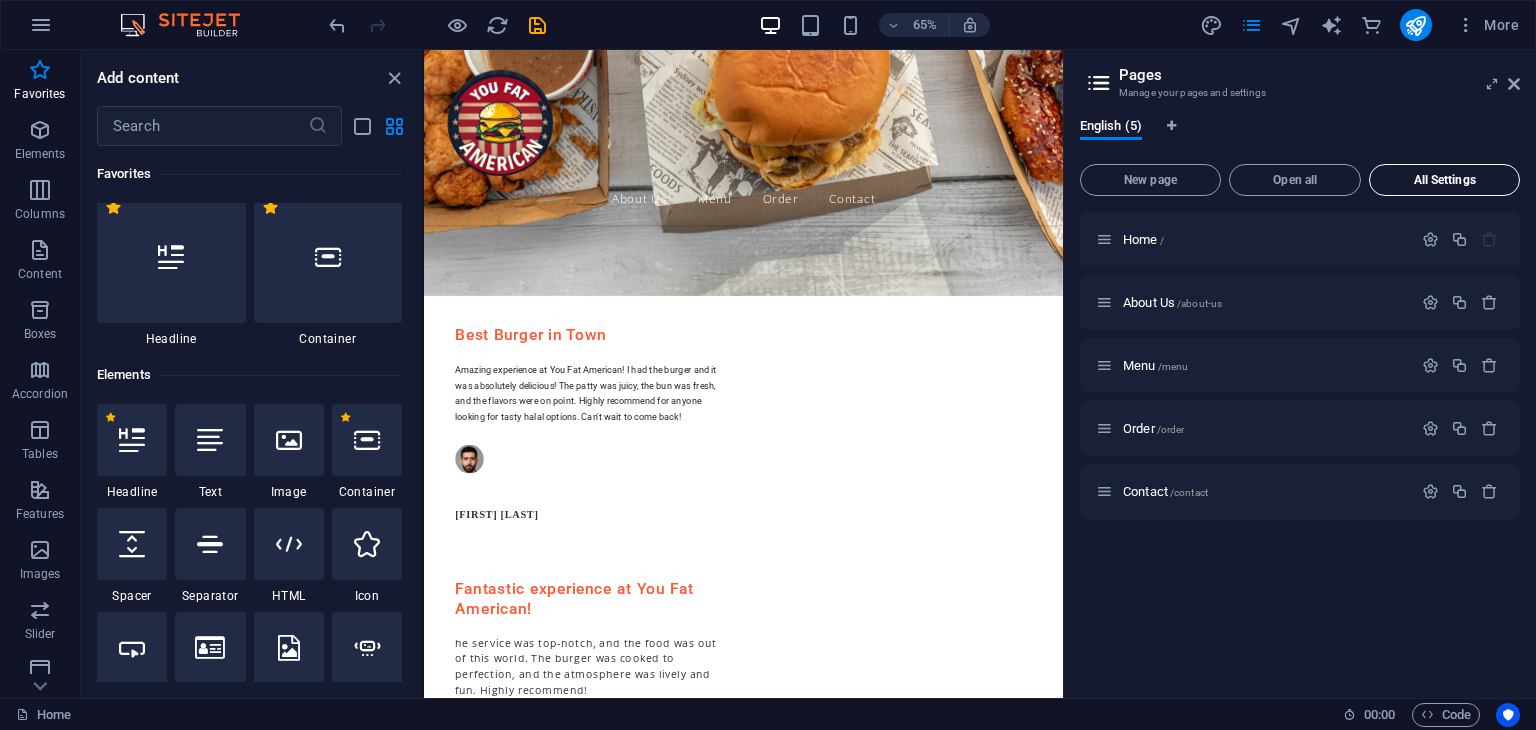 click on "All Settings" at bounding box center (1444, 180) 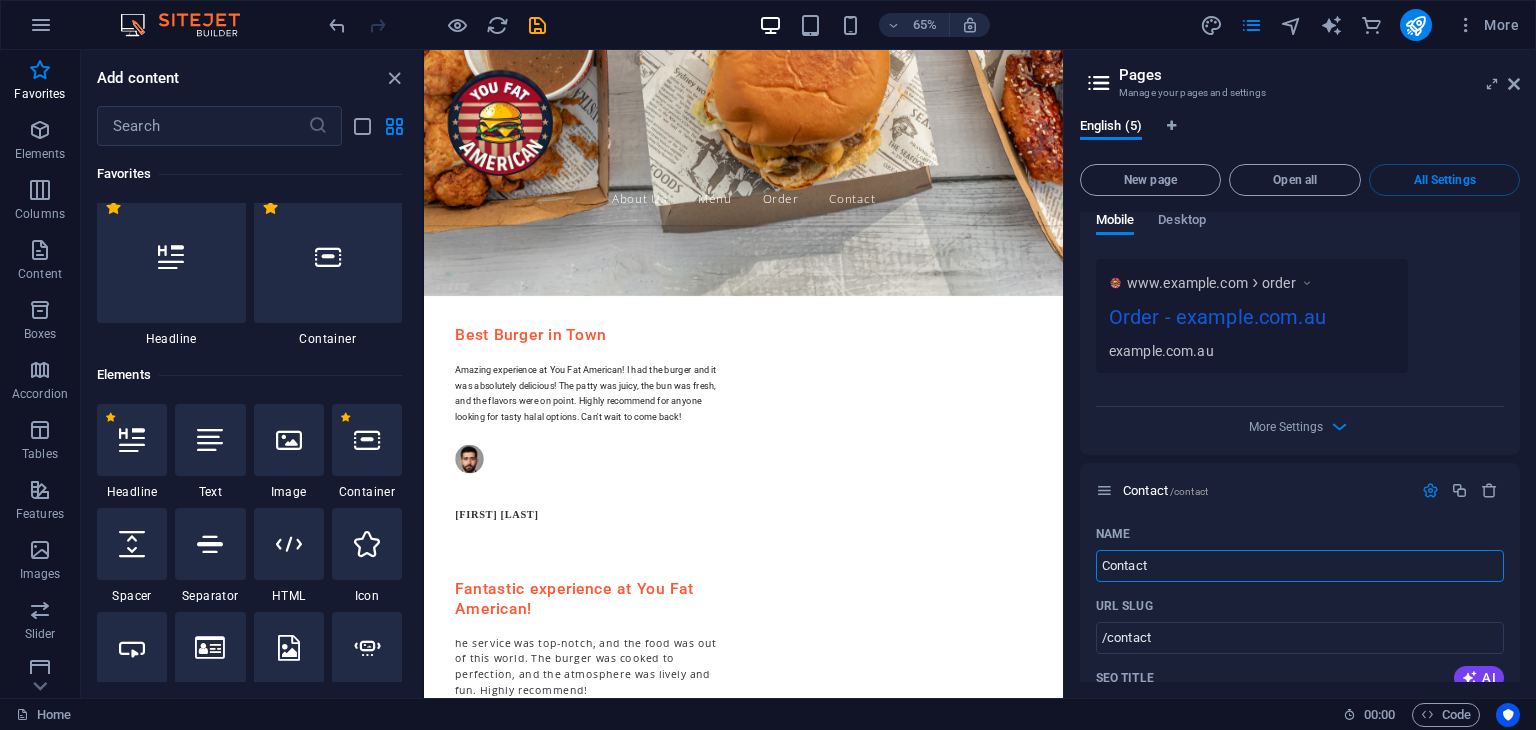 scroll, scrollTop: 2954, scrollLeft: 0, axis: vertical 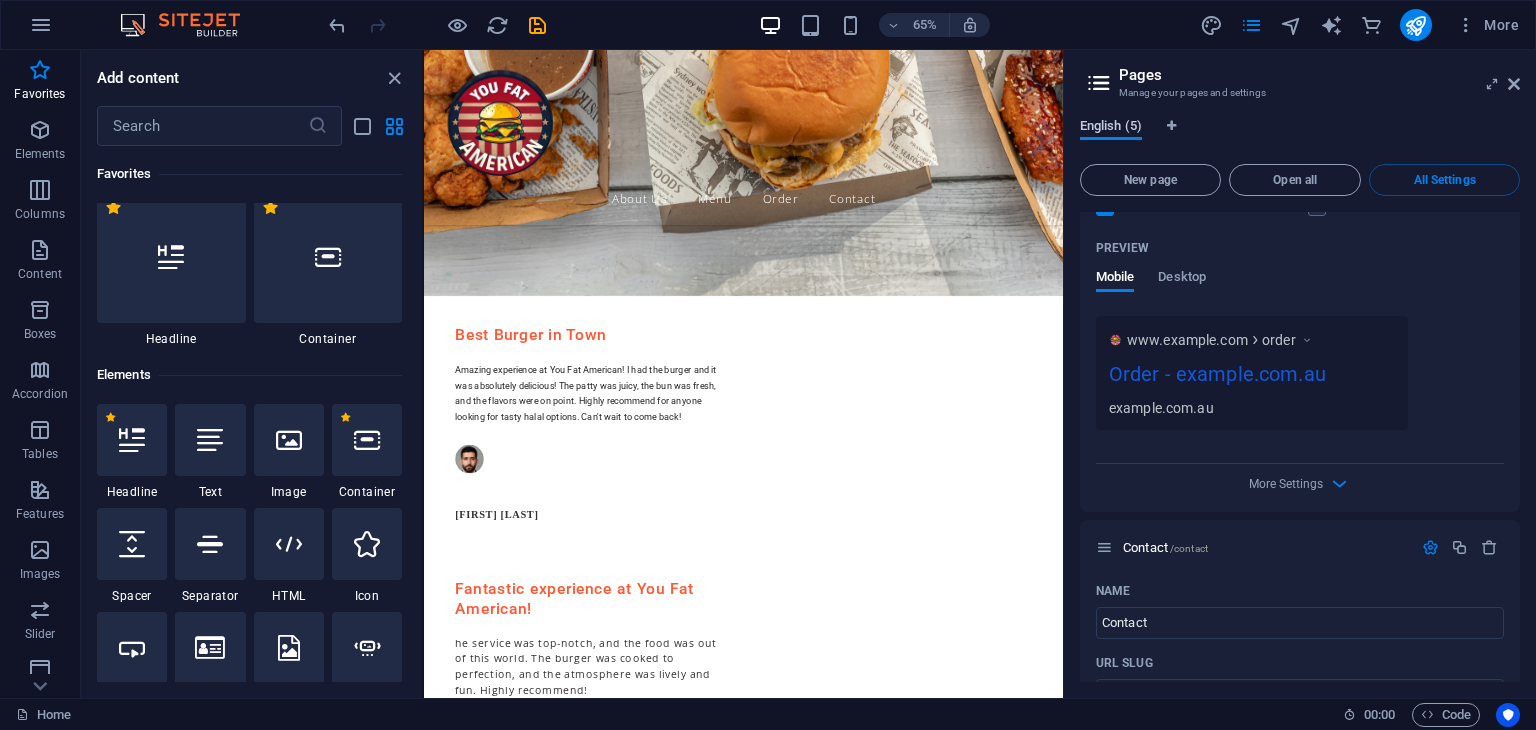 click on "English (5)" at bounding box center [1111, 128] 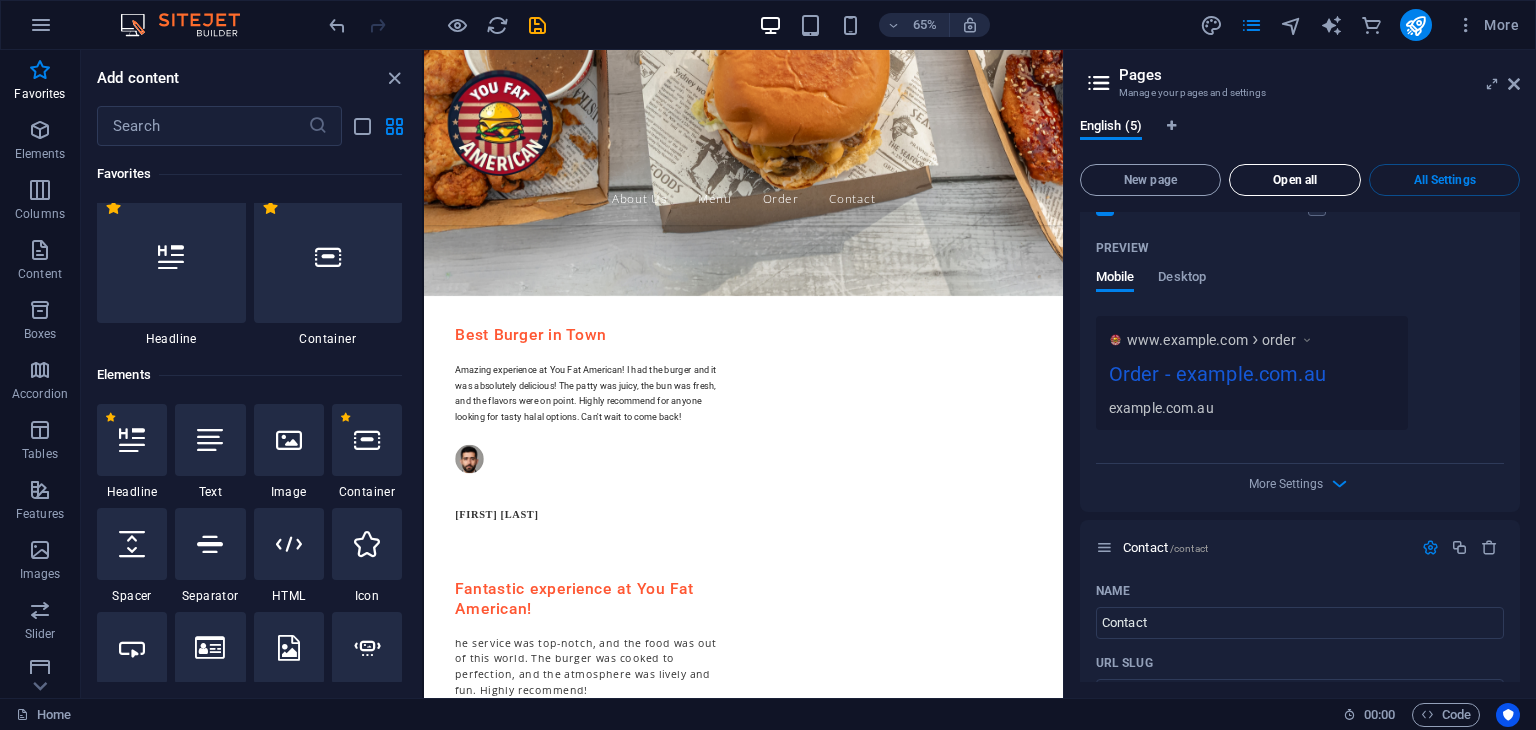 click on "Open all" at bounding box center [1295, 180] 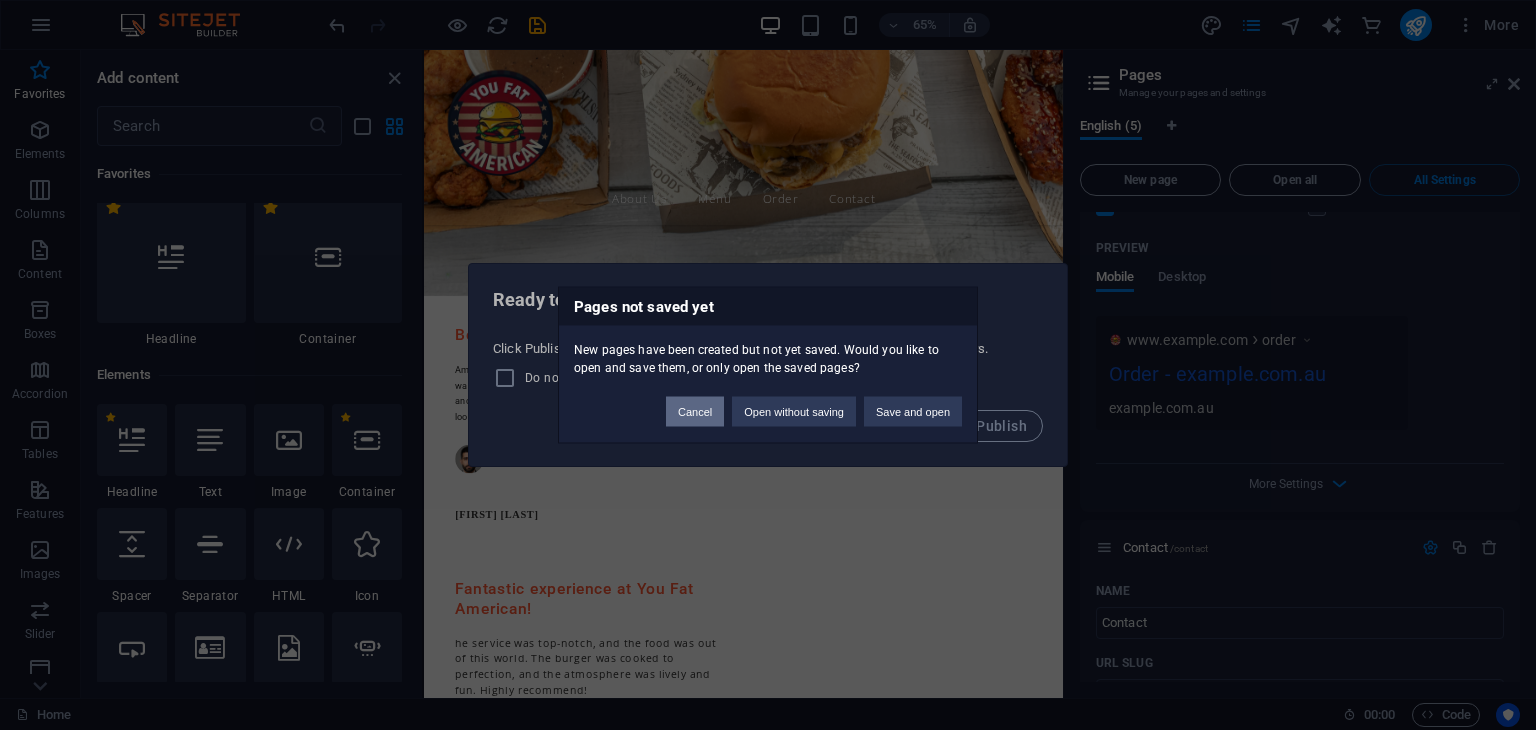 click on "Cancel" at bounding box center (695, 412) 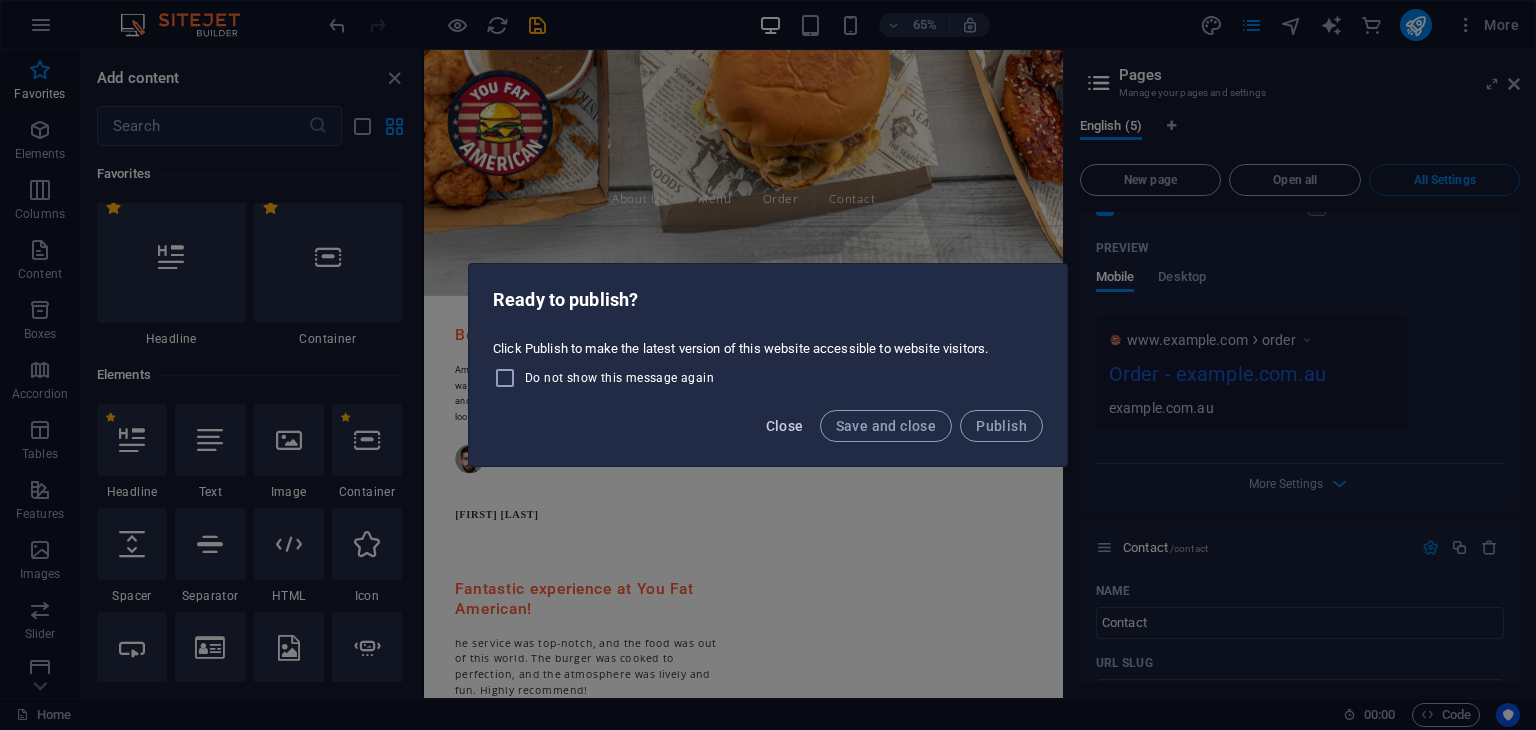 click on "Close" at bounding box center (785, 426) 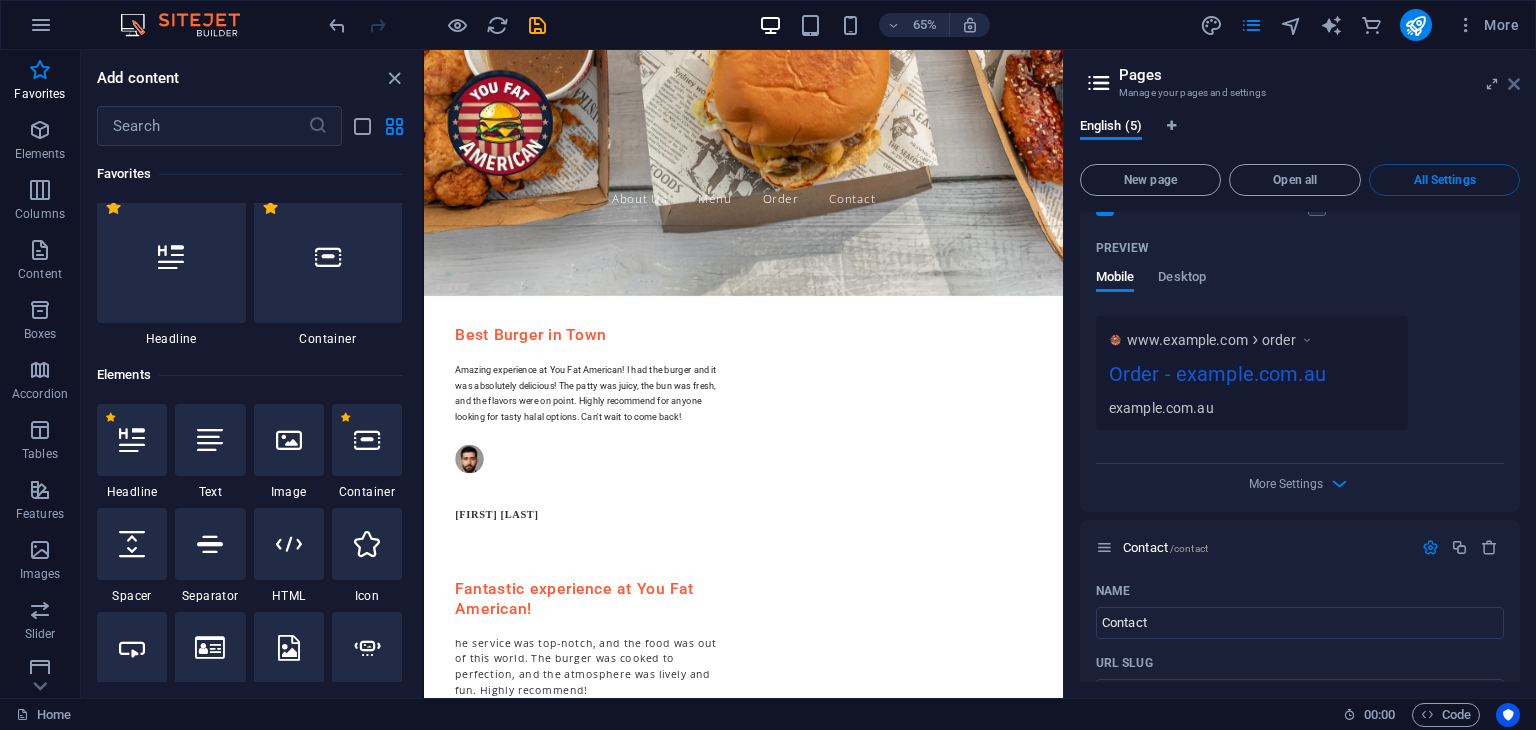 click at bounding box center (1514, 84) 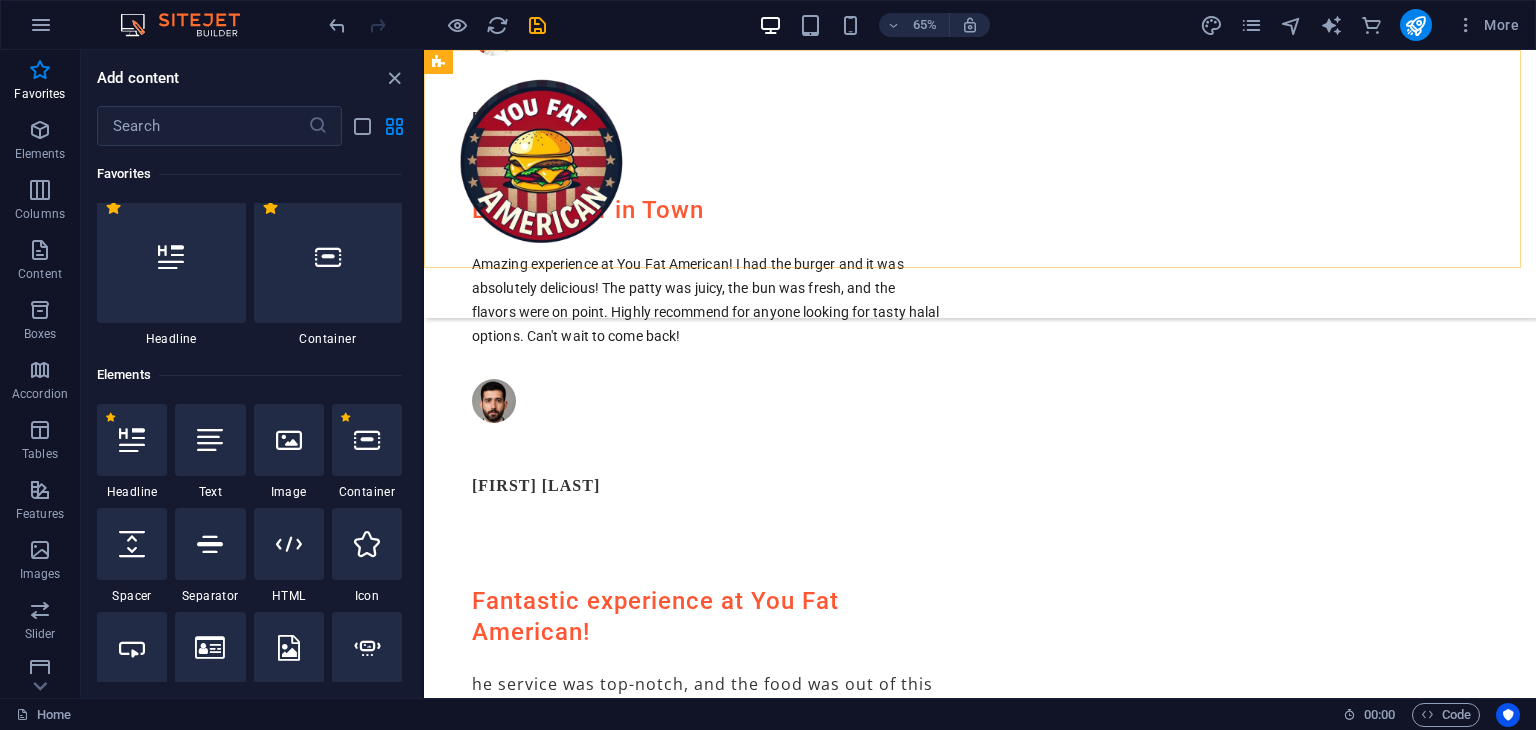 scroll, scrollTop: 4550, scrollLeft: 0, axis: vertical 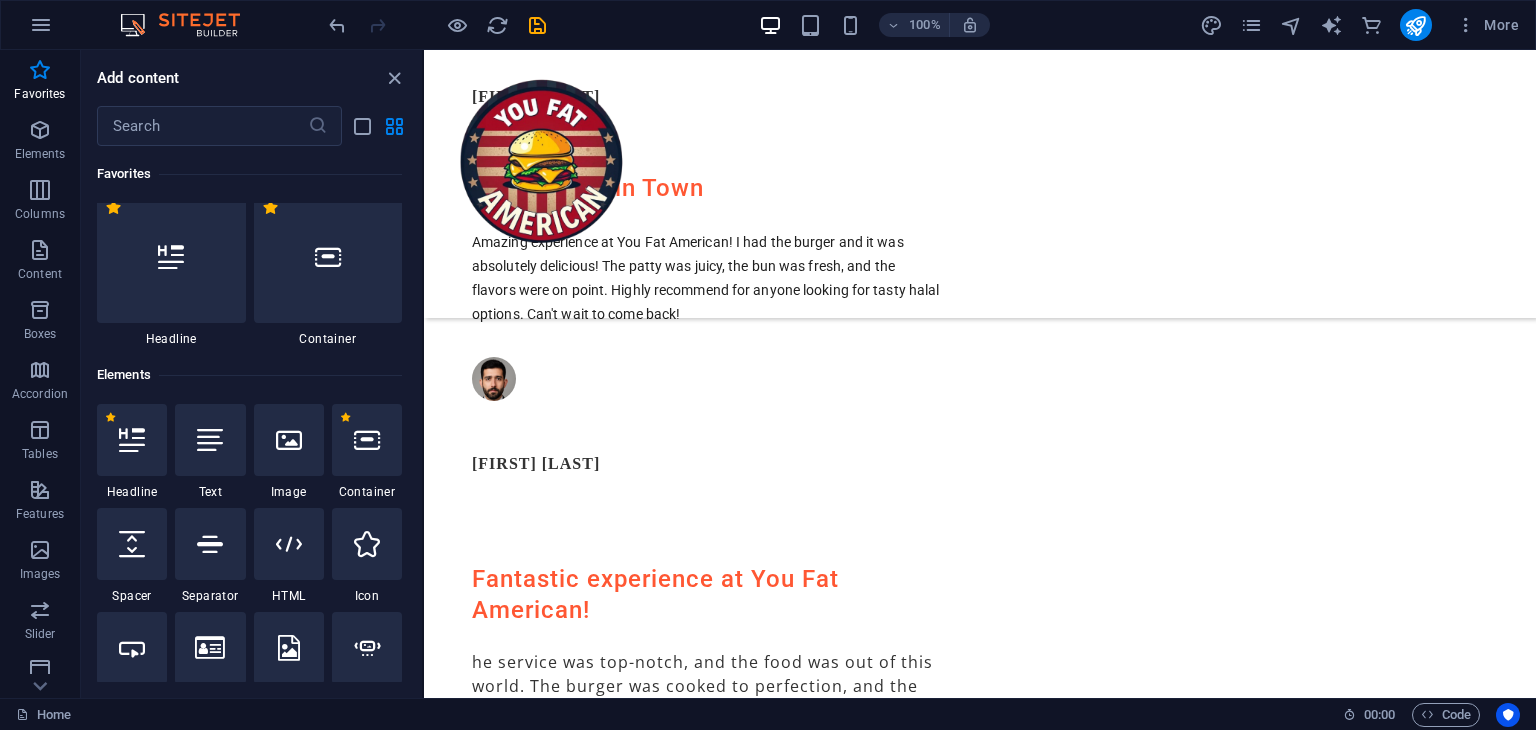 click on "More" at bounding box center (1363, 25) 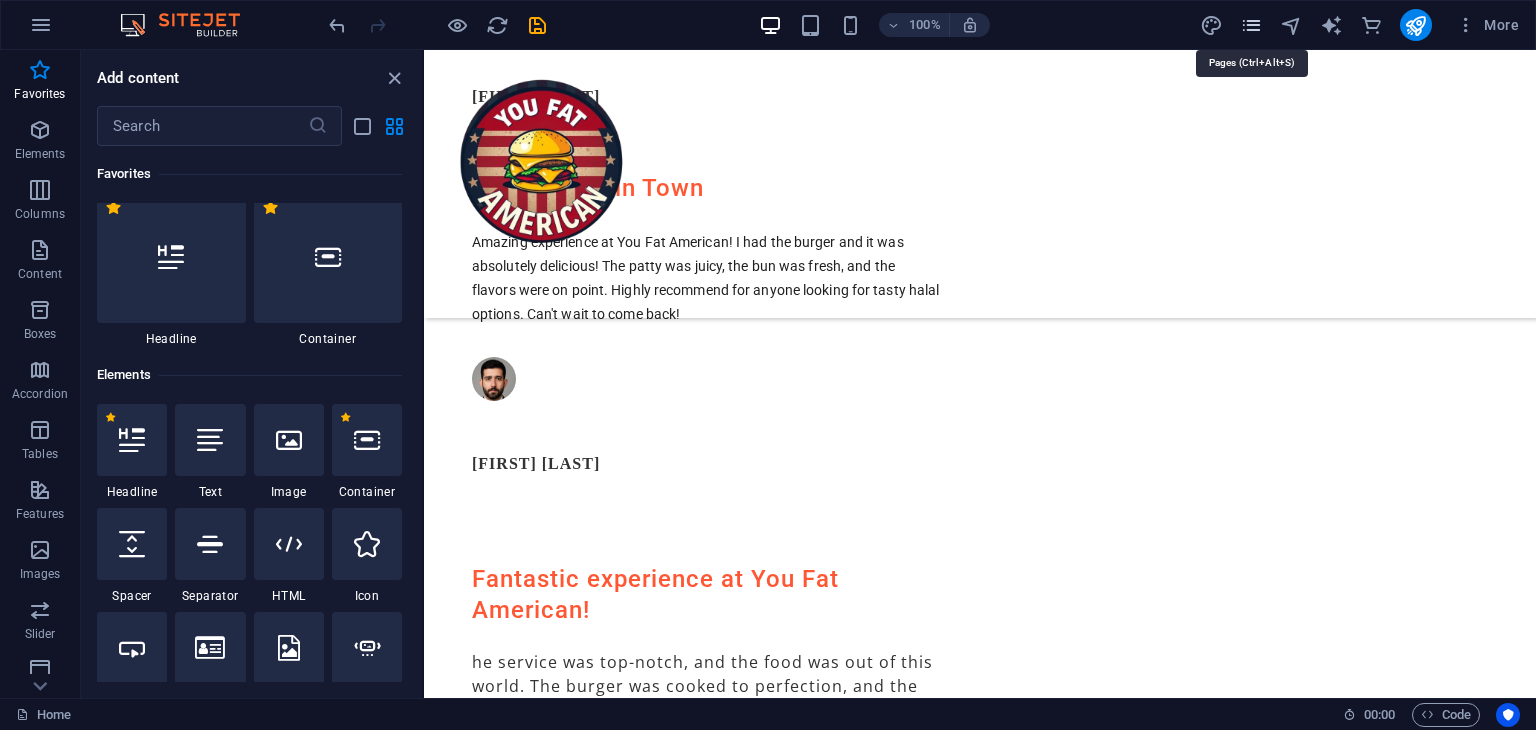 click at bounding box center [1251, 25] 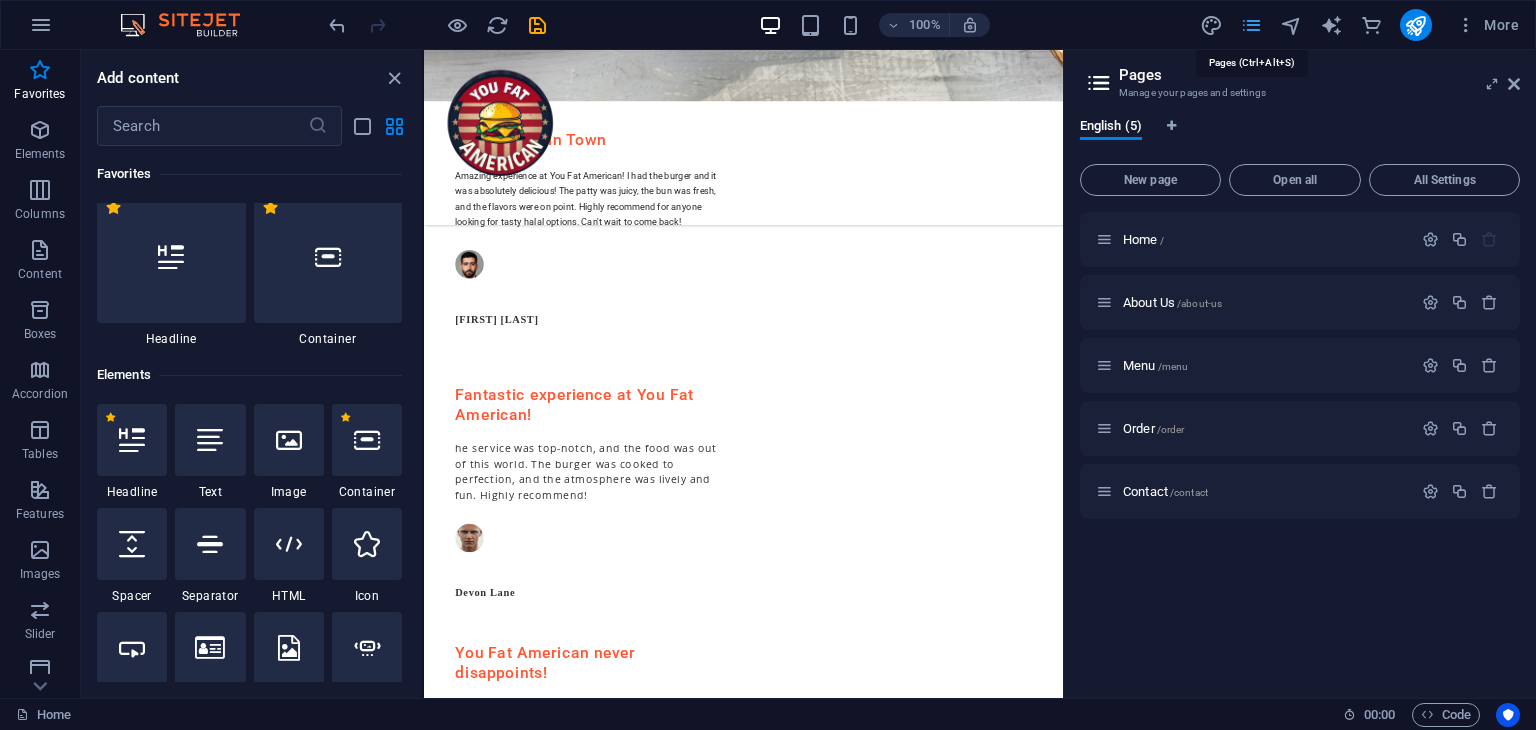 scroll, scrollTop: 4528, scrollLeft: 0, axis: vertical 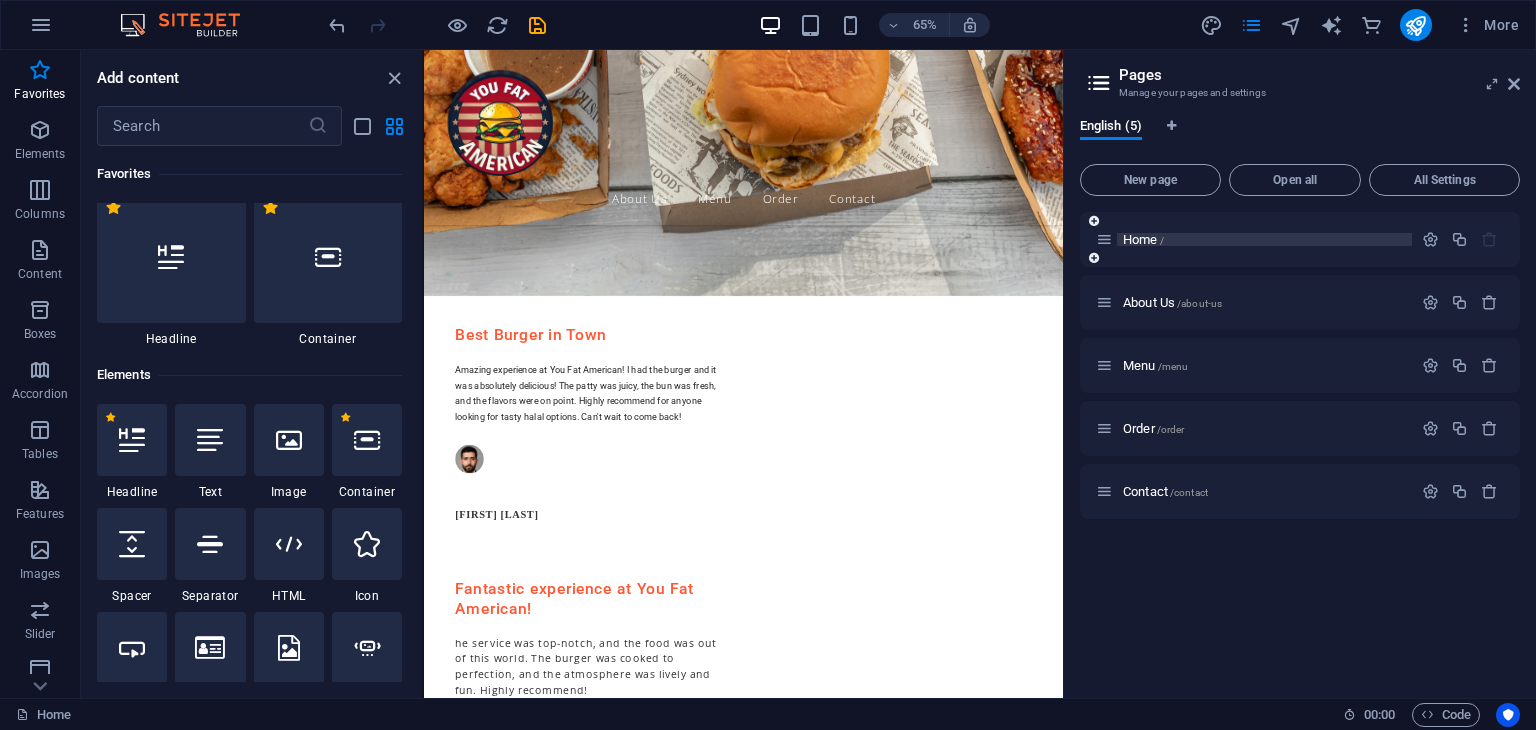 click on "Home /" at bounding box center (1264, 239) 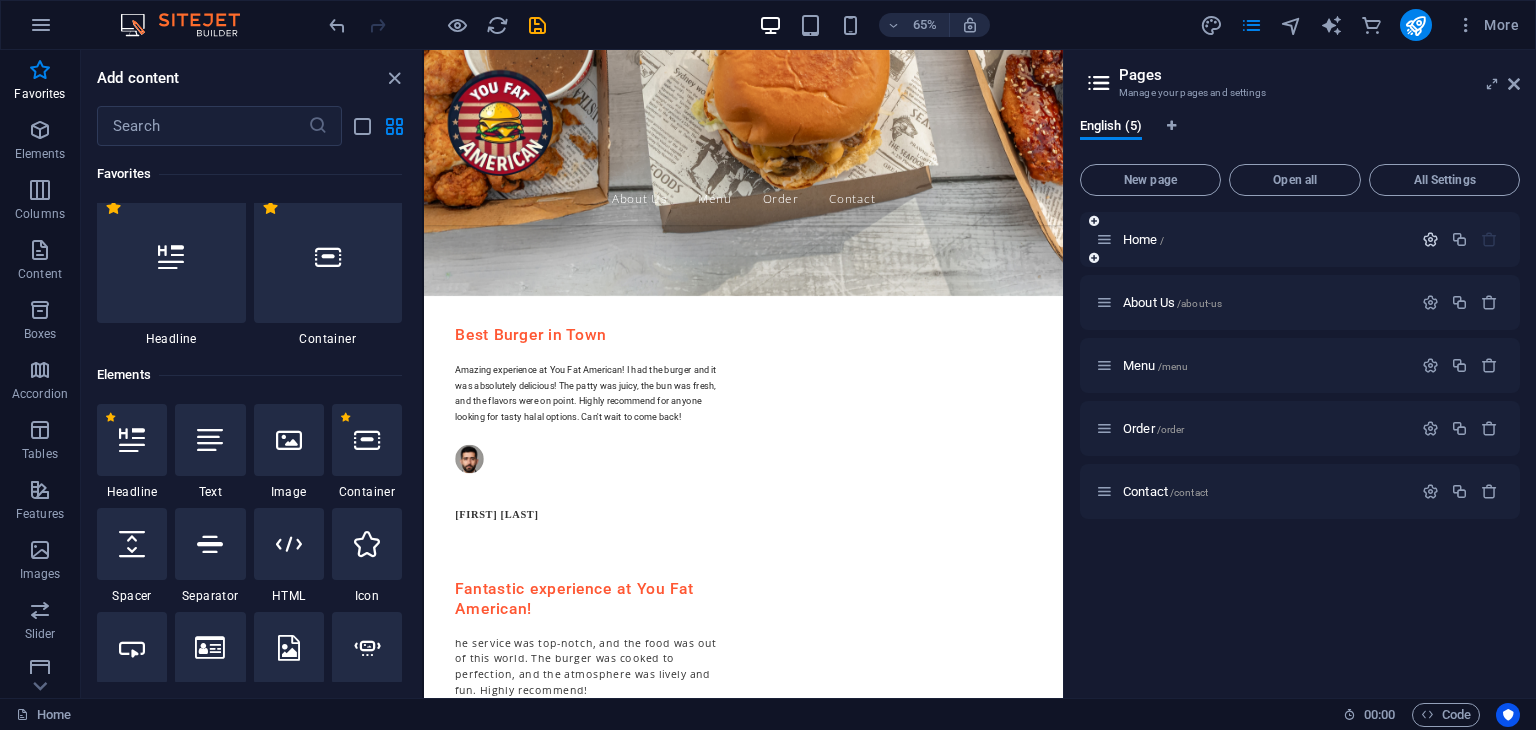 click at bounding box center [1430, 239] 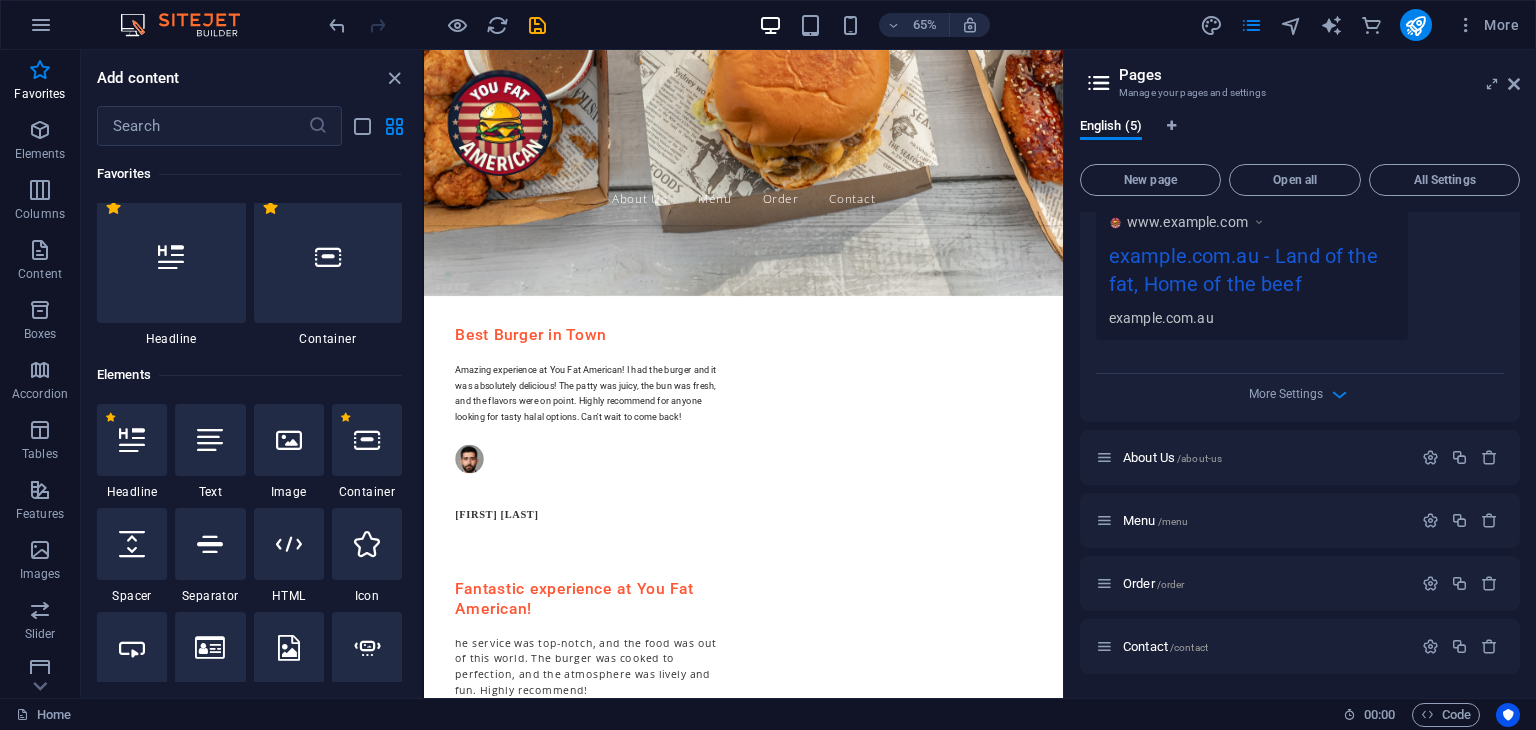 scroll, scrollTop: 418, scrollLeft: 0, axis: vertical 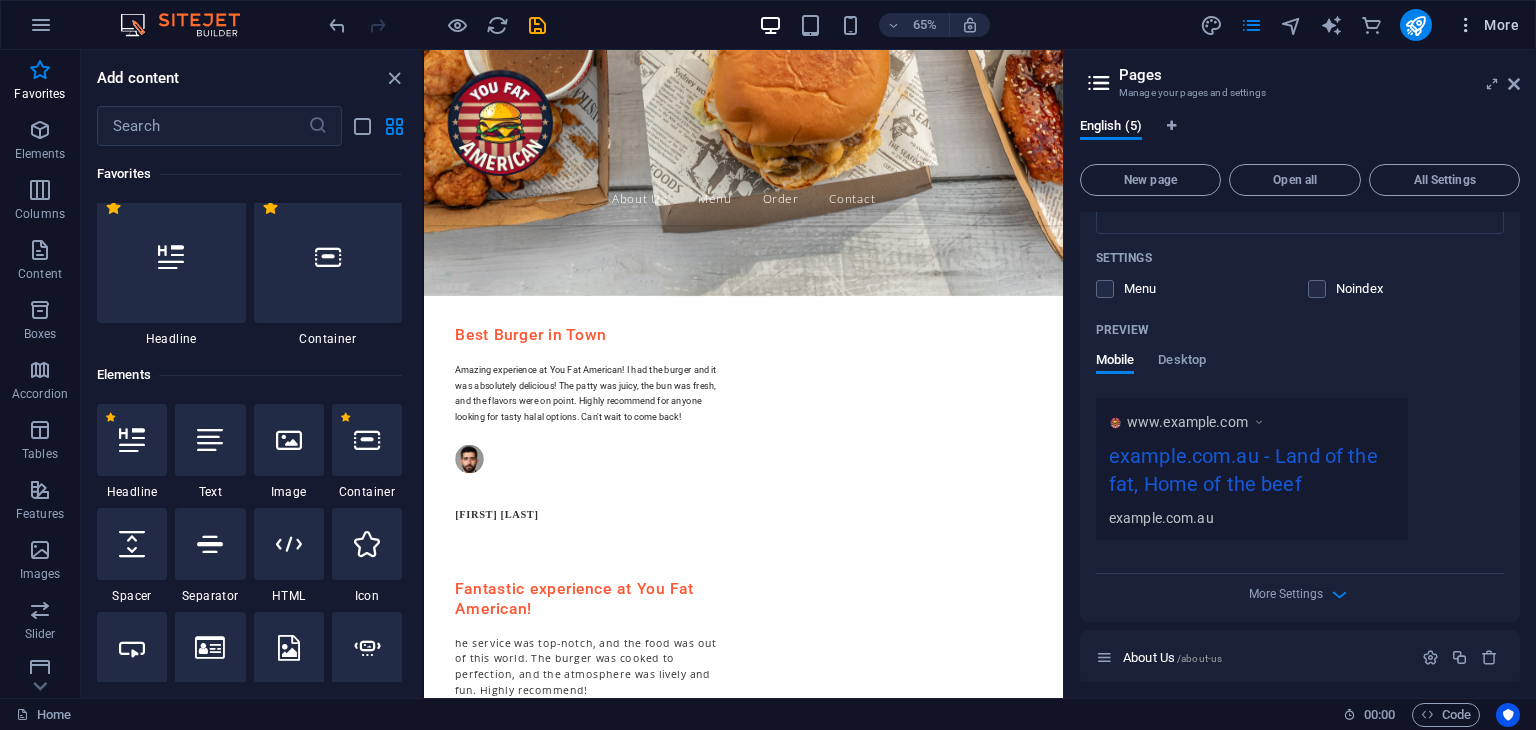 click on "More" at bounding box center [1487, 25] 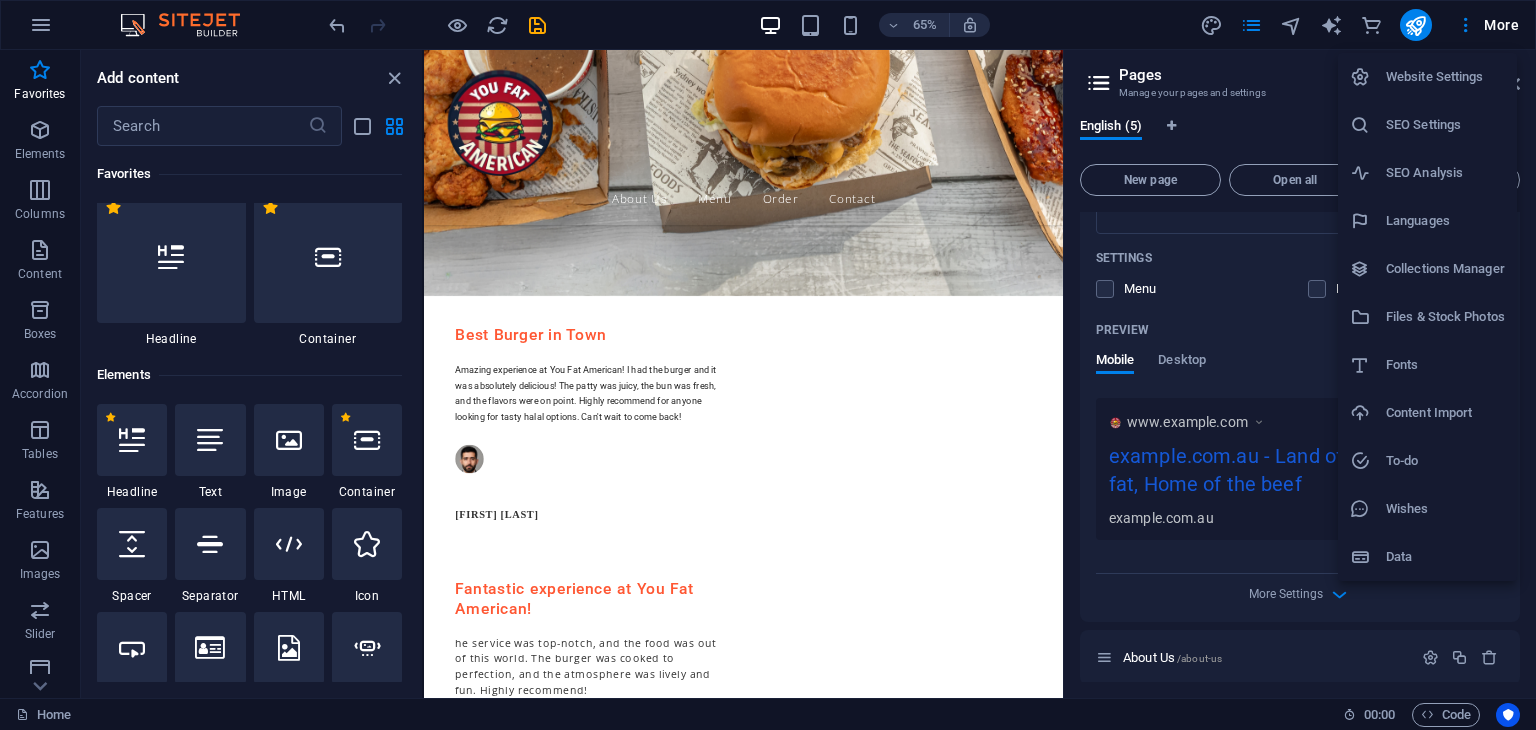 click on "Website Settings" at bounding box center (1445, 77) 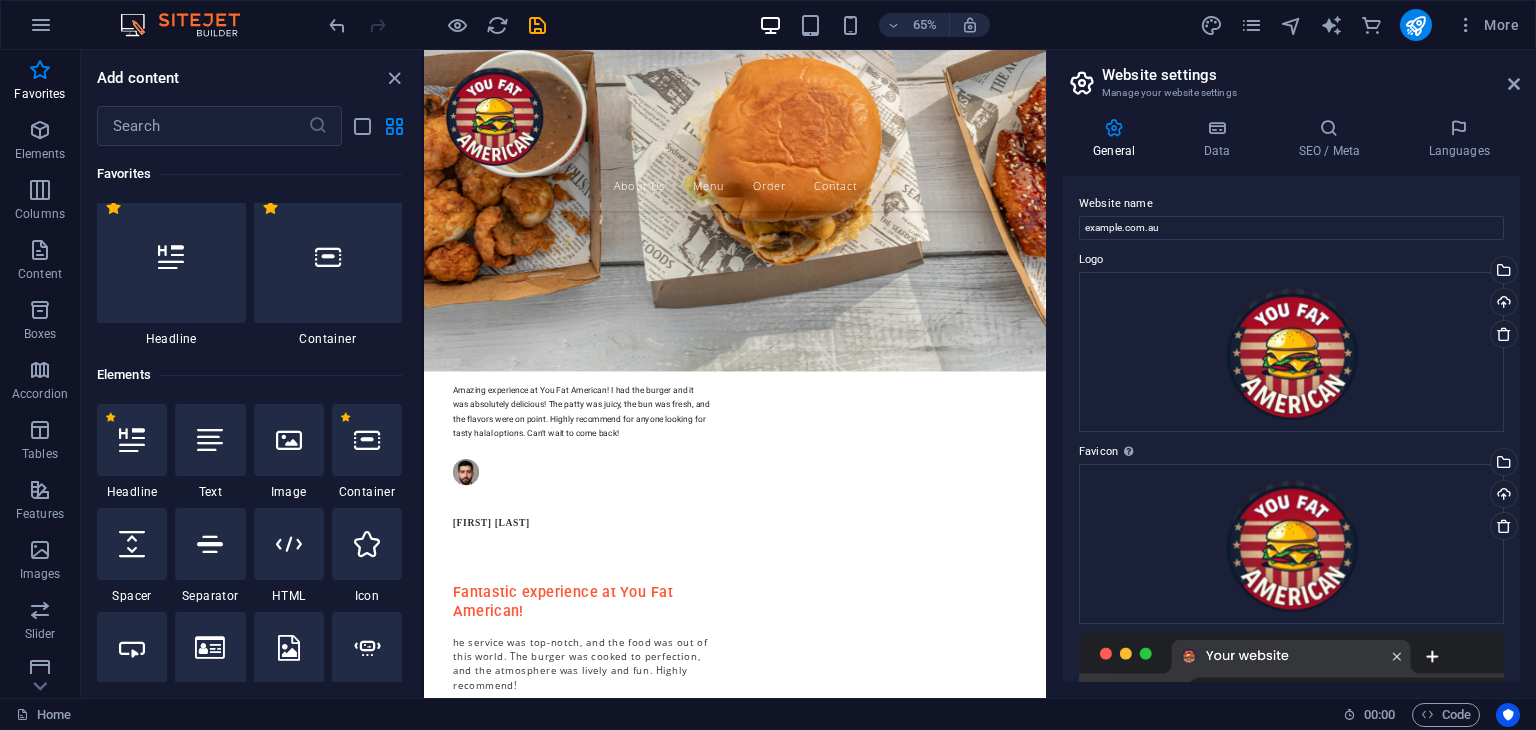scroll, scrollTop: 4496, scrollLeft: 0, axis: vertical 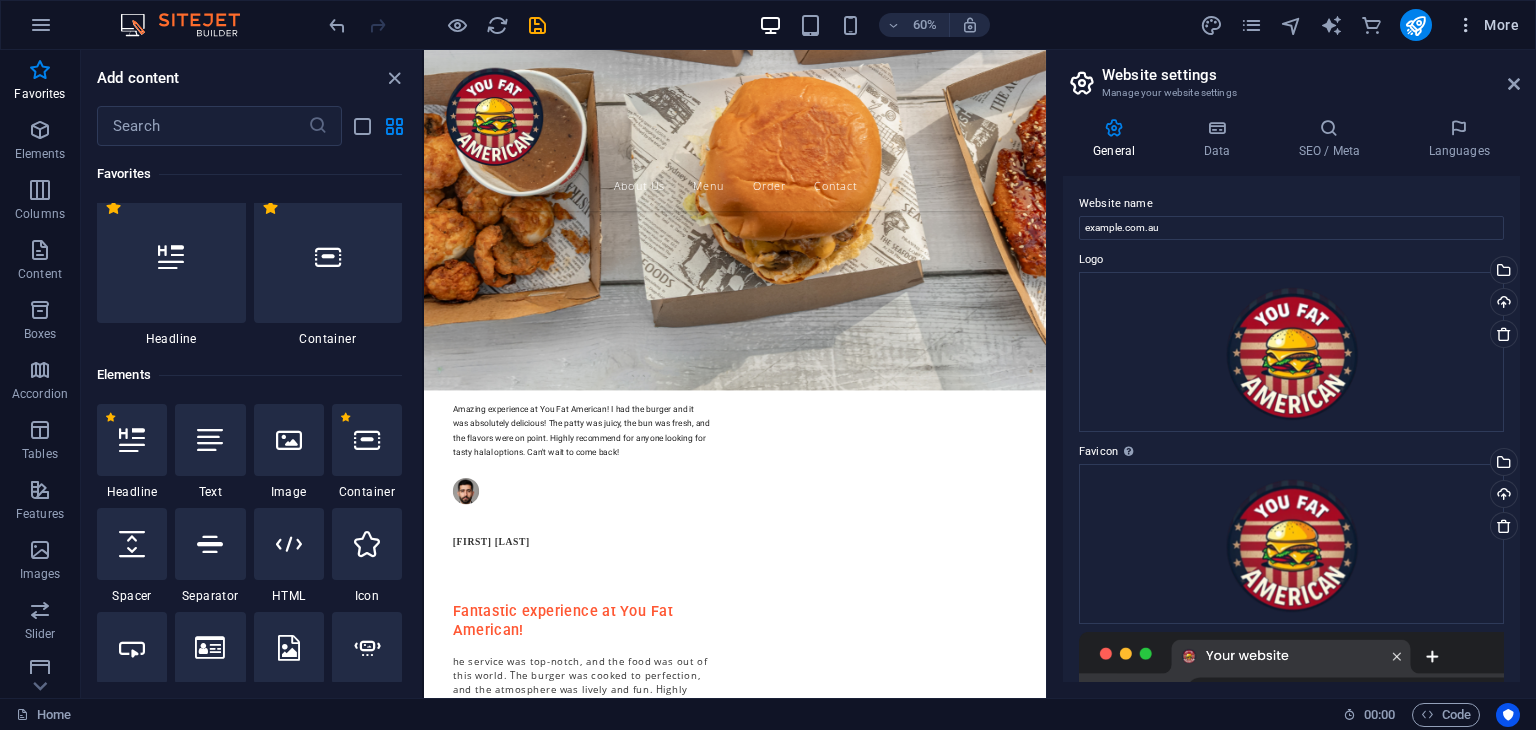 click on "More" at bounding box center (1487, 25) 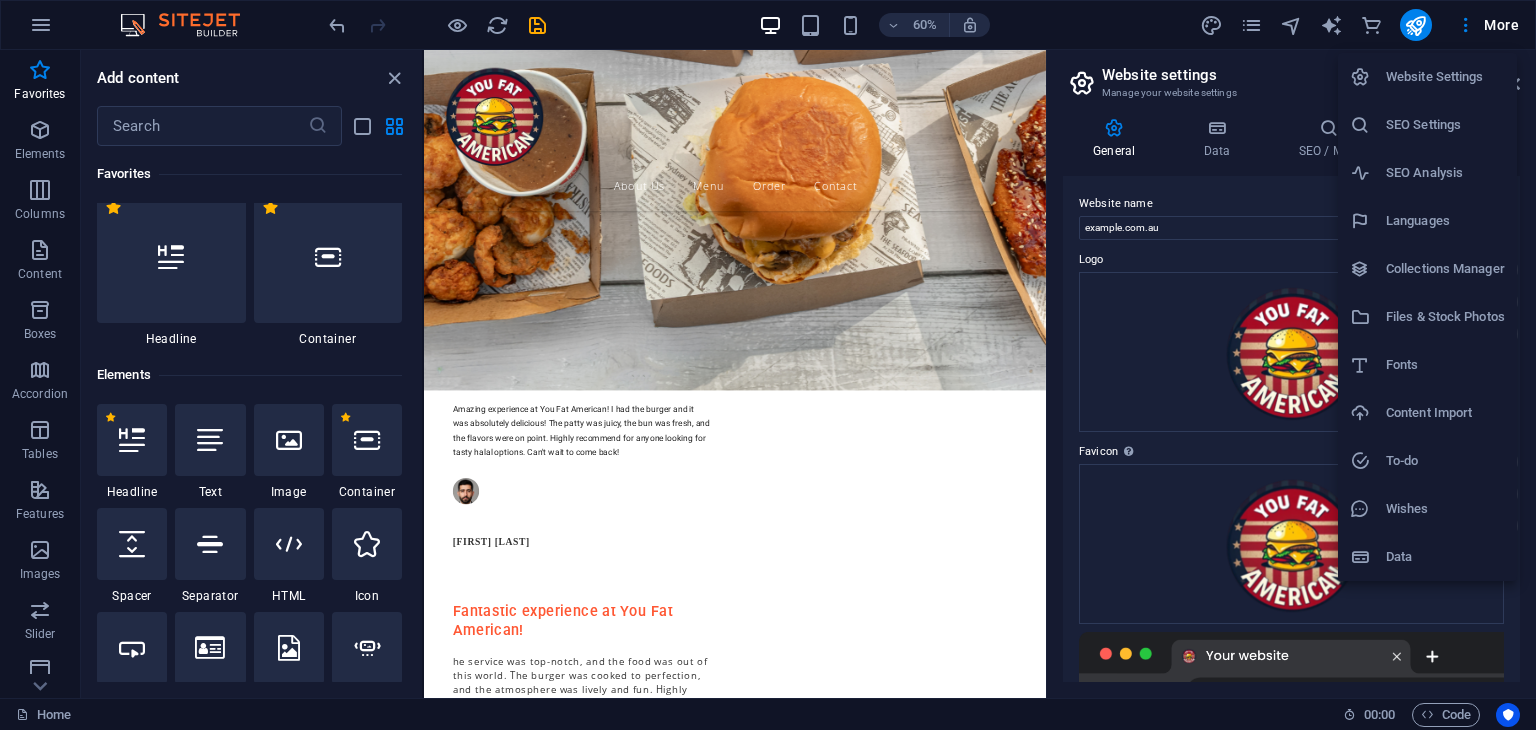 click on "Collections Manager" at bounding box center (1427, 269) 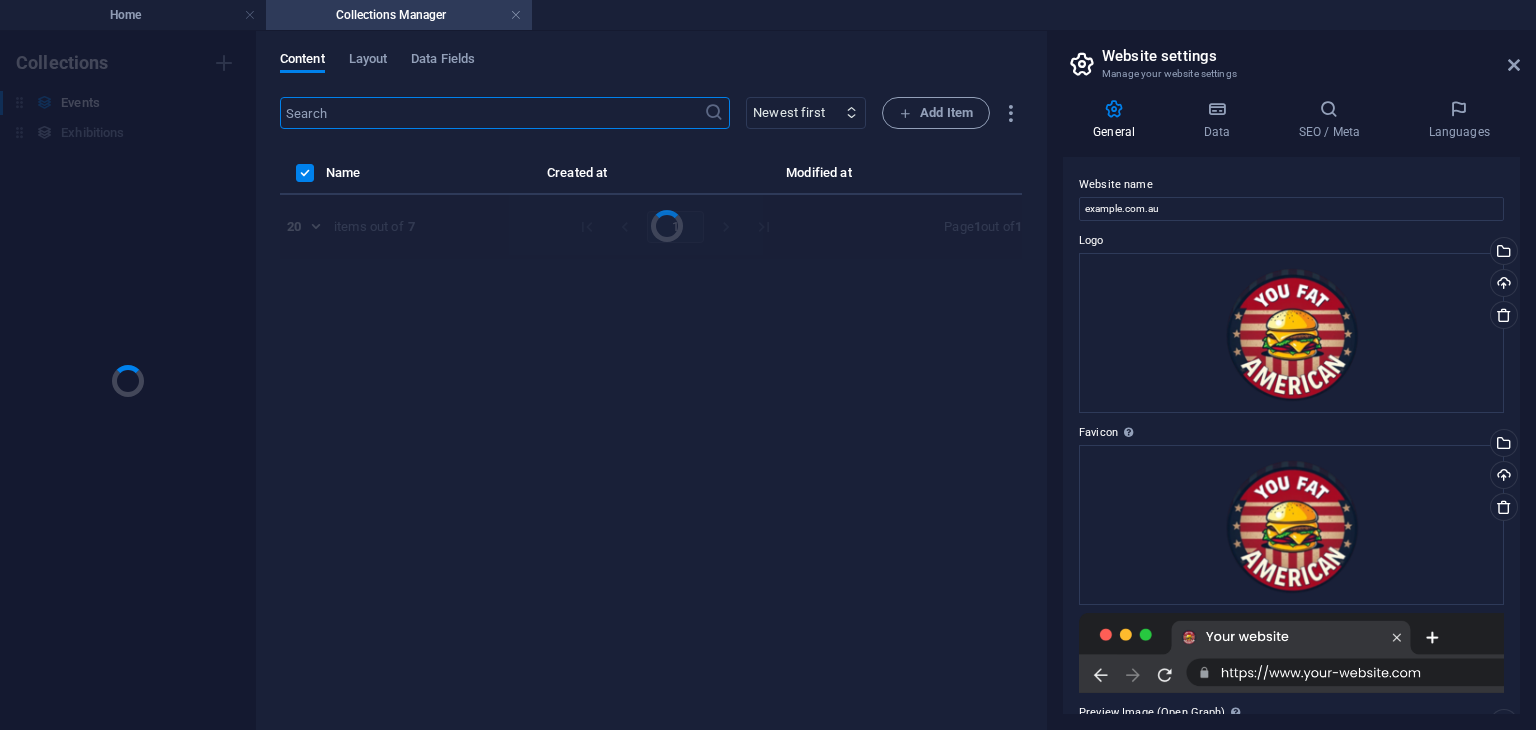scroll, scrollTop: 0, scrollLeft: 0, axis: both 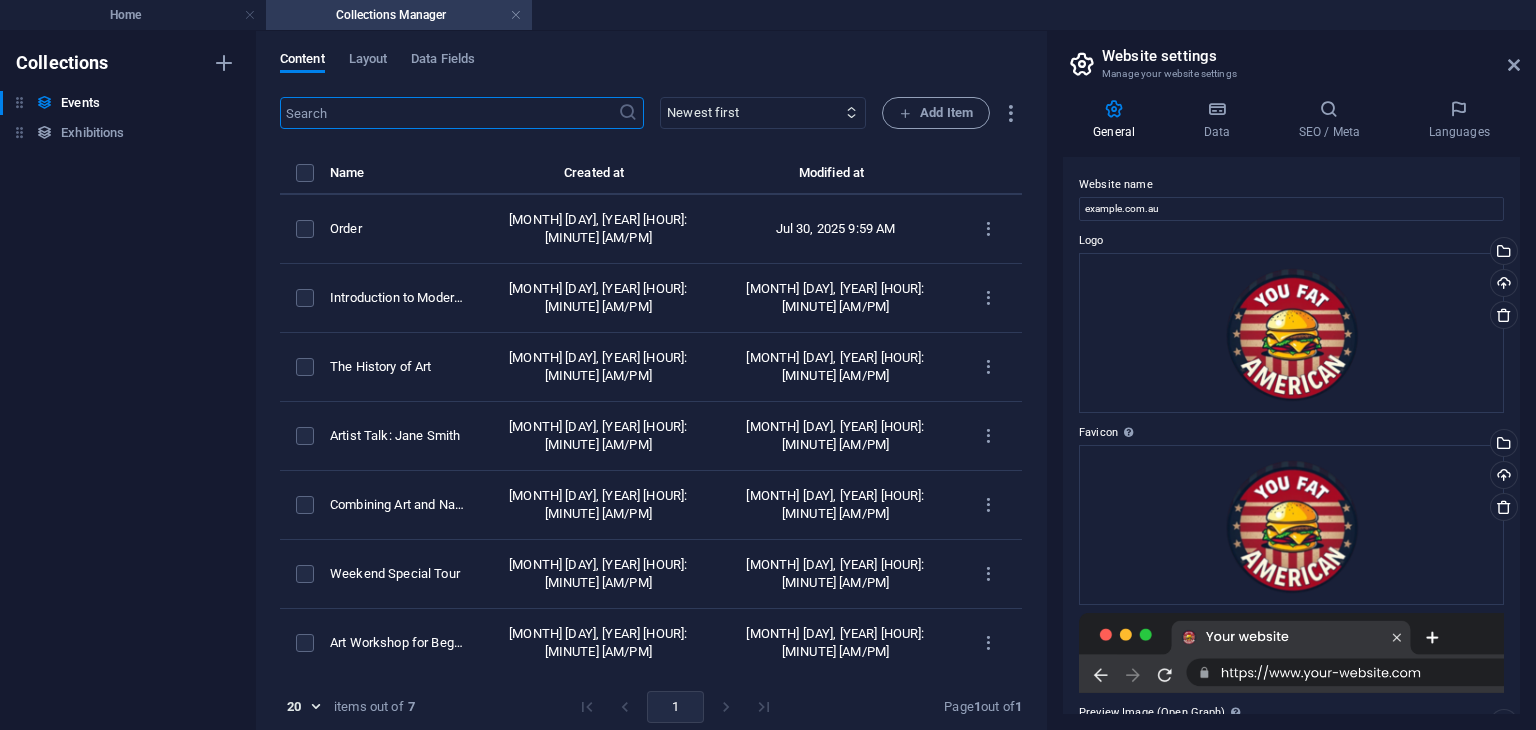 click at bounding box center (449, 113) 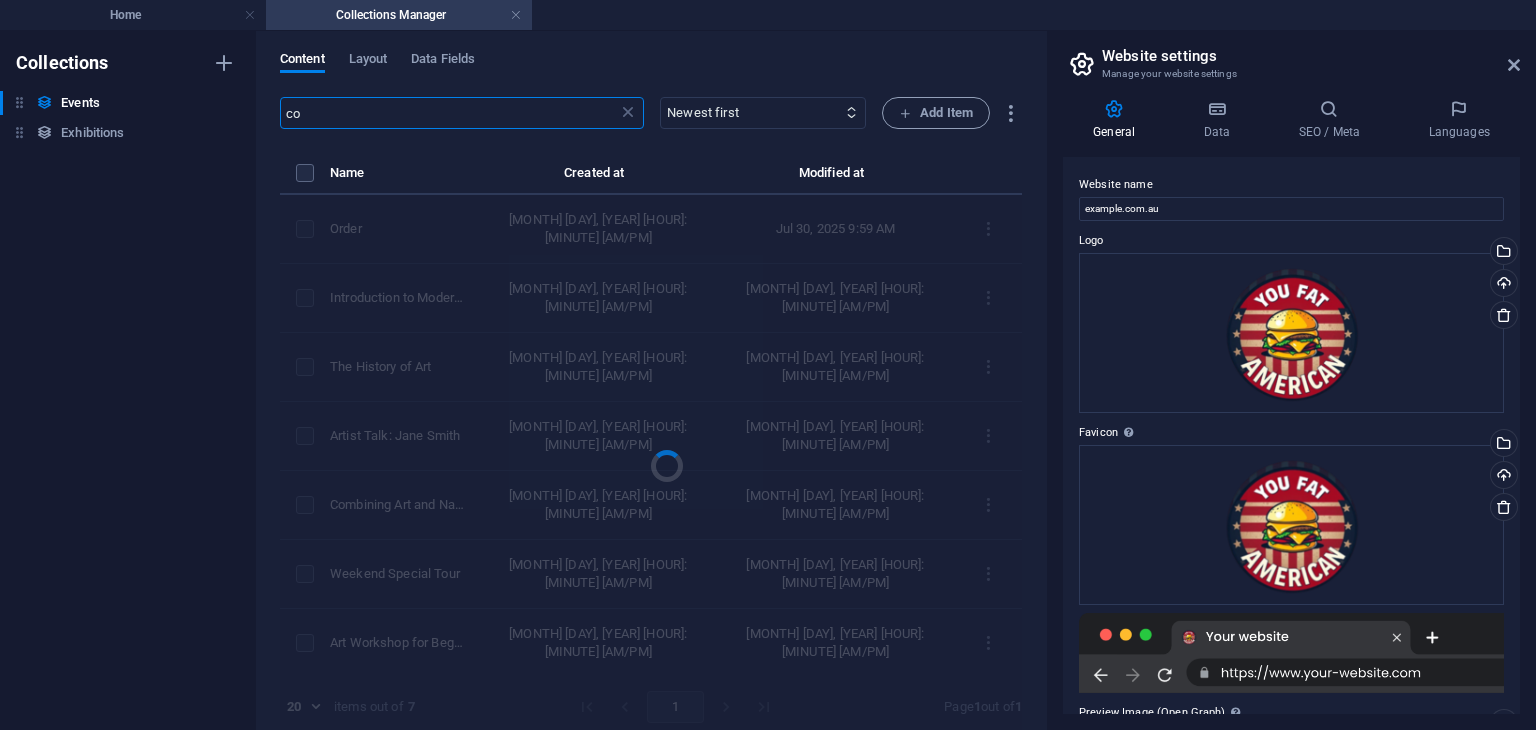 type on "c" 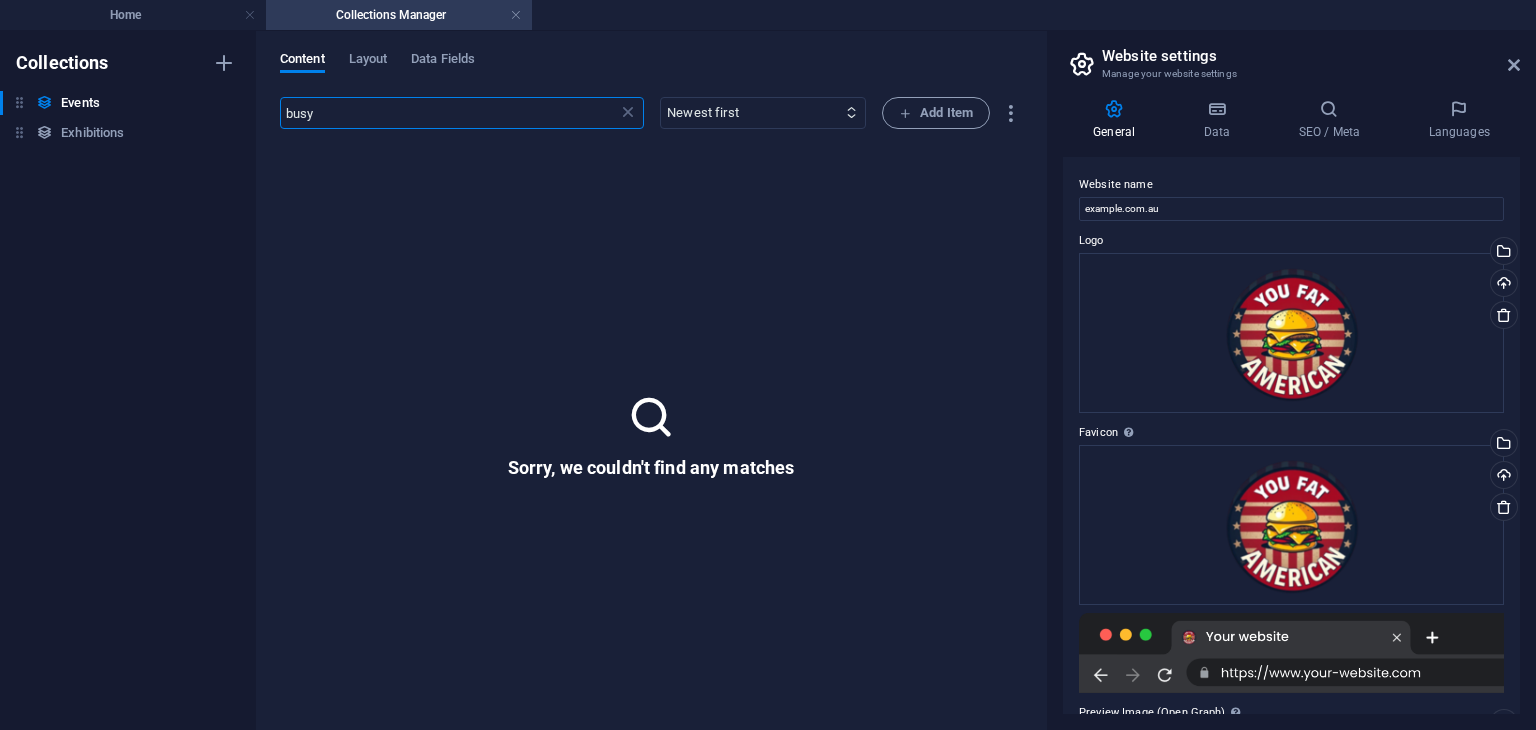 type on "busy" 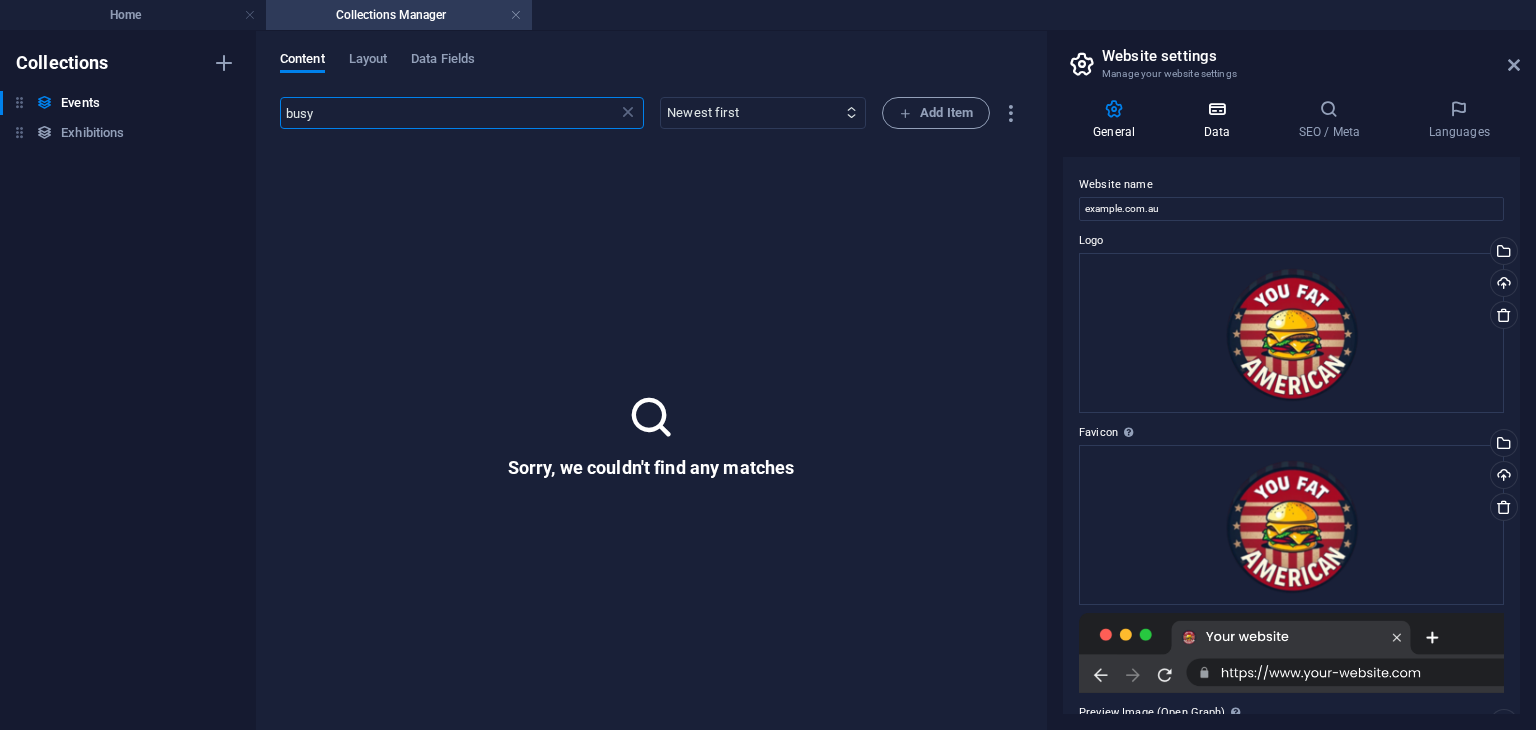 click on "Data" at bounding box center [1220, 120] 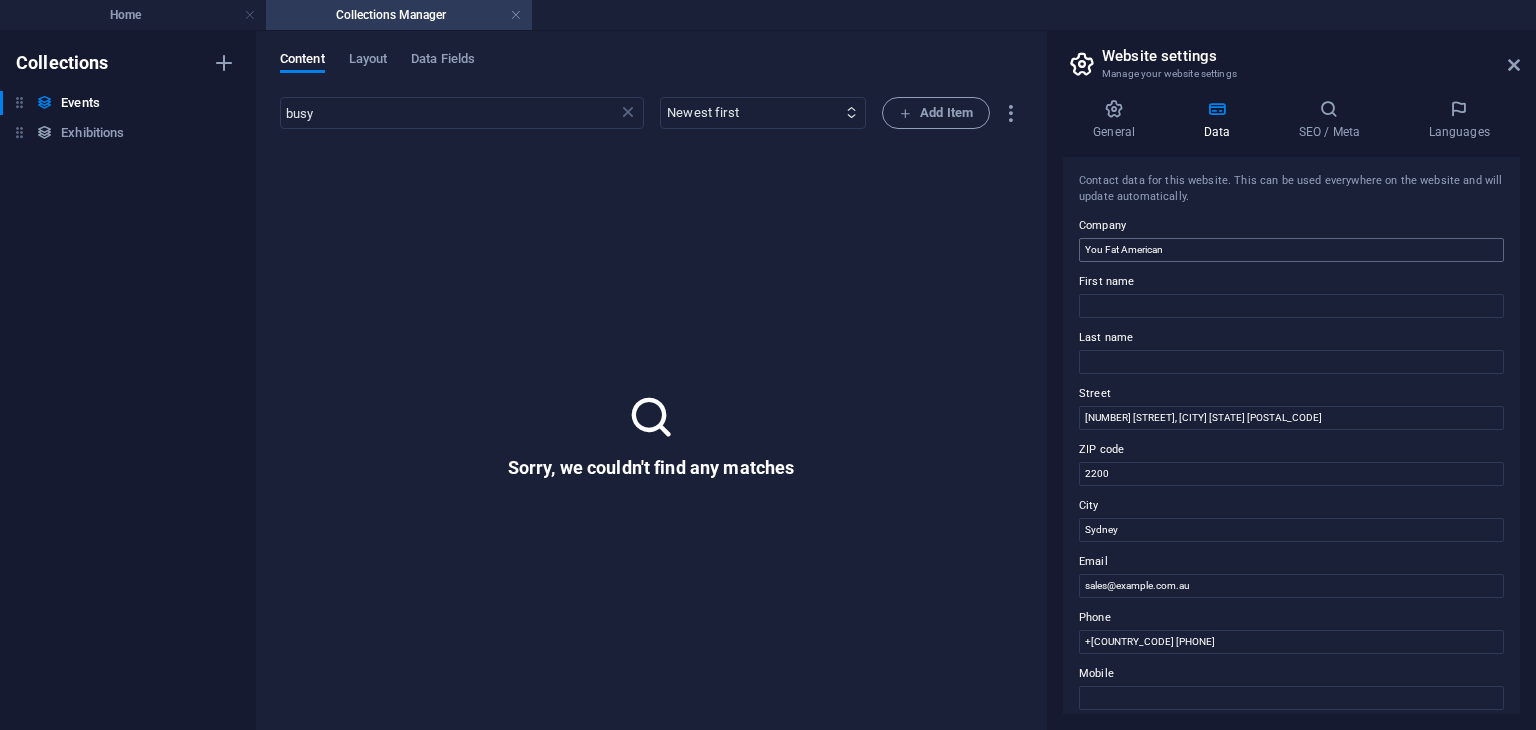scroll, scrollTop: 403, scrollLeft: 0, axis: vertical 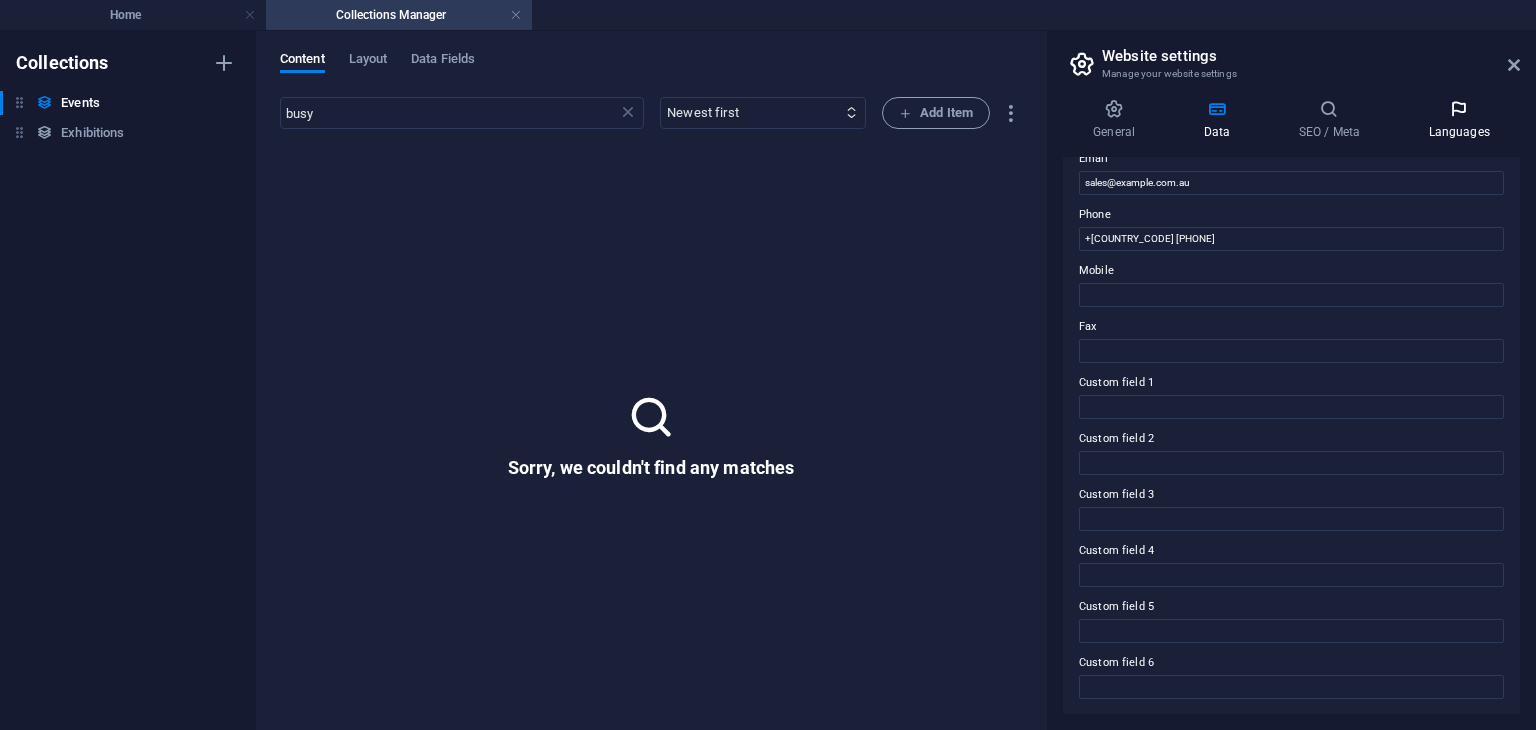 click on "Languages" at bounding box center [1459, 120] 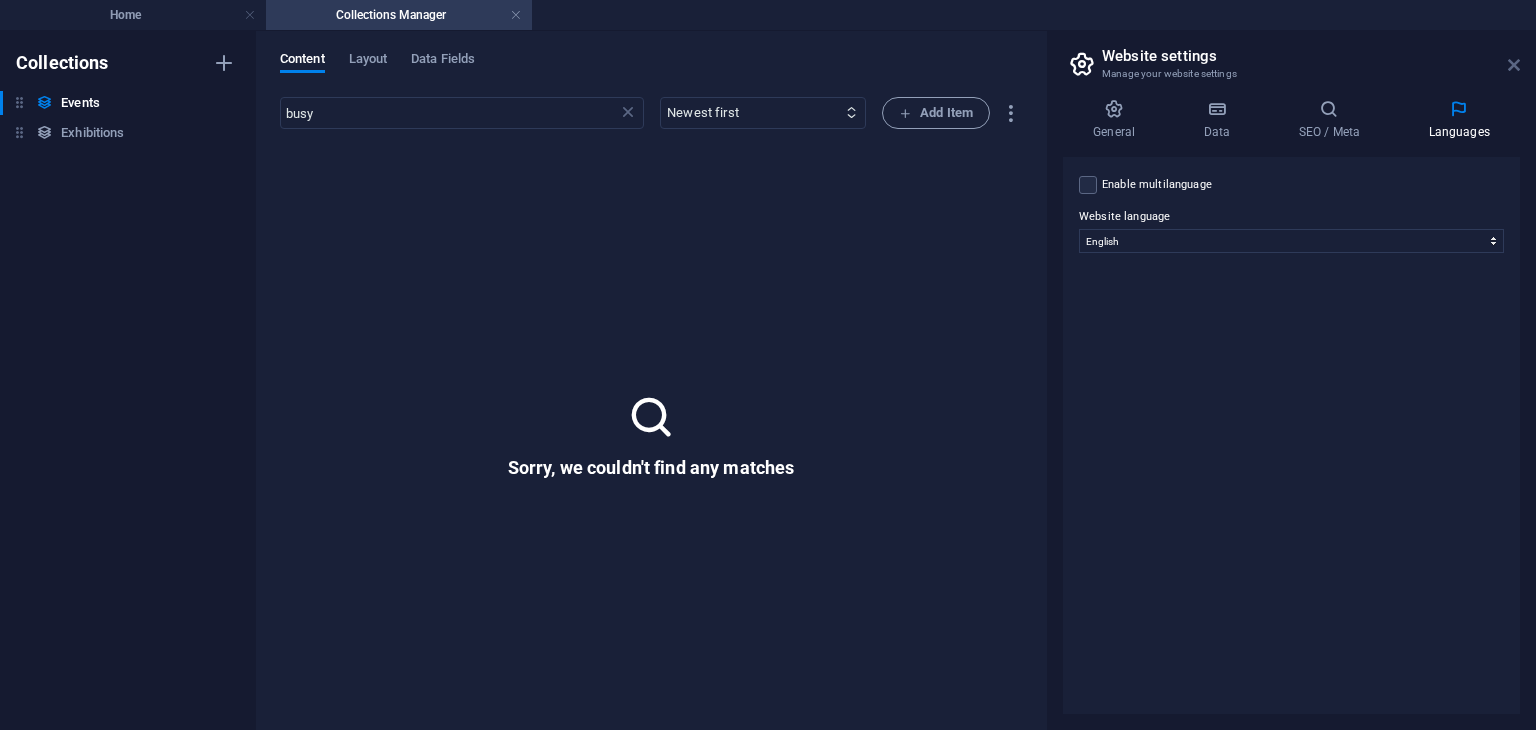 click at bounding box center [1514, 65] 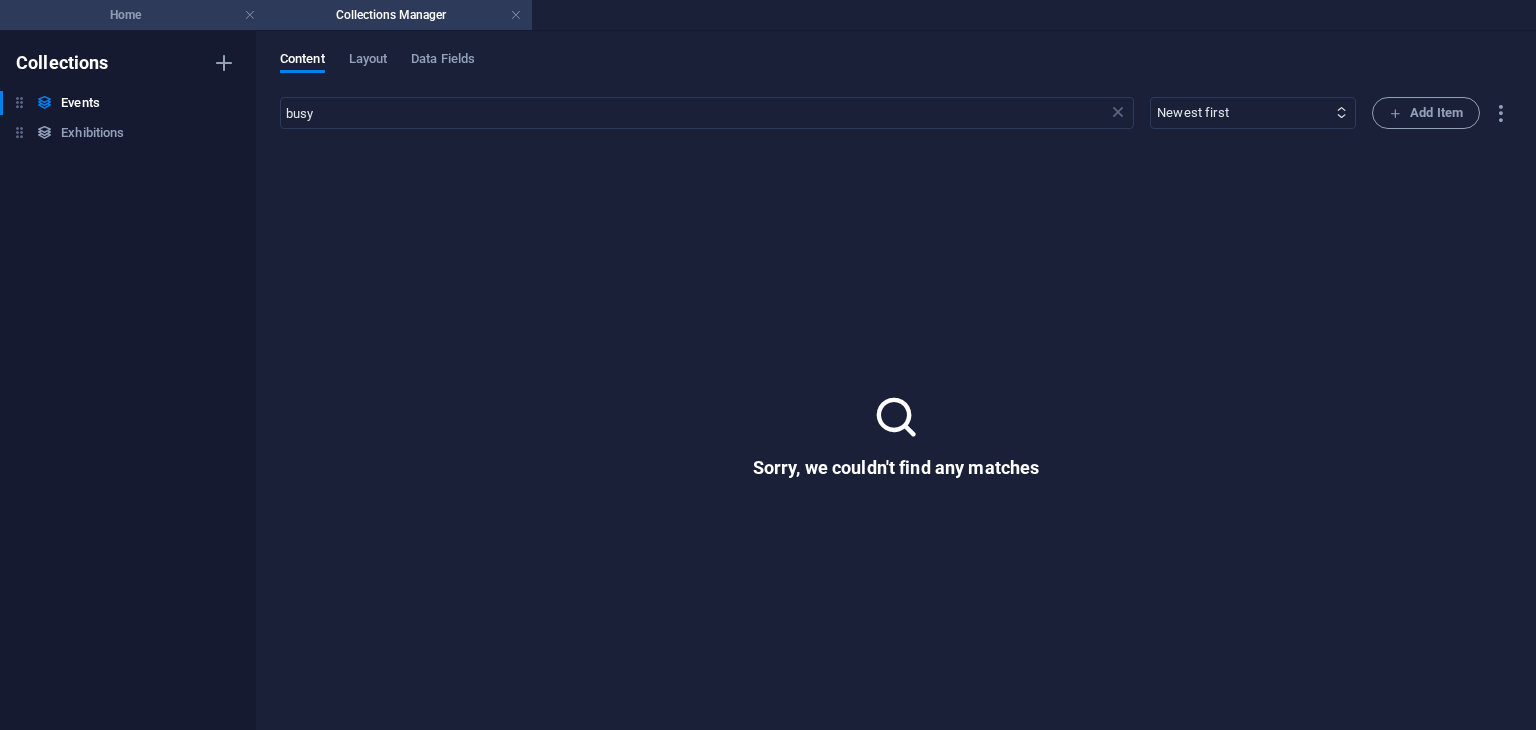 click on "Home" at bounding box center [133, 15] 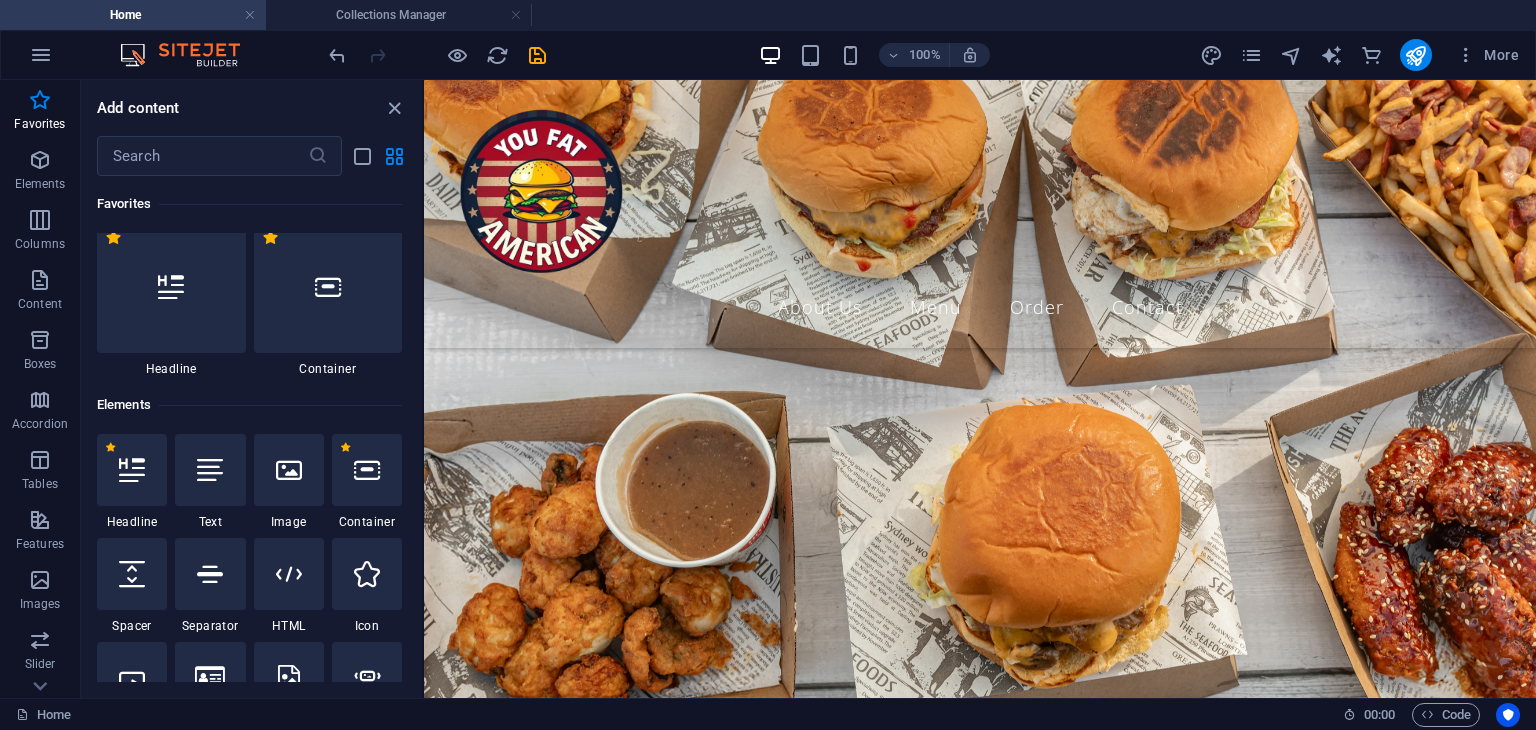 scroll, scrollTop: 4487, scrollLeft: 0, axis: vertical 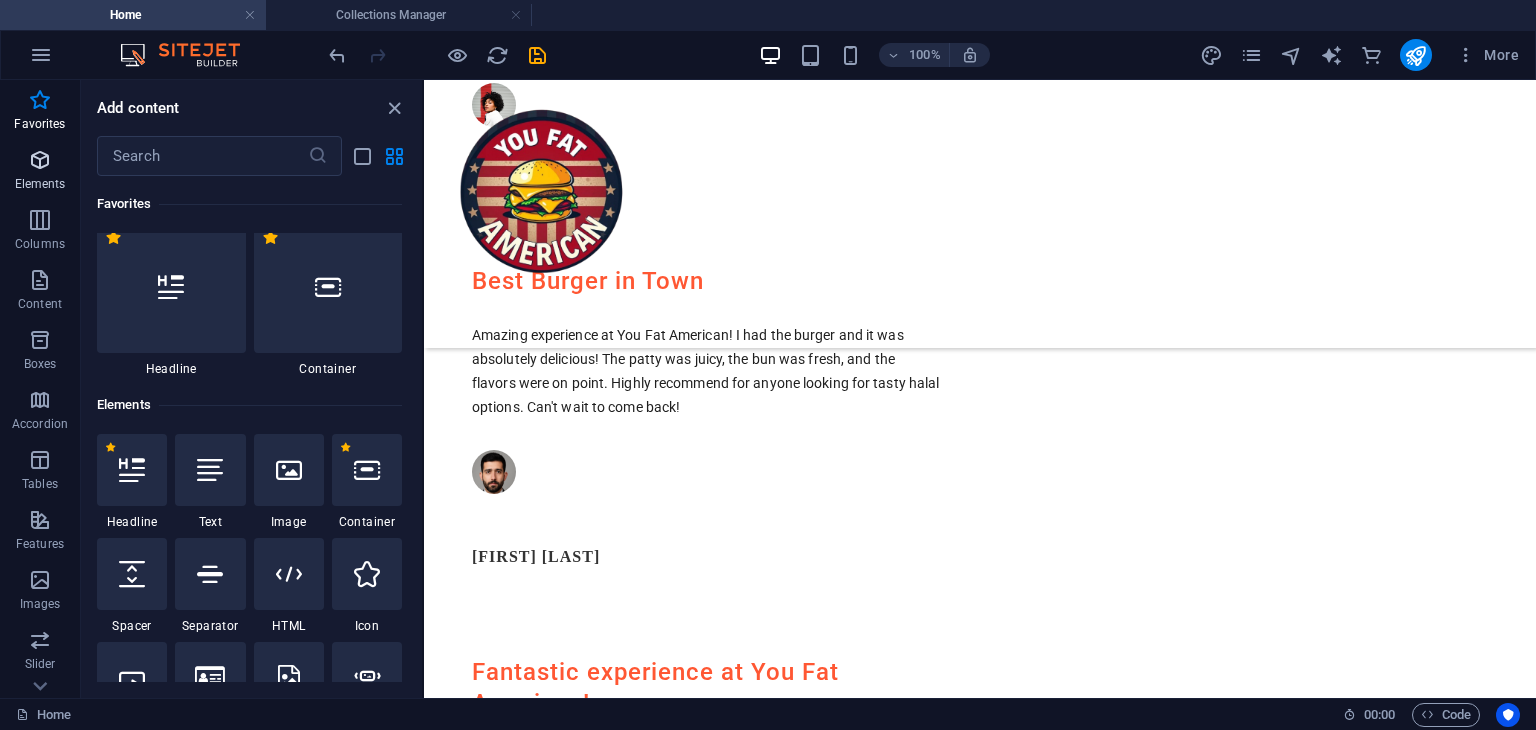 click at bounding box center [40, 160] 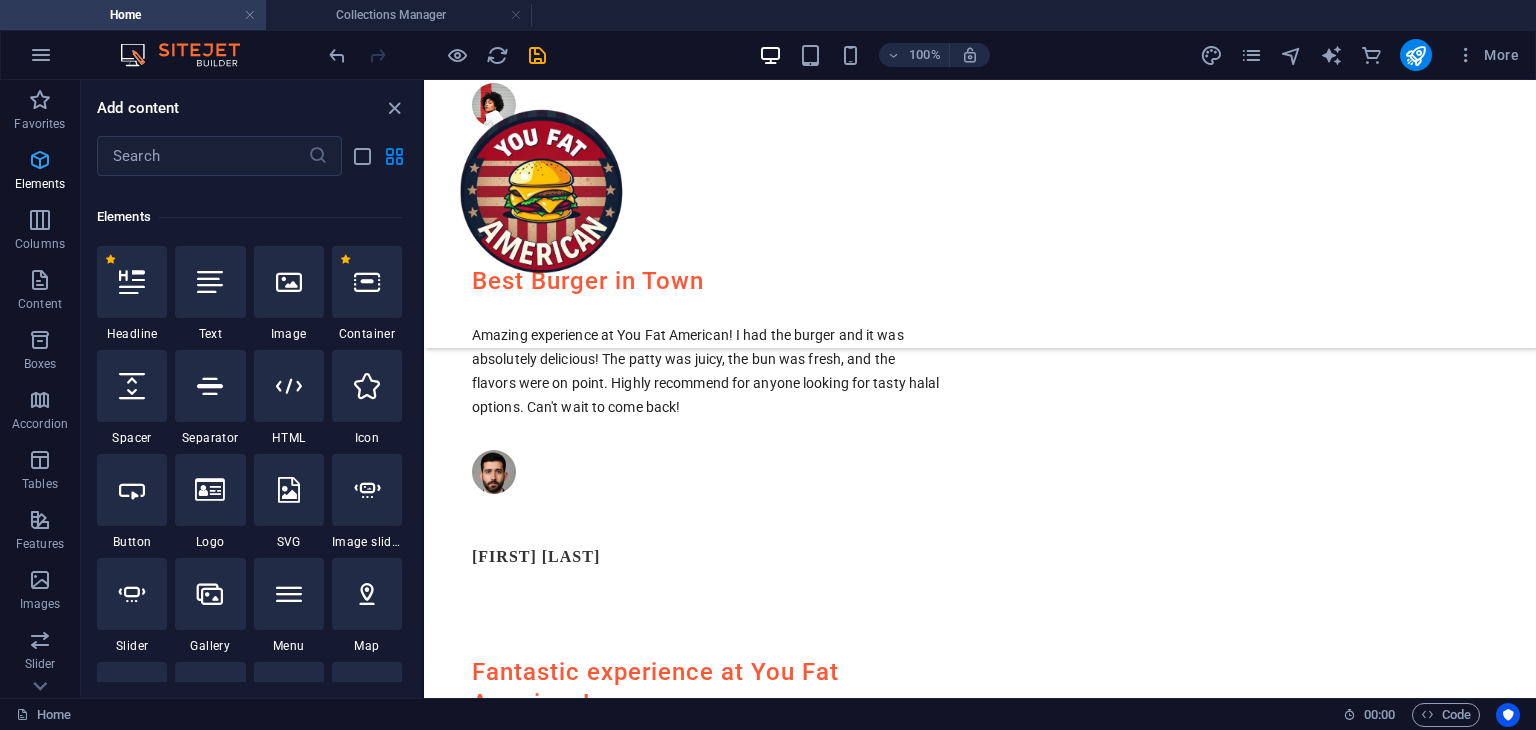 scroll, scrollTop: 212, scrollLeft: 0, axis: vertical 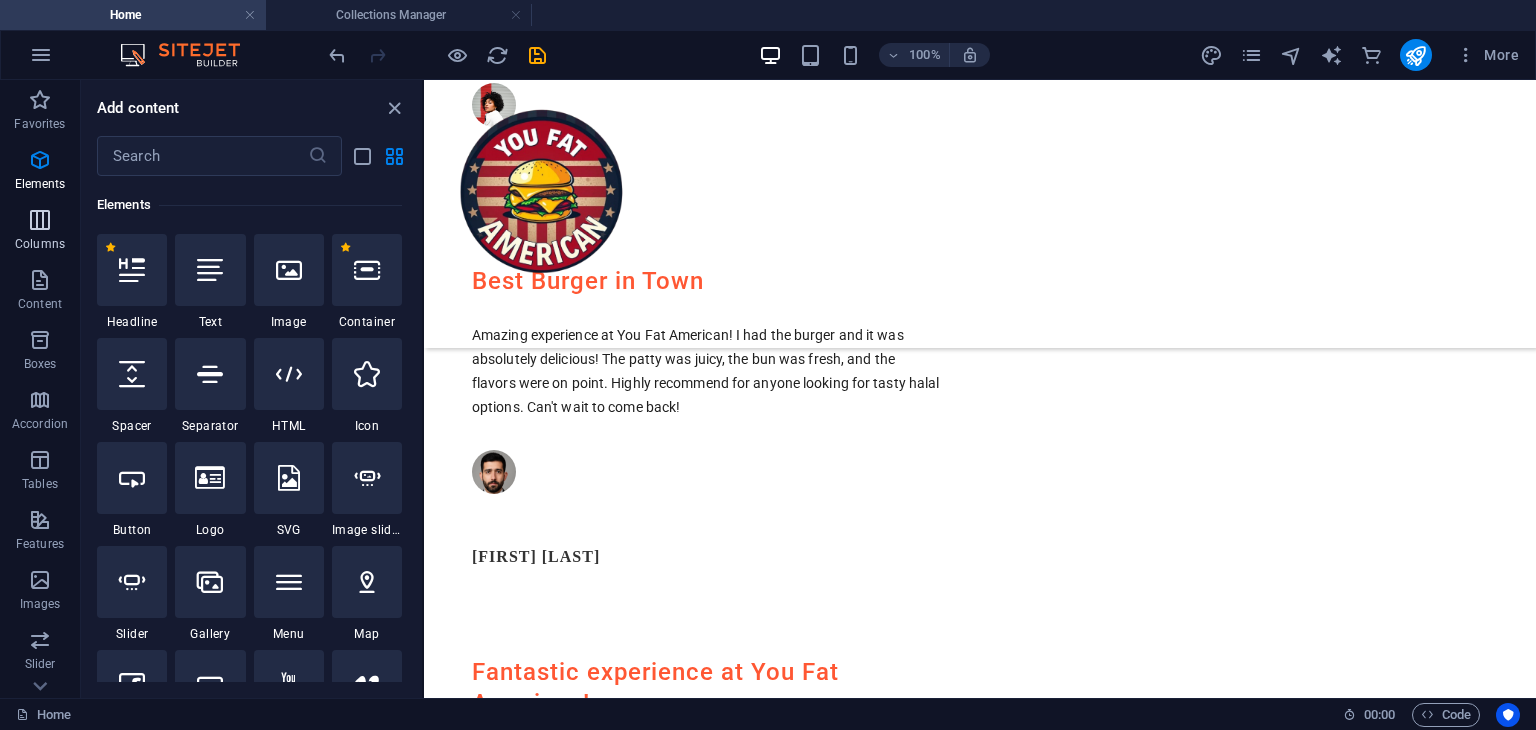 click on "Columns" at bounding box center (40, 244) 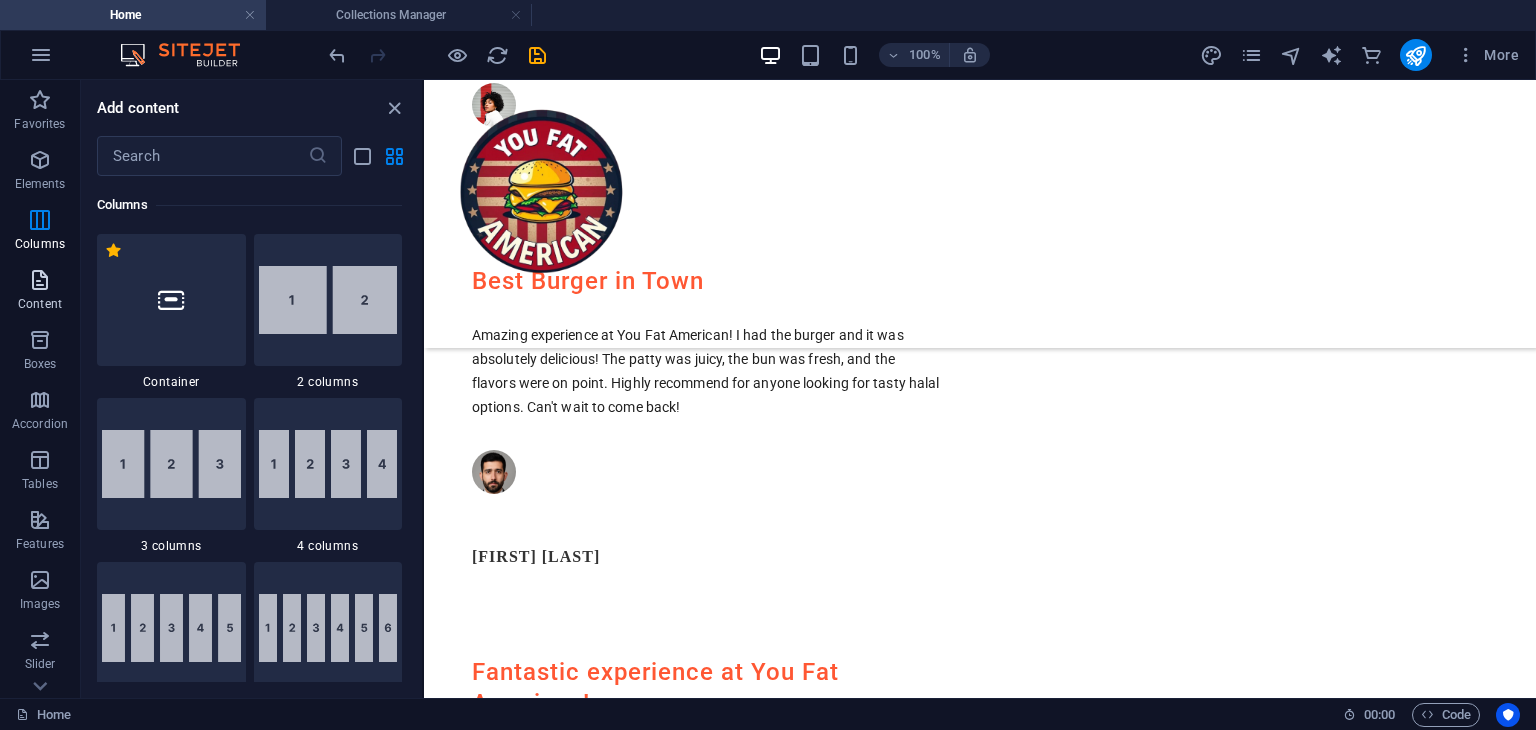 click on "Content" at bounding box center [40, 292] 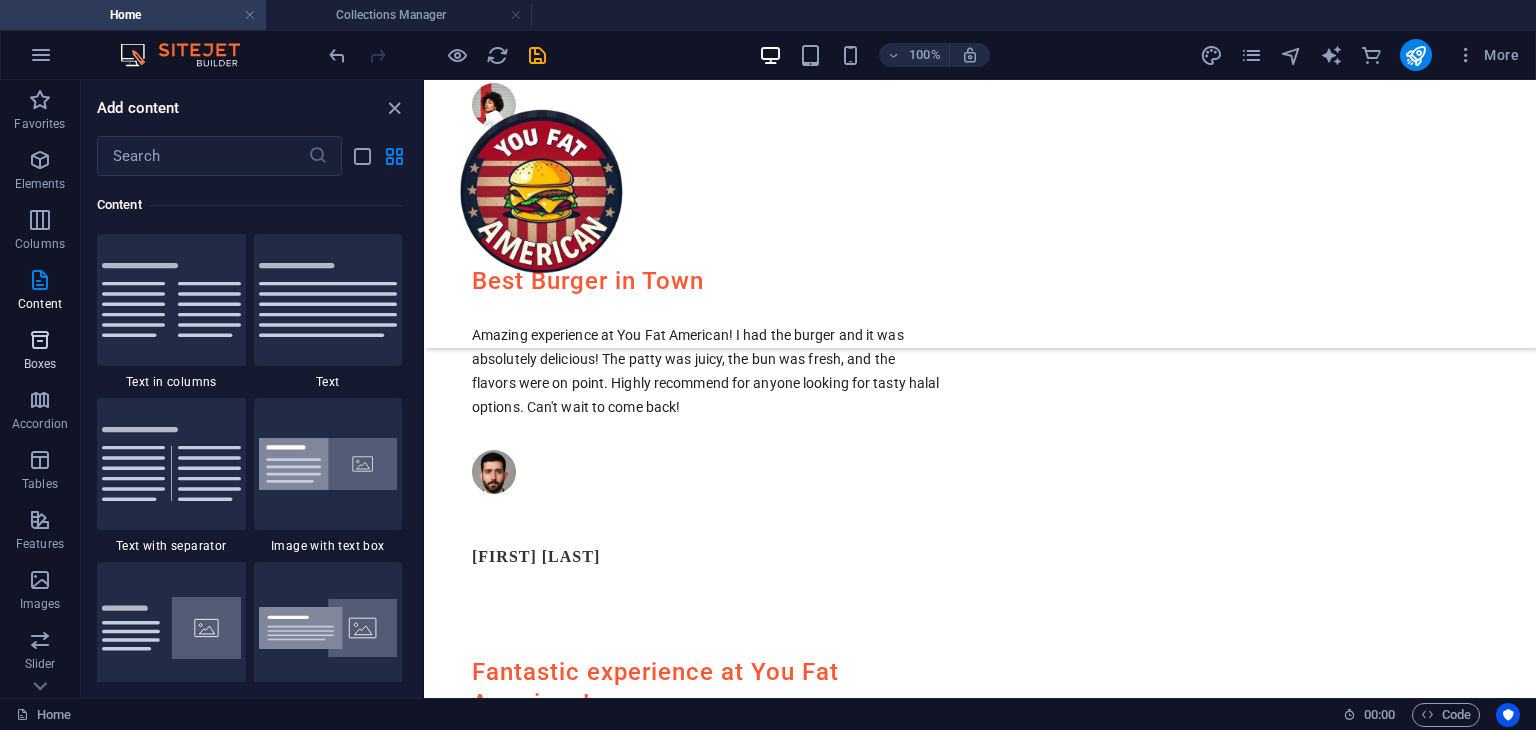 click at bounding box center [40, 340] 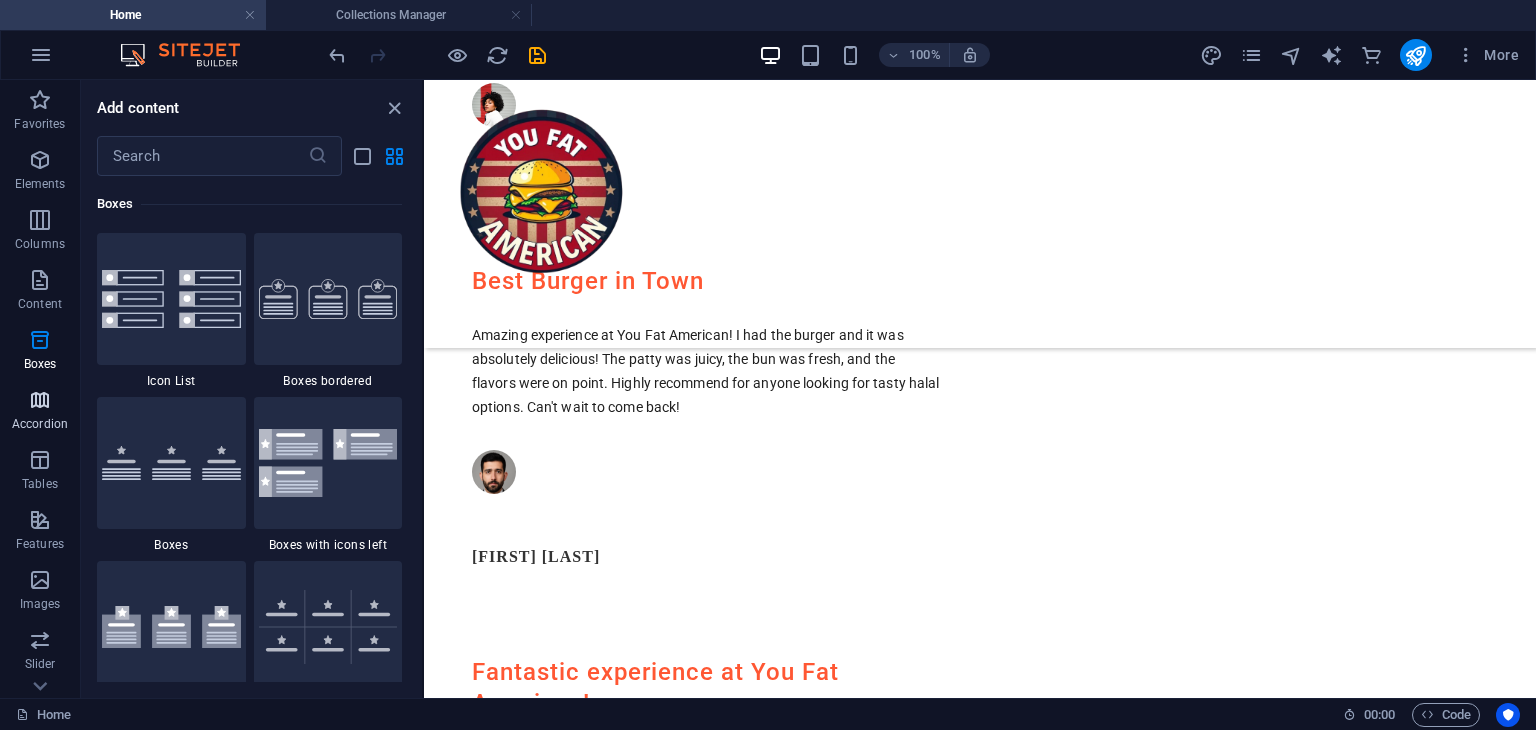 click on "Accordion" at bounding box center [40, 424] 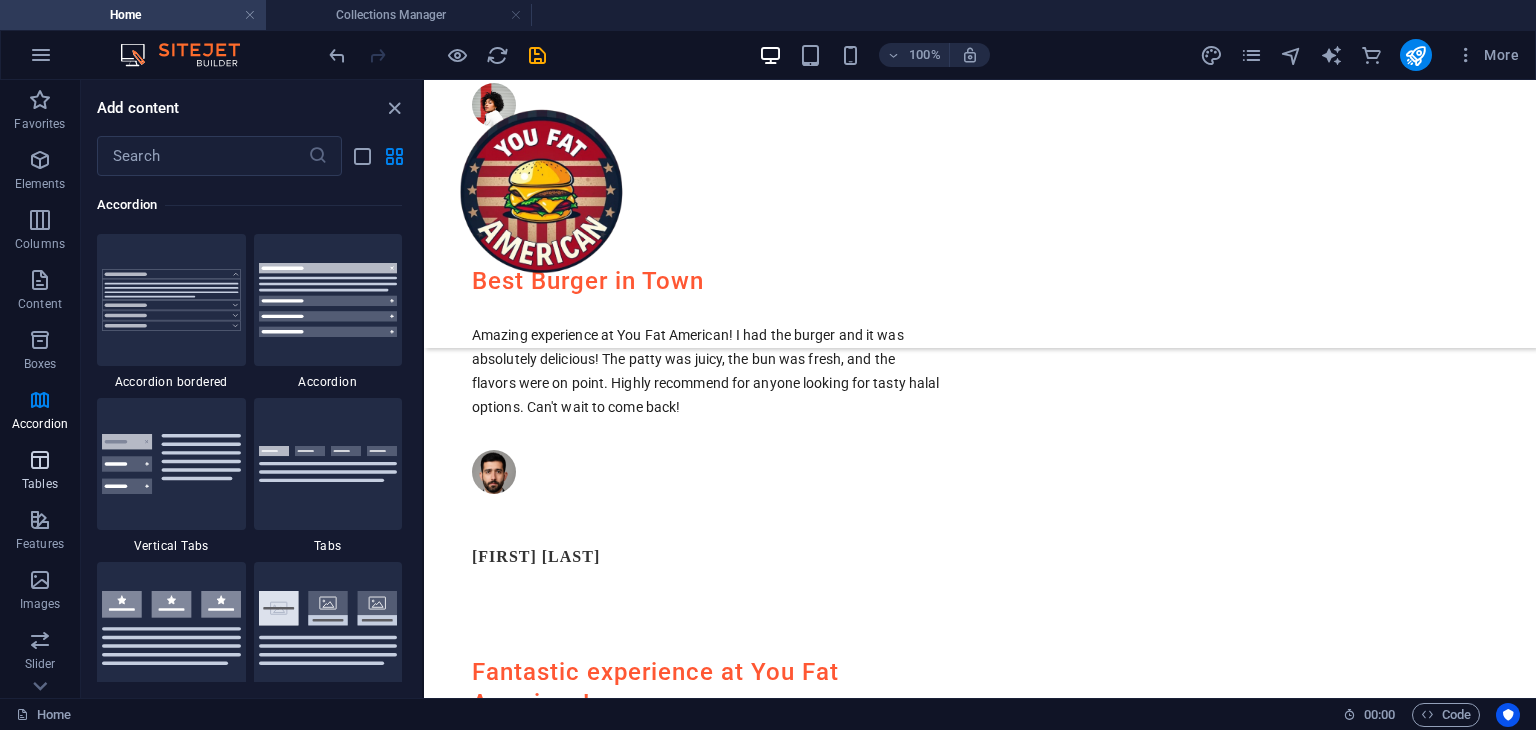 click at bounding box center (40, 460) 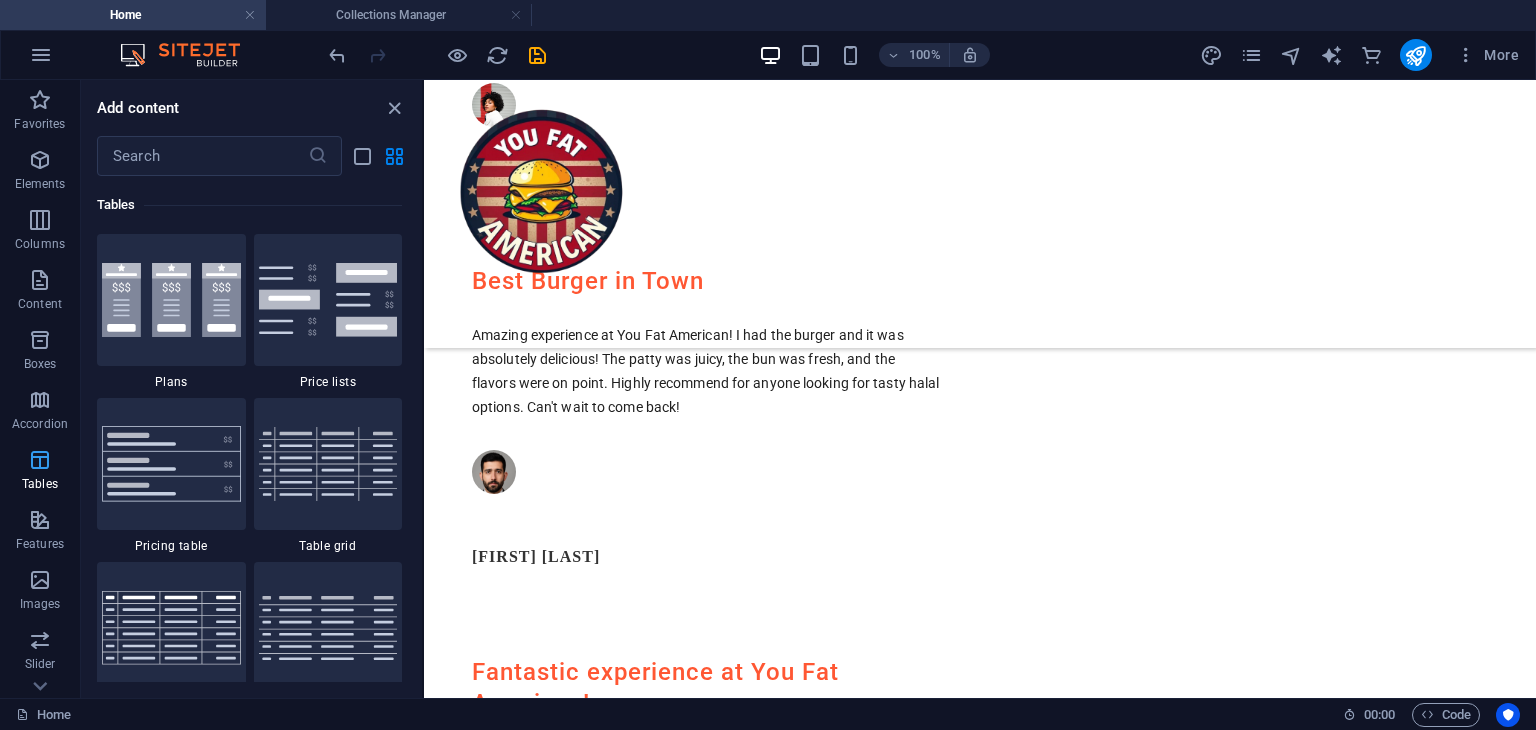 scroll, scrollTop: 6925, scrollLeft: 0, axis: vertical 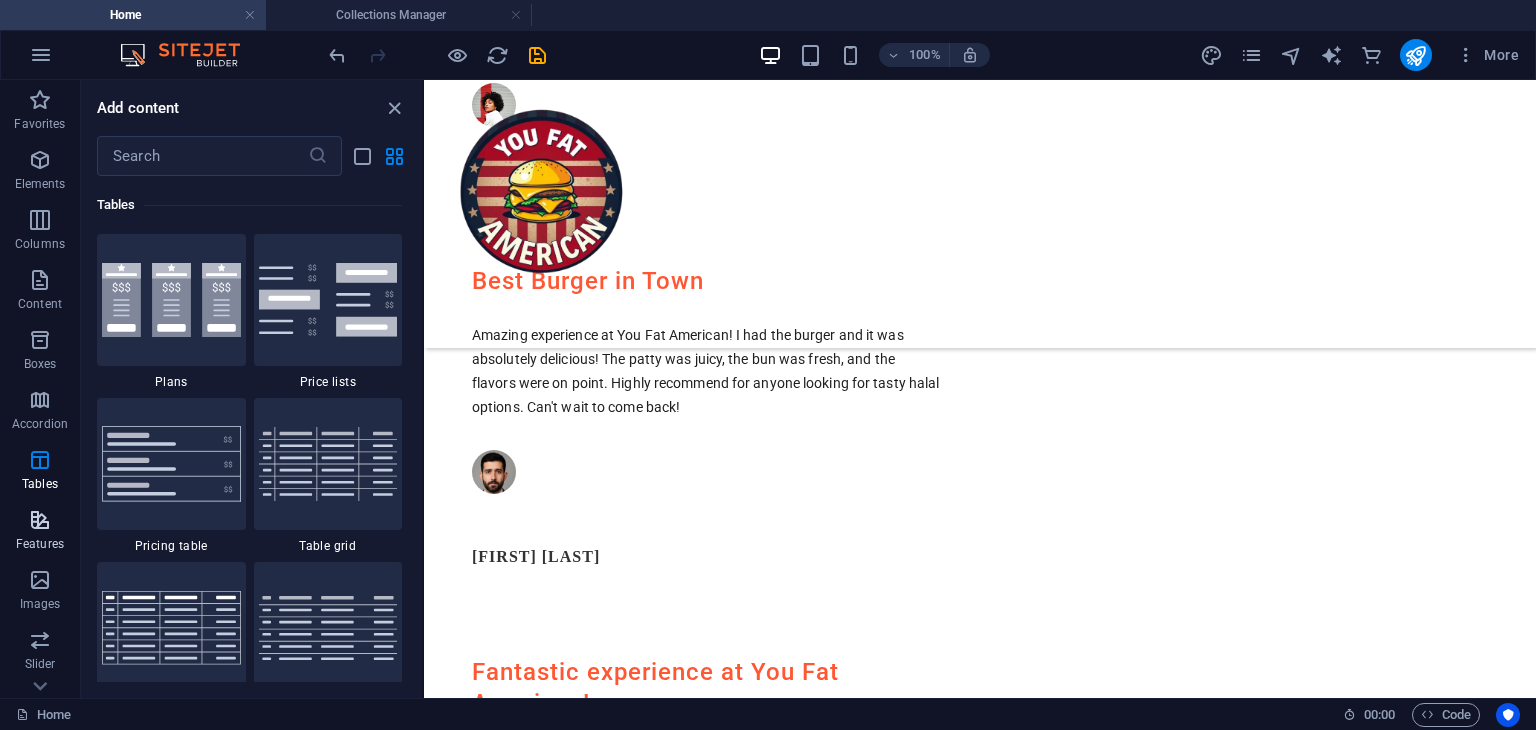 click on "Features" at bounding box center [40, 530] 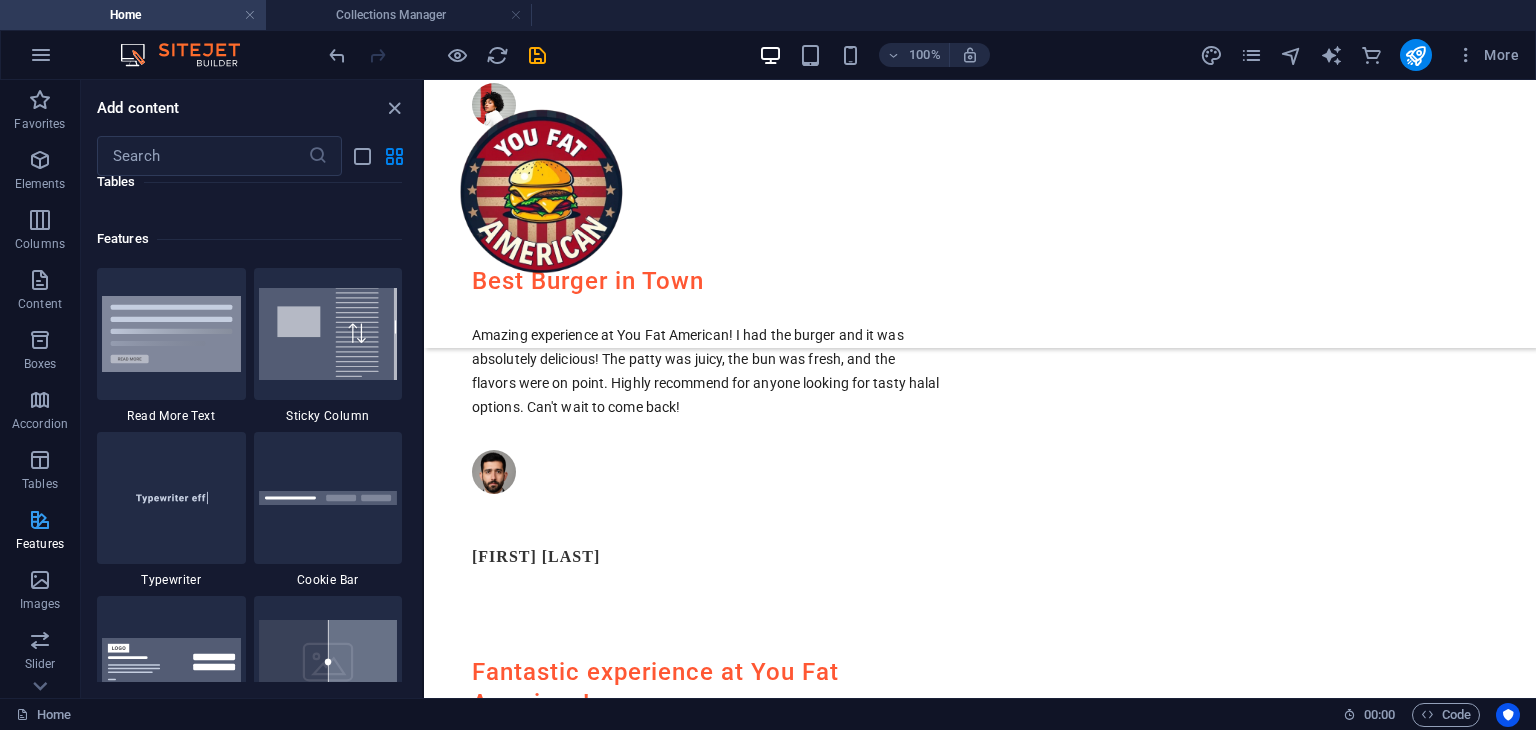 scroll, scrollTop: 7794, scrollLeft: 0, axis: vertical 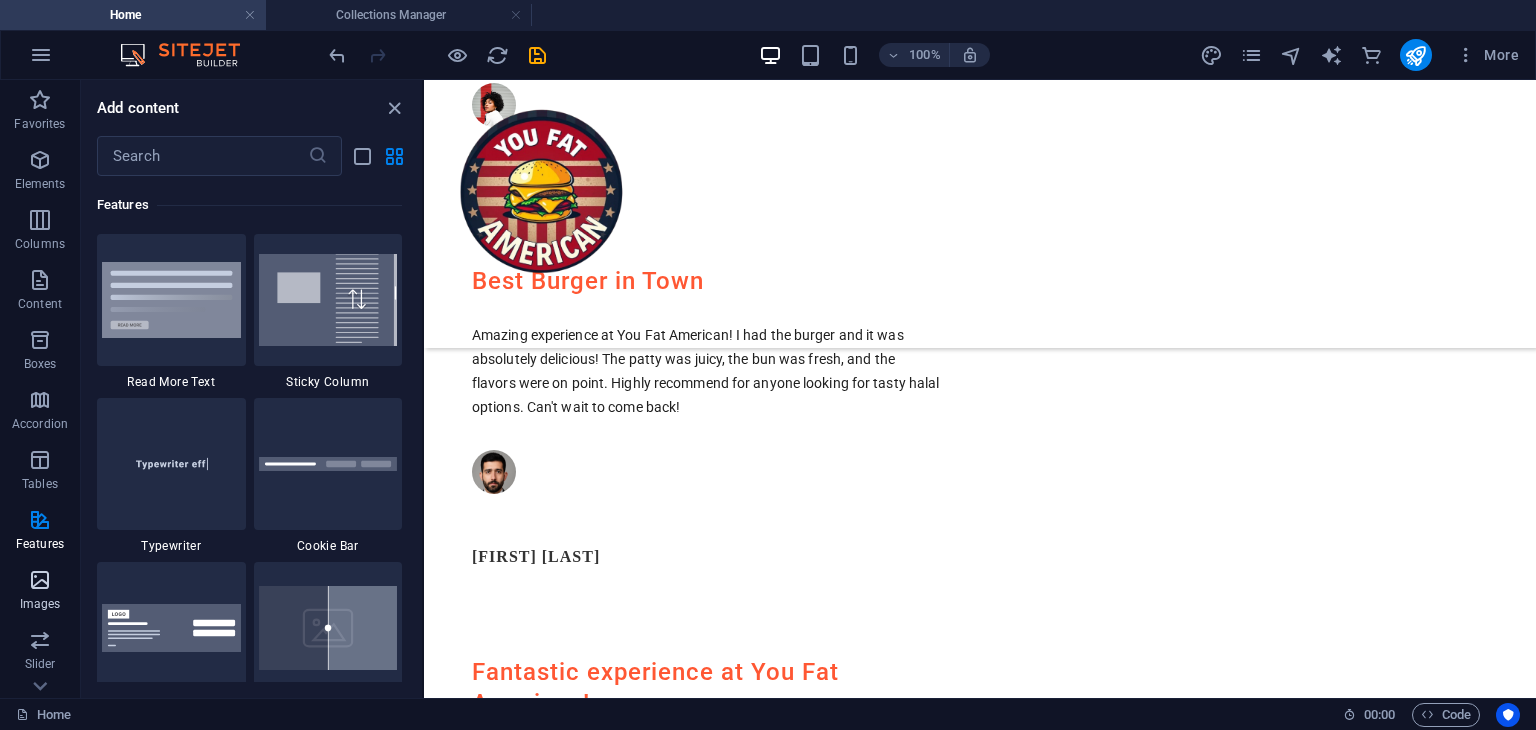 click at bounding box center [40, 580] 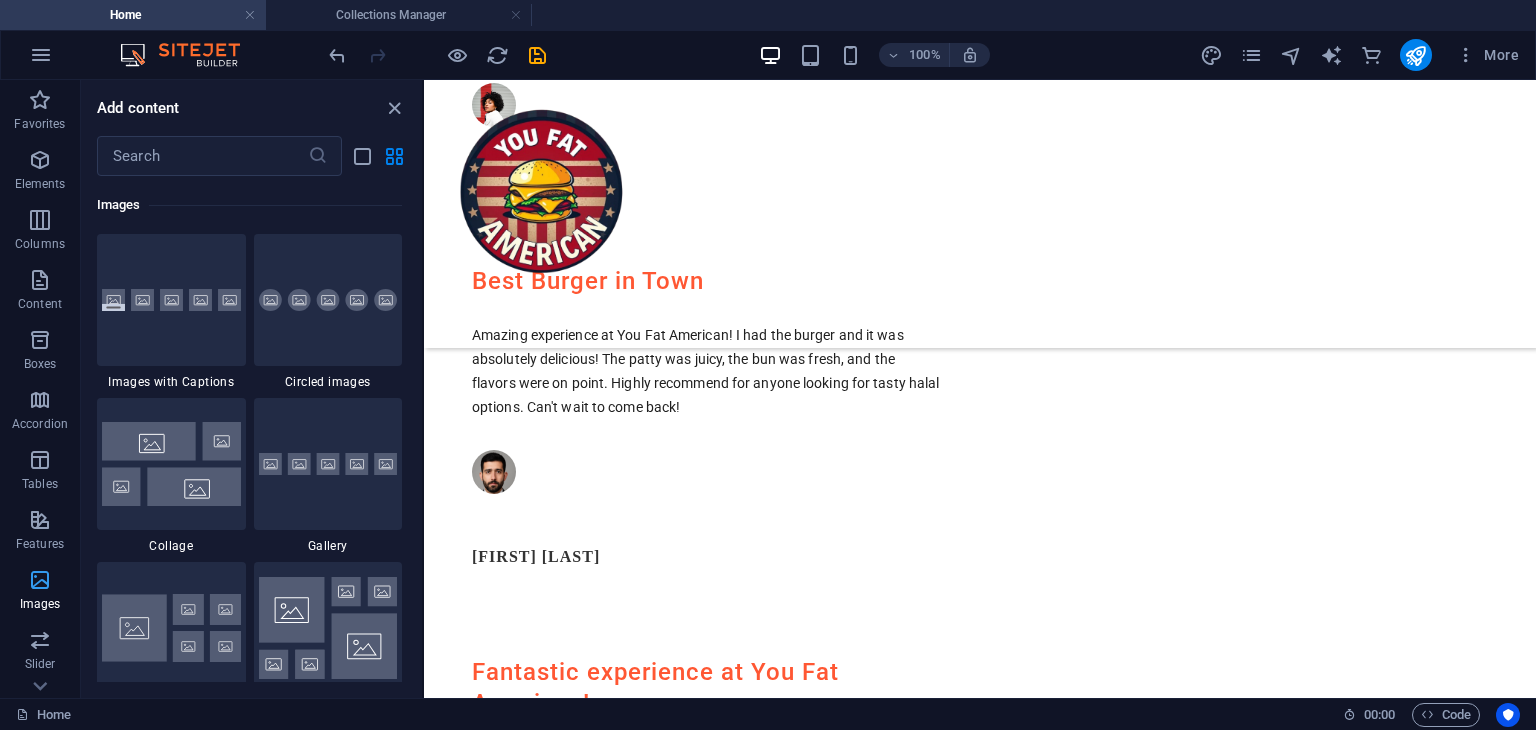scroll, scrollTop: 10140, scrollLeft: 0, axis: vertical 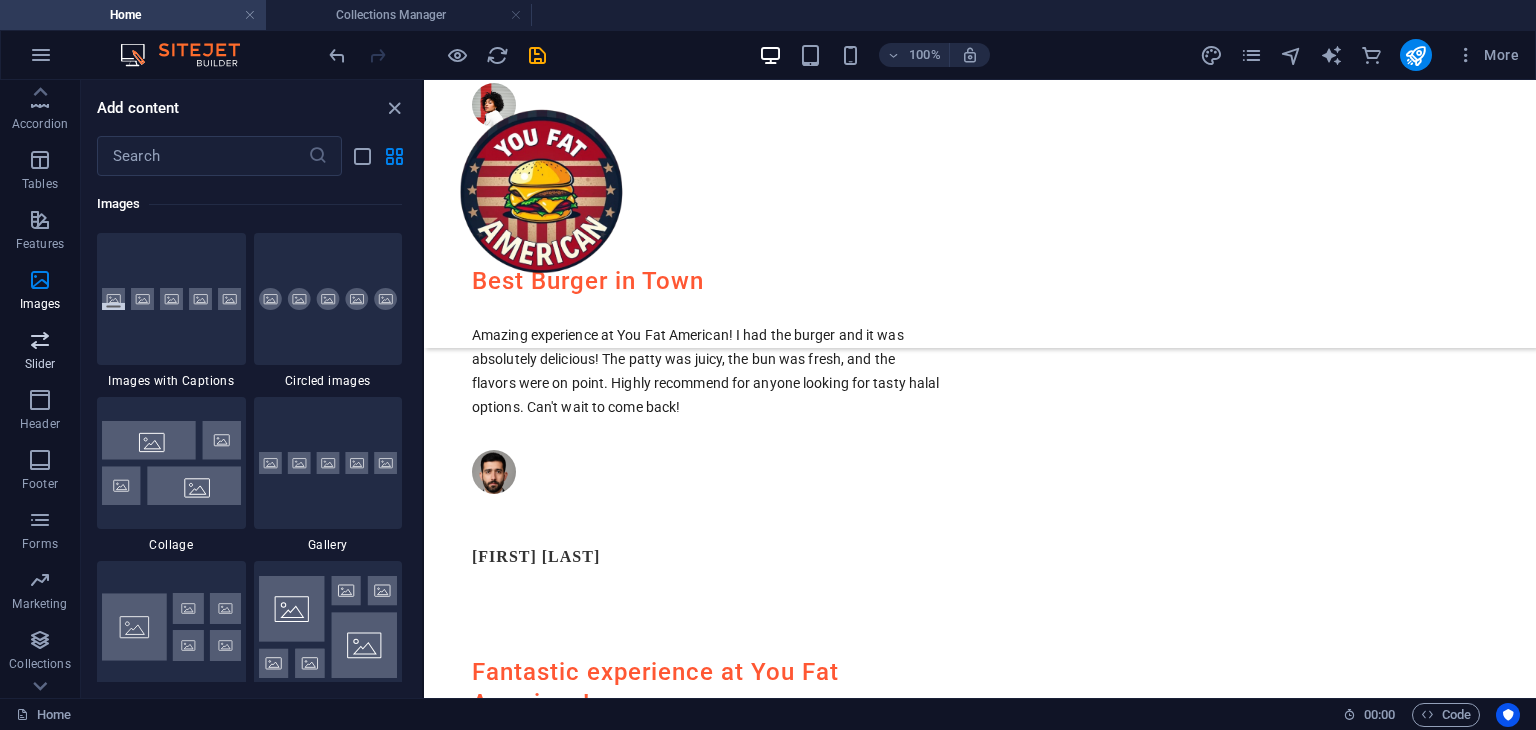click on "Slider" at bounding box center (40, 364) 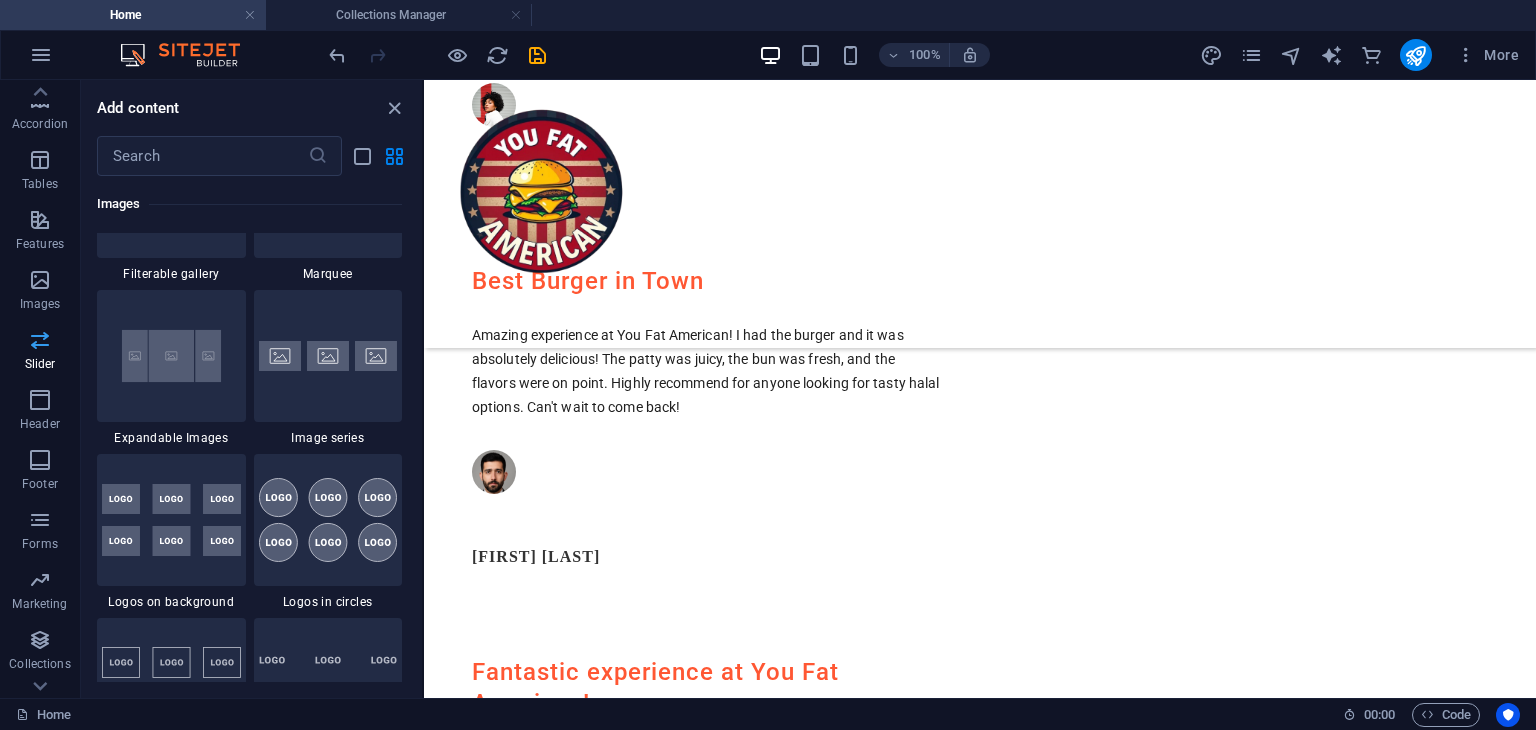 scroll, scrollTop: 11336, scrollLeft: 0, axis: vertical 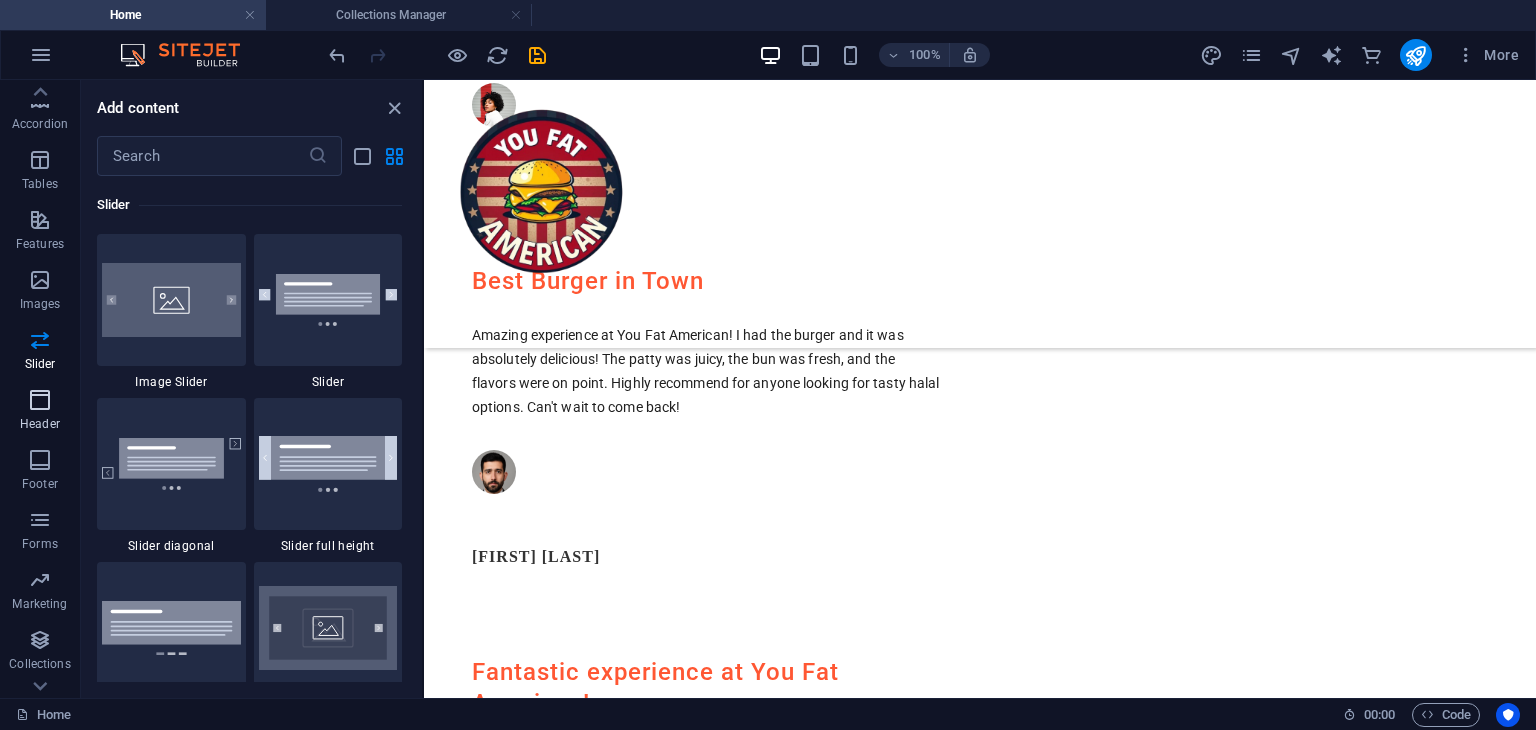 click at bounding box center [40, 400] 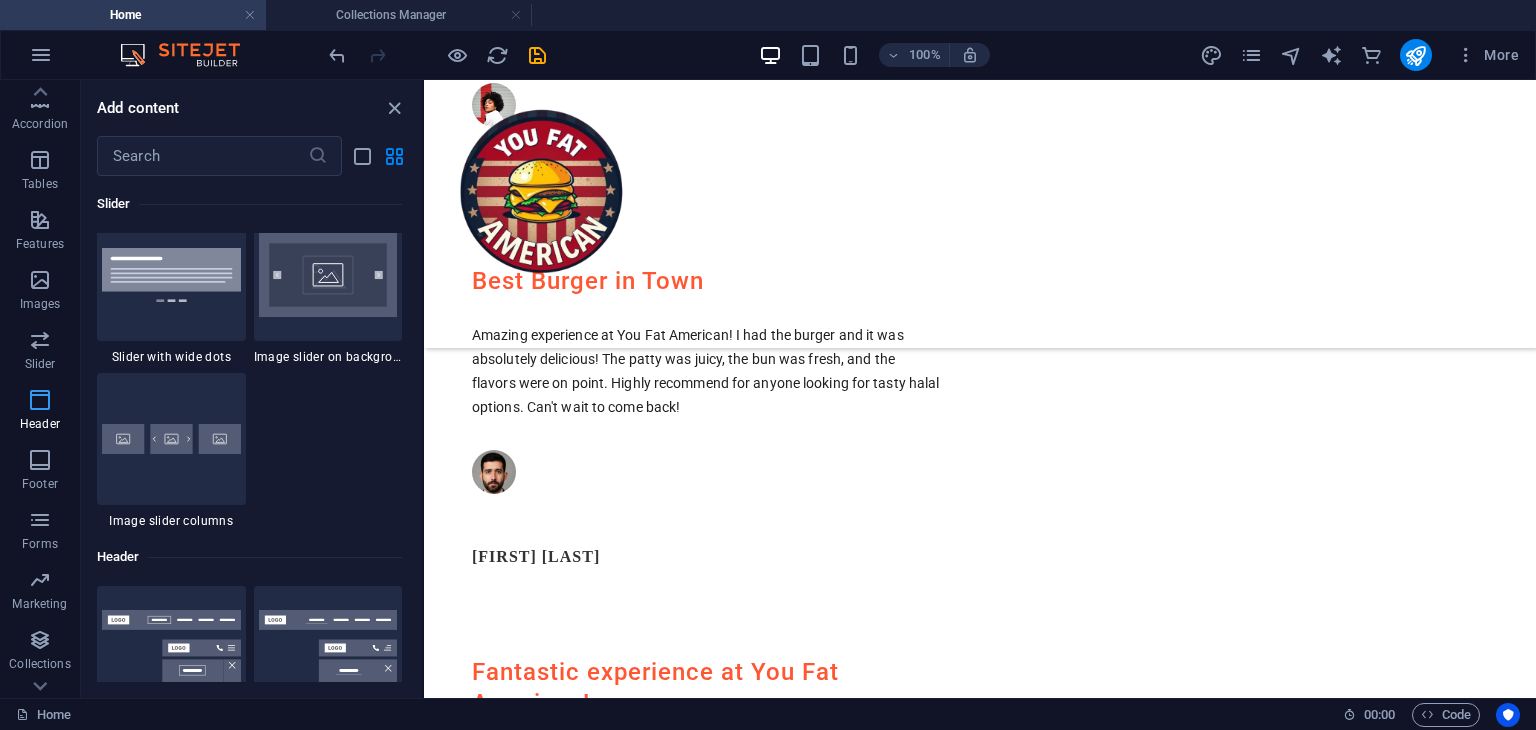 scroll, scrollTop: 12041, scrollLeft: 0, axis: vertical 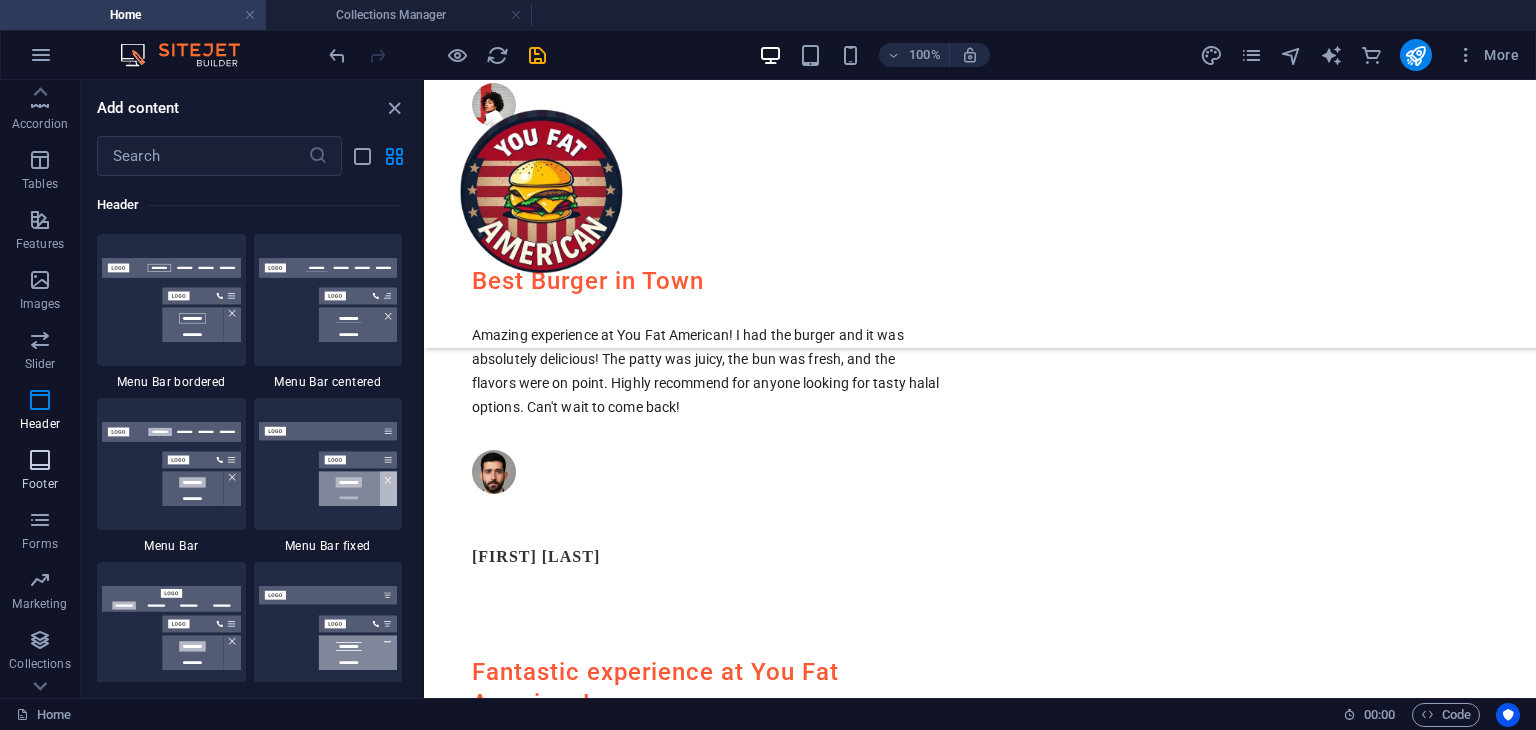 click at bounding box center [40, 460] 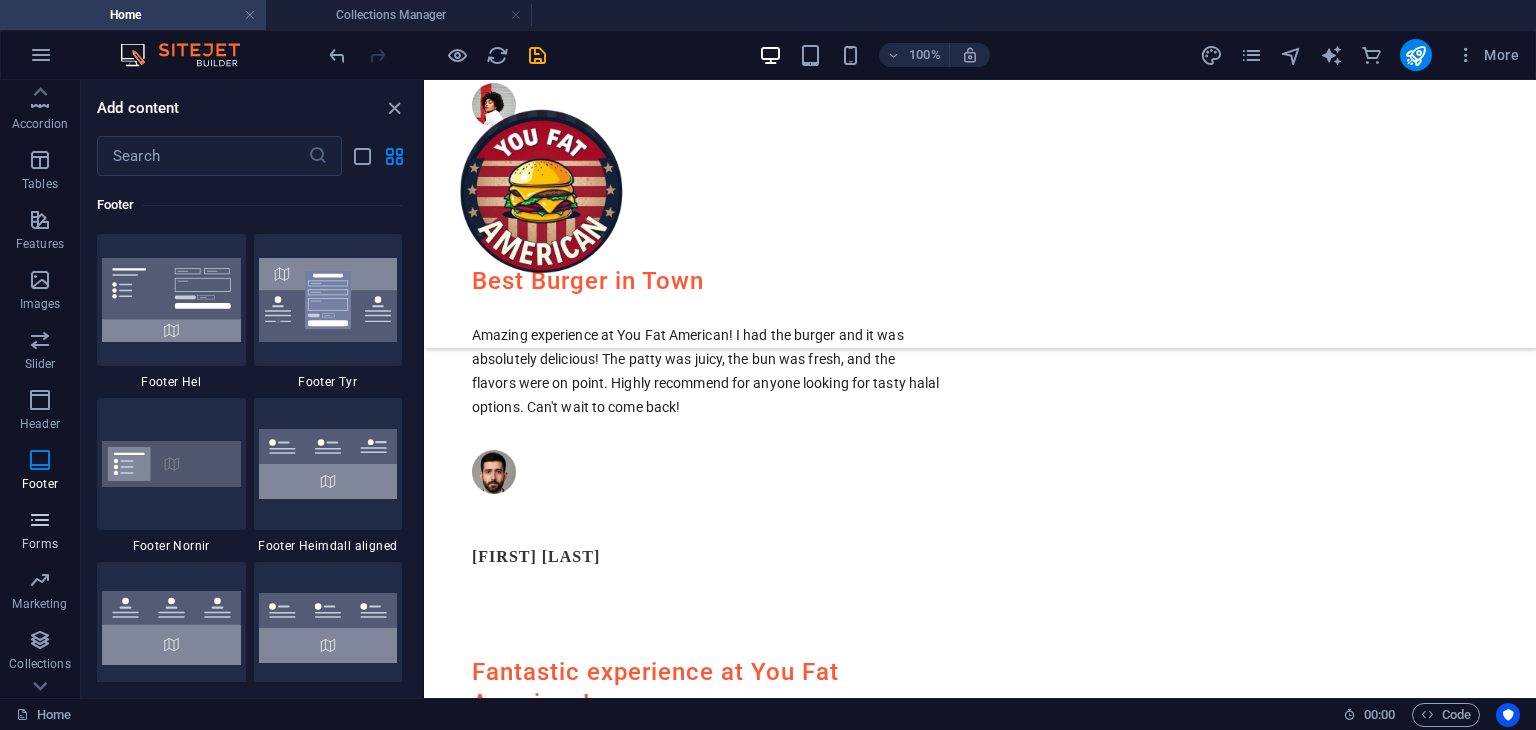 click at bounding box center (40, 520) 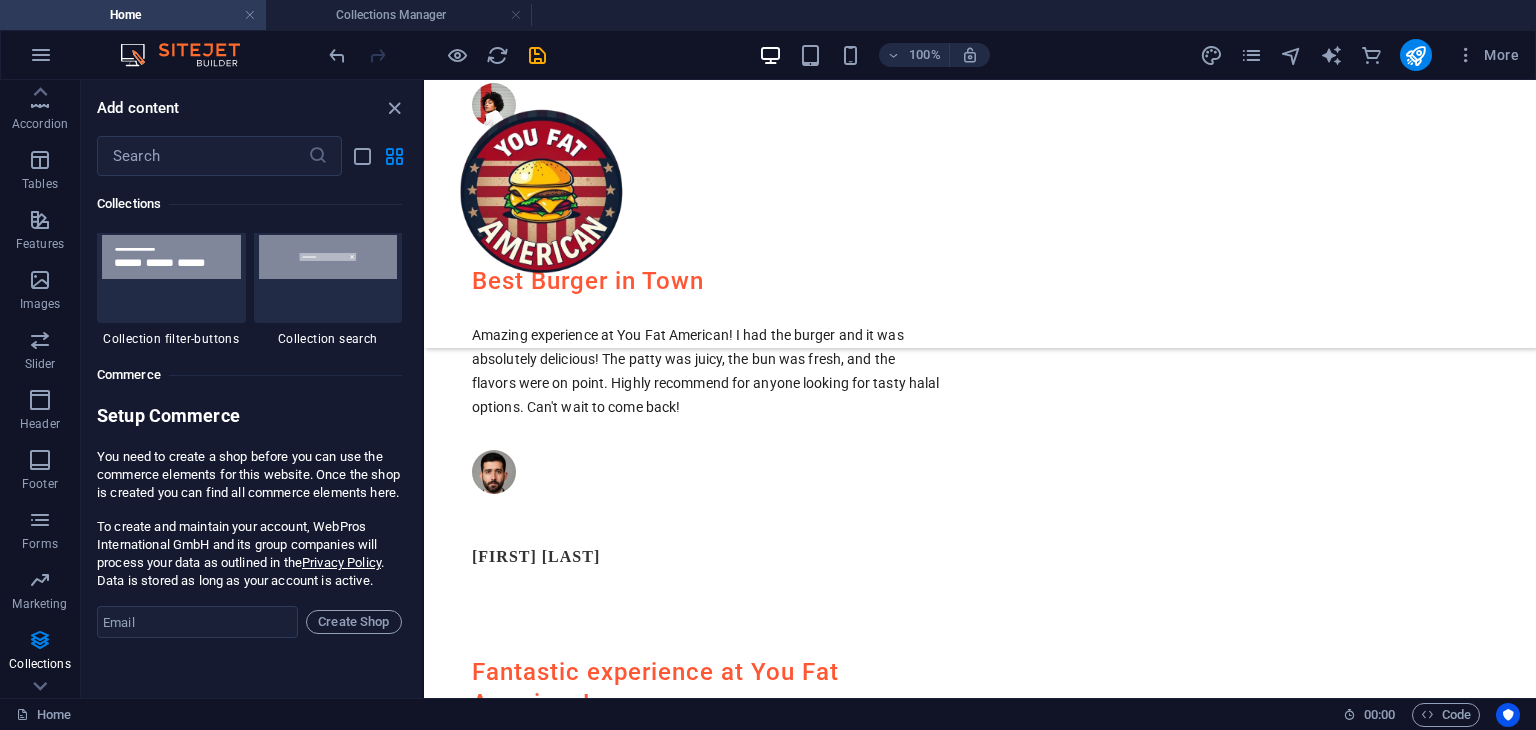 scroll, scrollTop: 19500, scrollLeft: 0, axis: vertical 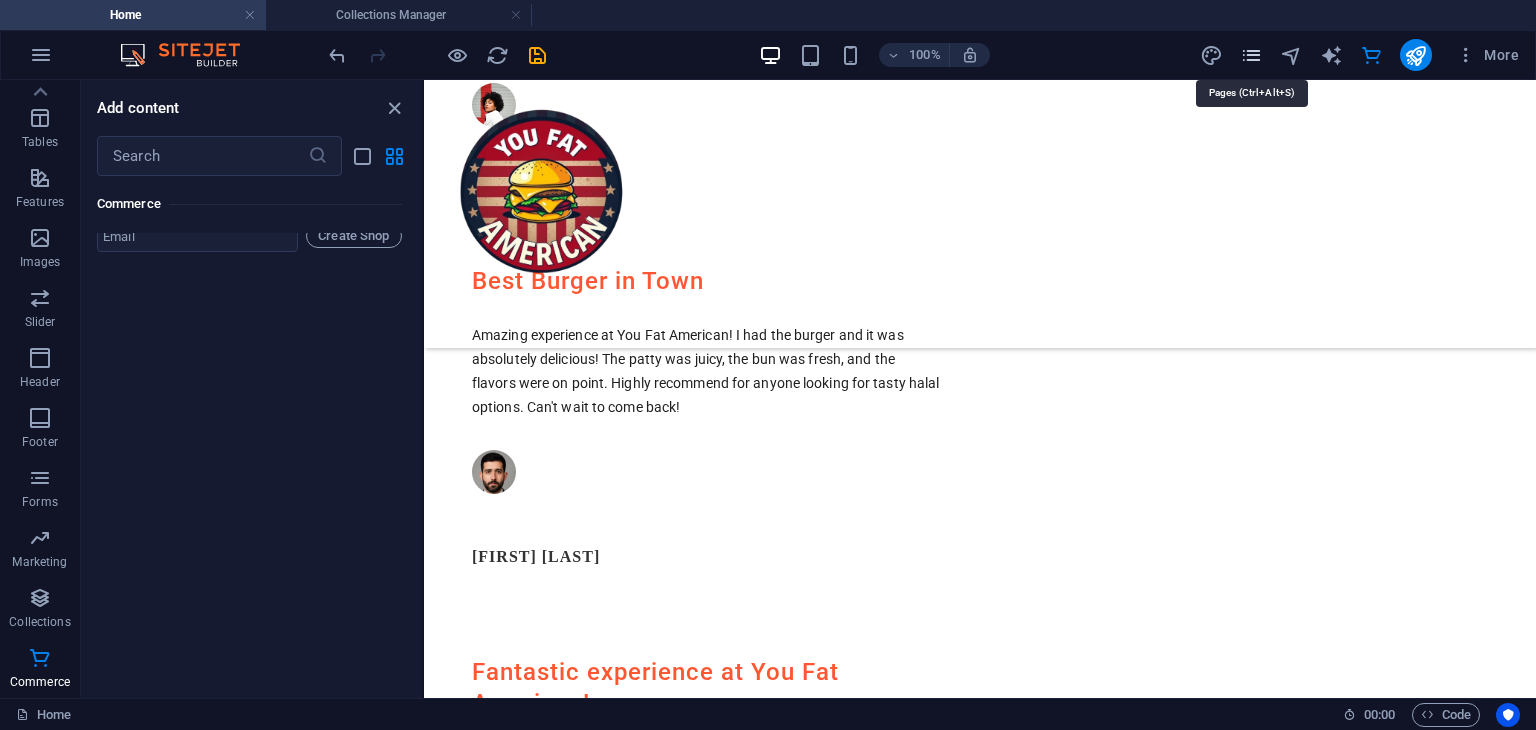 click at bounding box center (1251, 55) 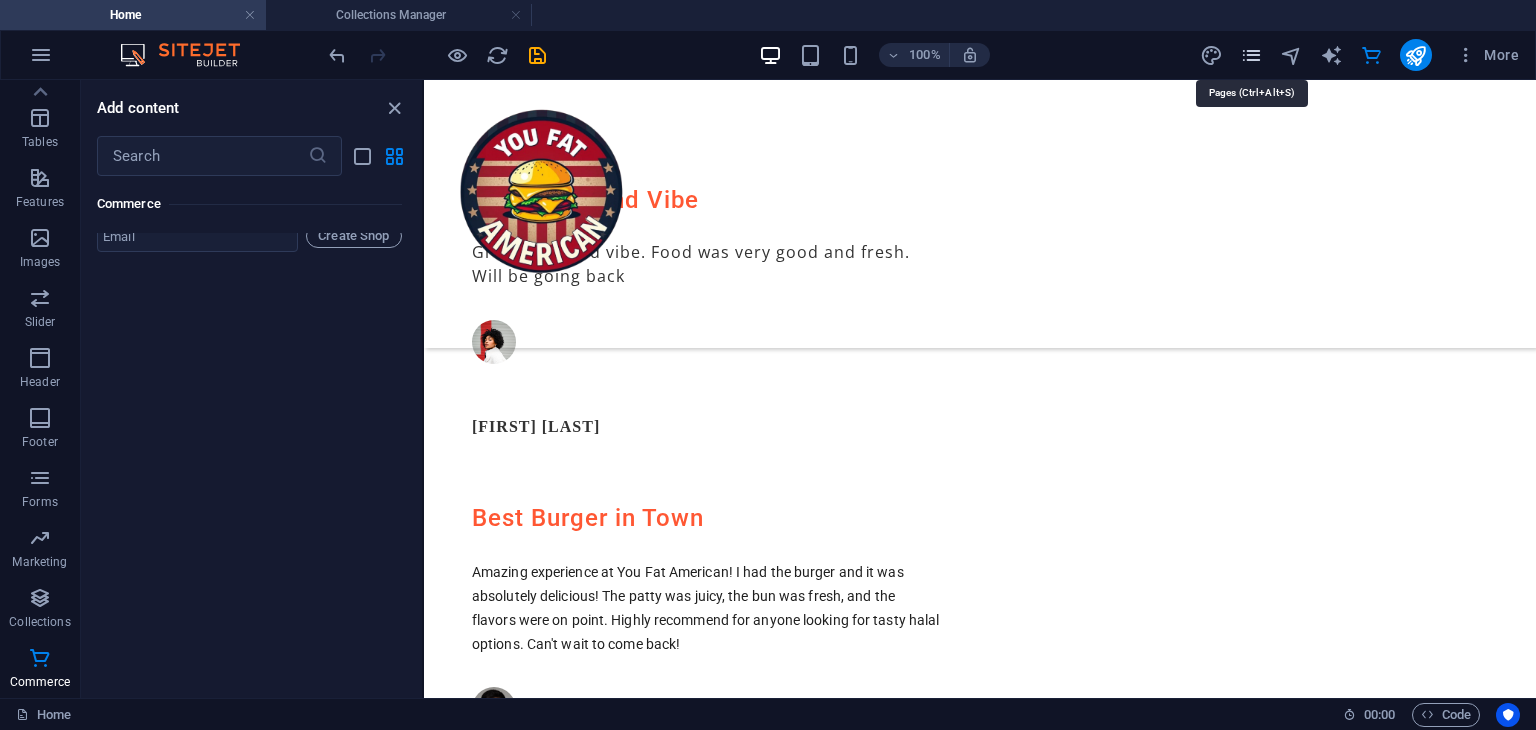 scroll, scrollTop: 4532, scrollLeft: 0, axis: vertical 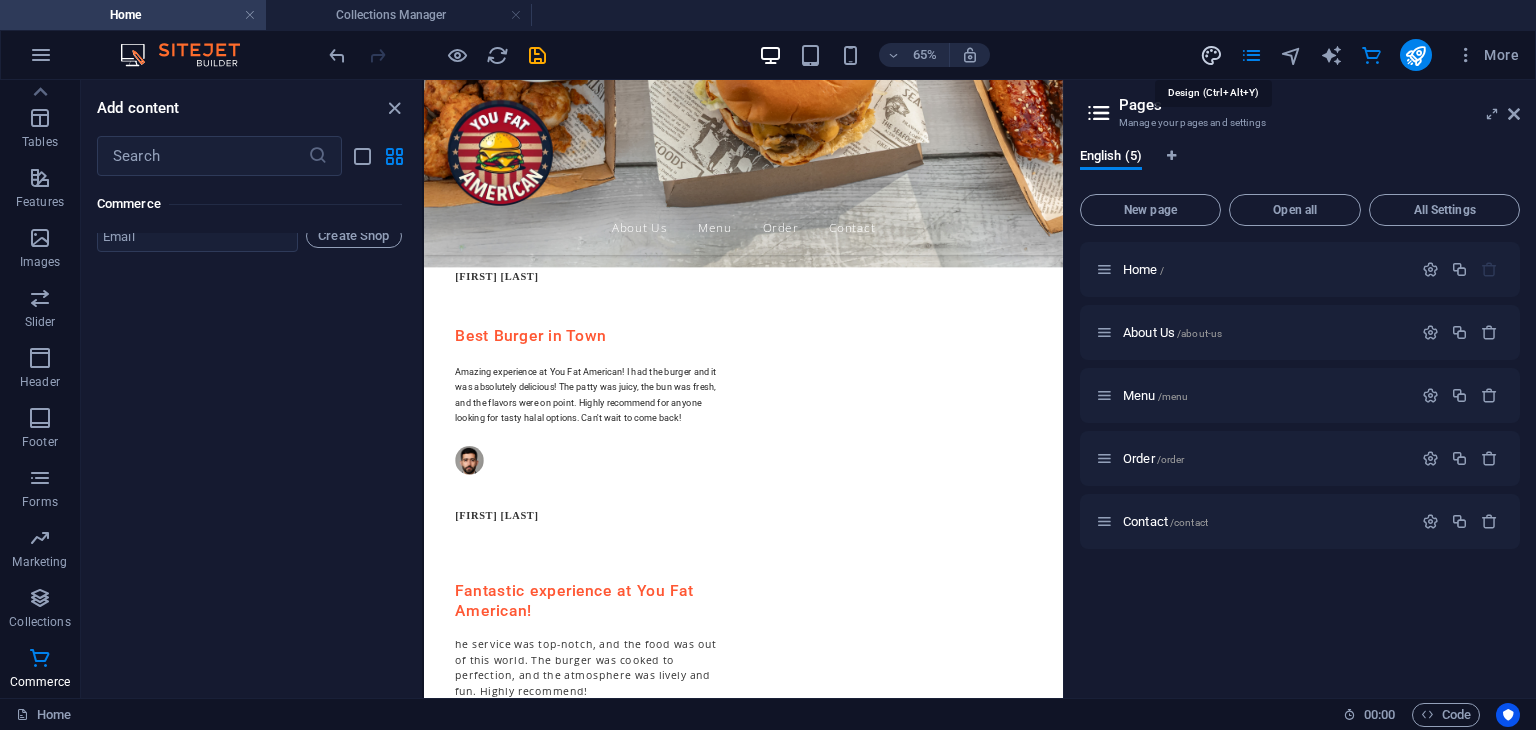 click at bounding box center [1211, 55] 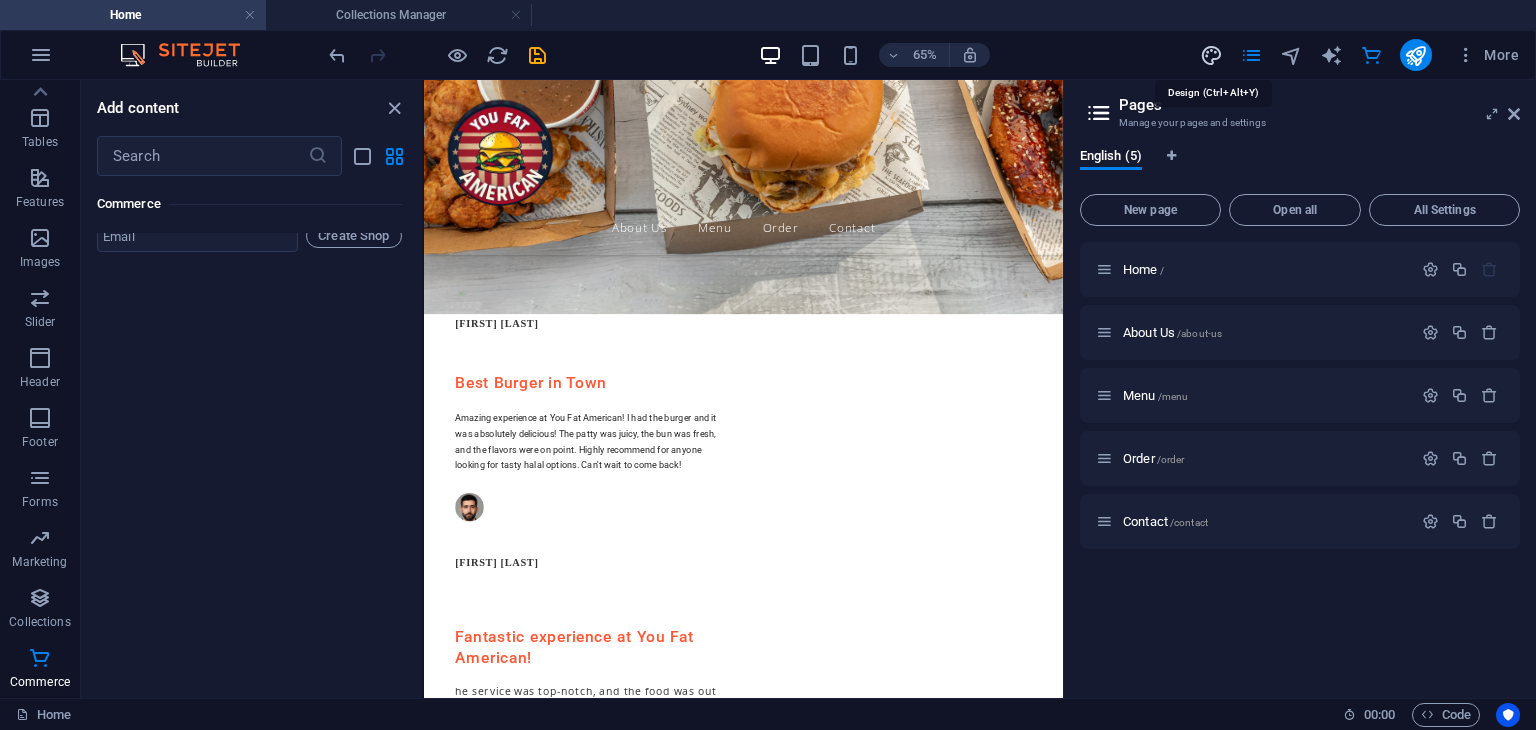 select on "px" 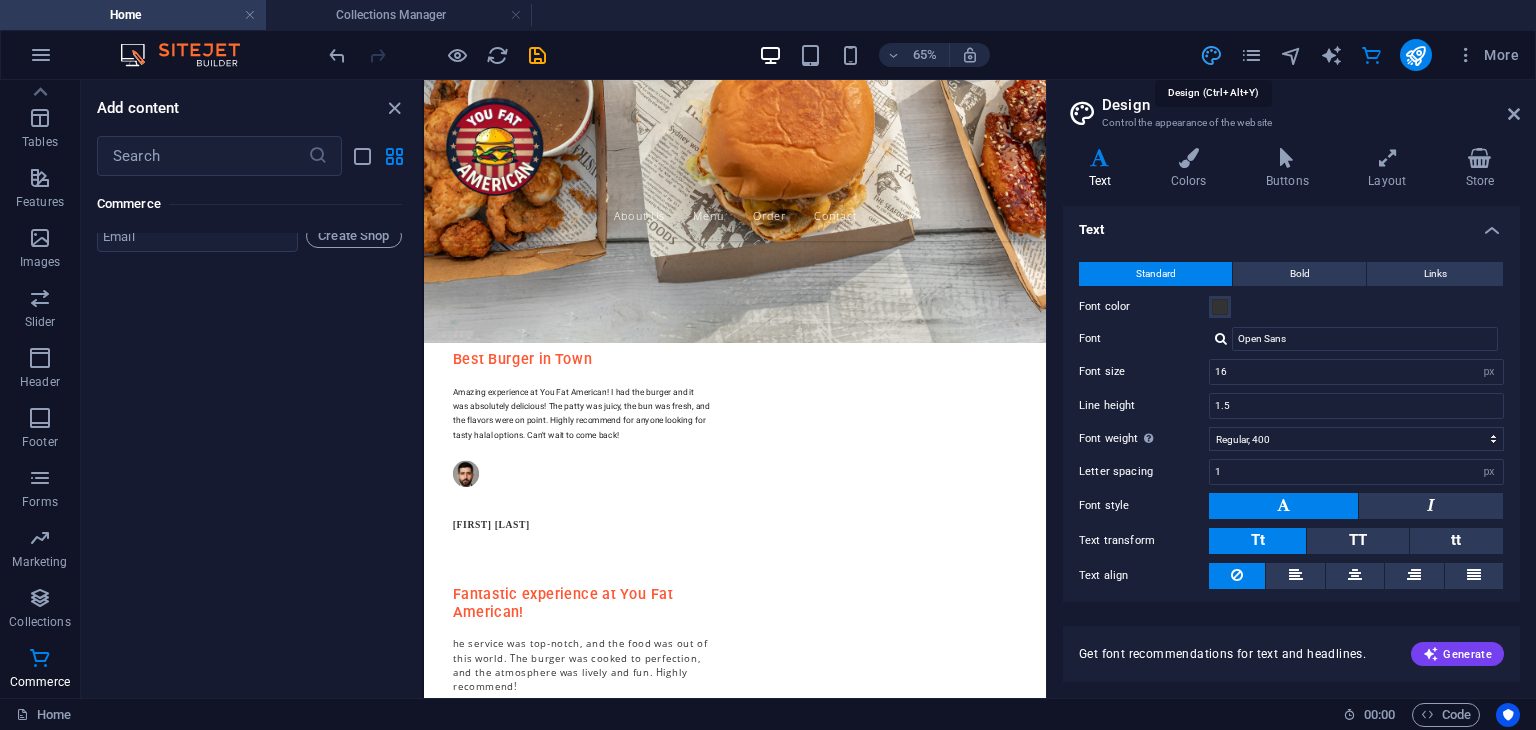 scroll, scrollTop: 4500, scrollLeft: 0, axis: vertical 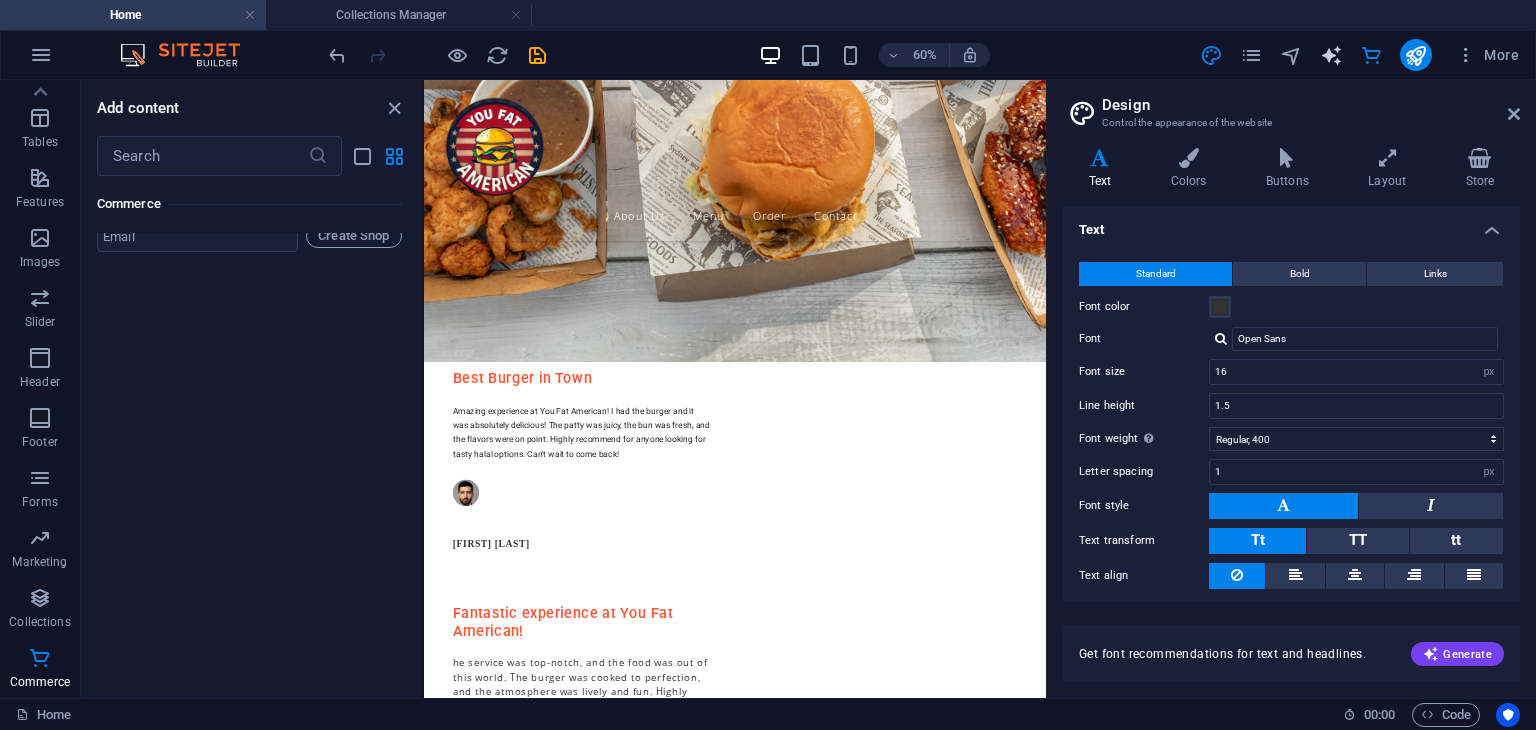 drag, startPoint x: 1336, startPoint y: 35, endPoint x: 1336, endPoint y: 56, distance: 21 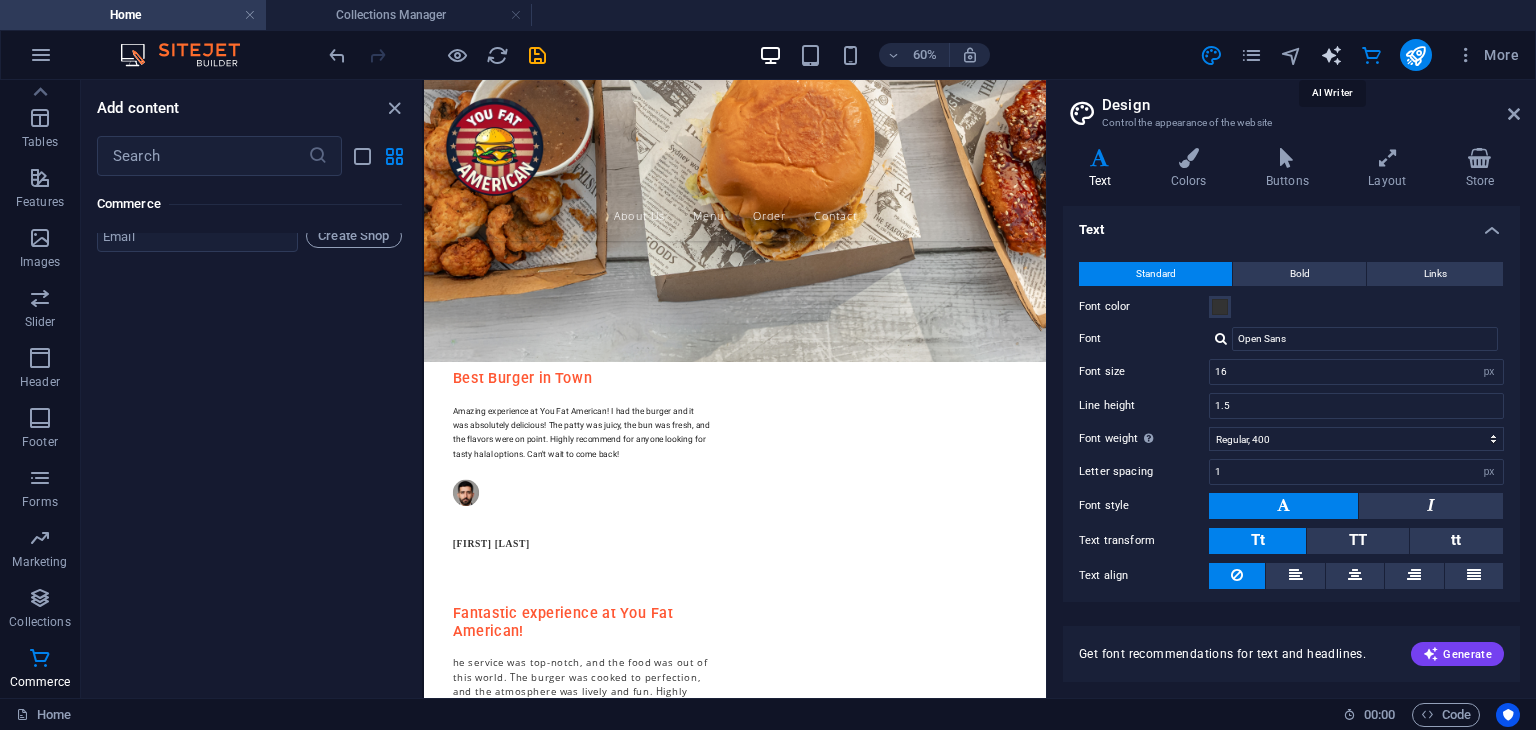 click at bounding box center (1331, 55) 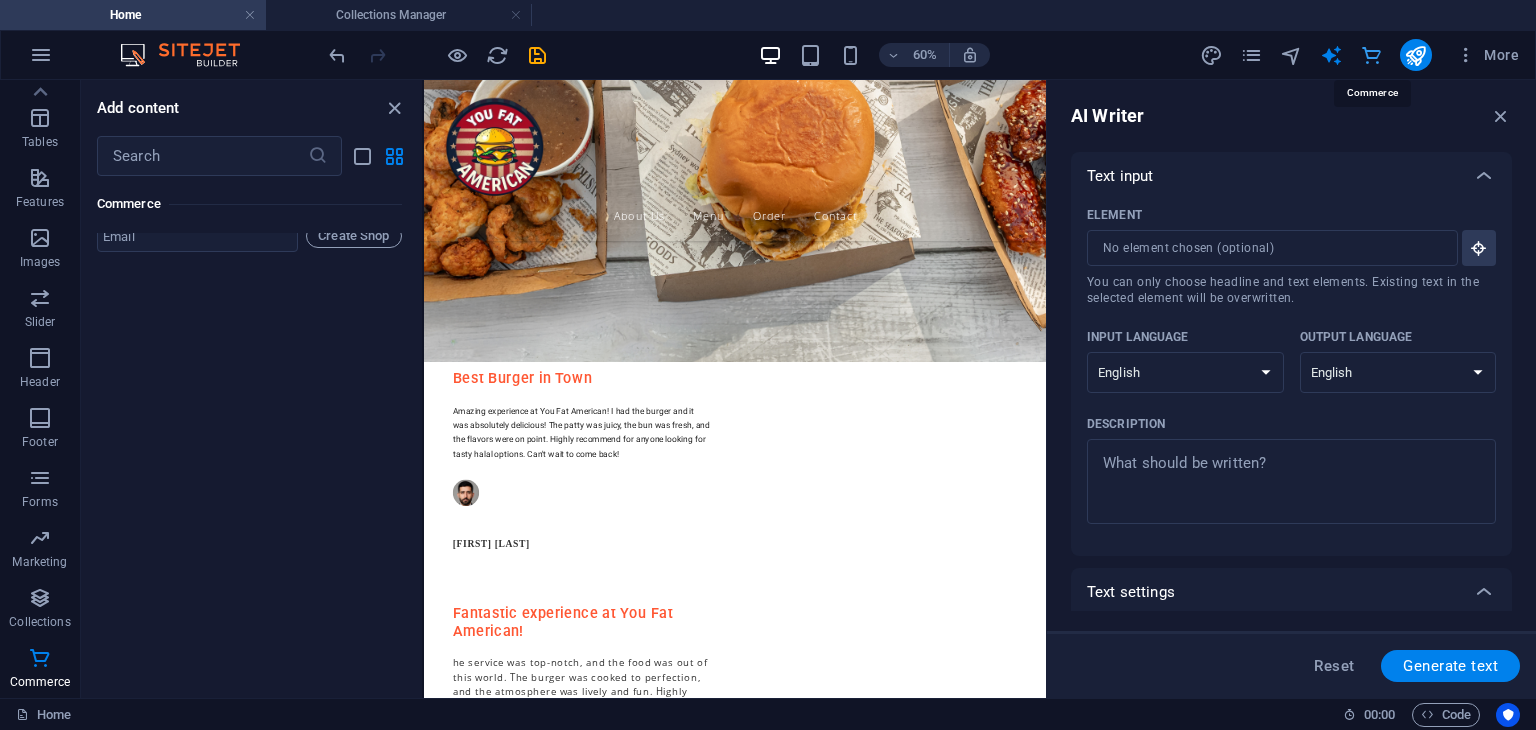 click at bounding box center [1371, 55] 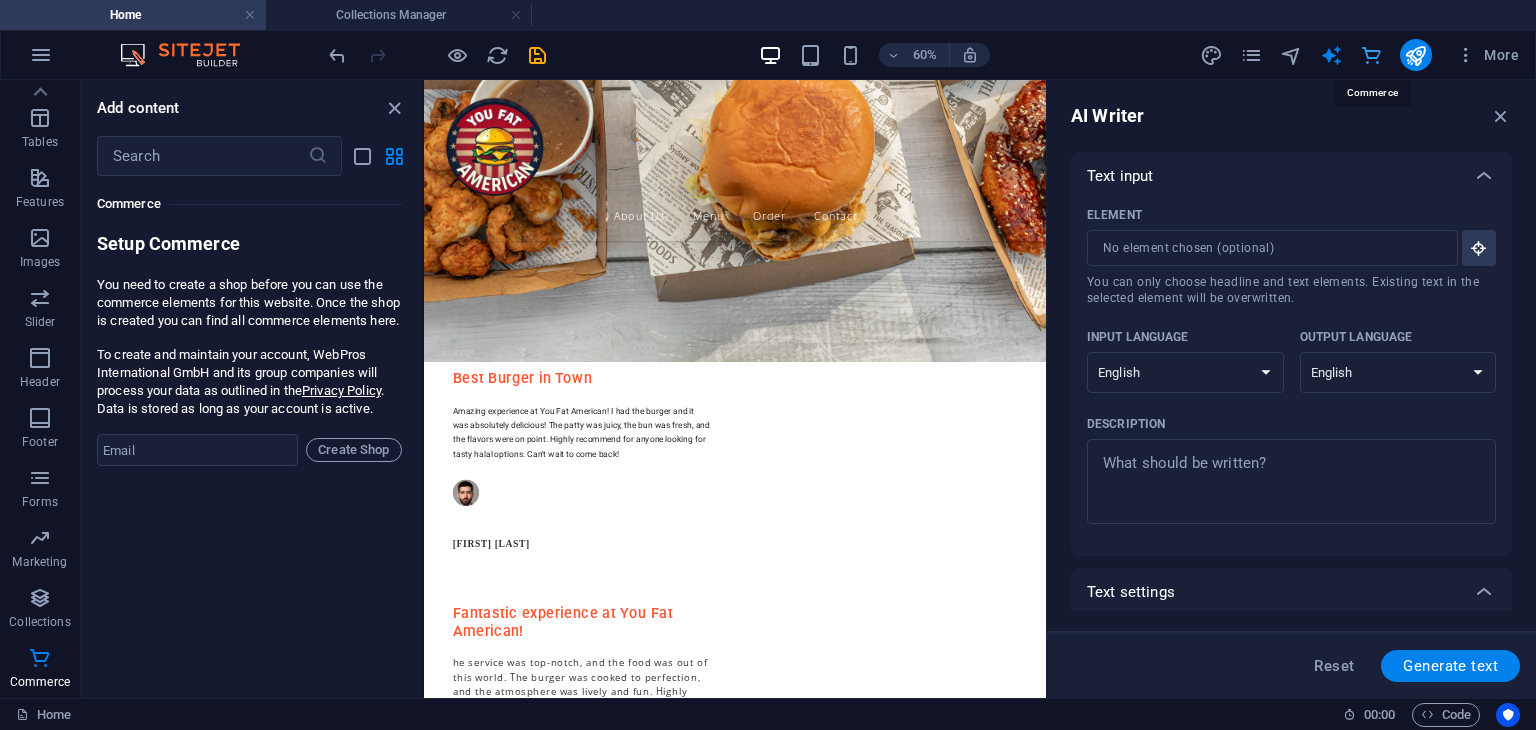 scroll, scrollTop: 19271, scrollLeft: 0, axis: vertical 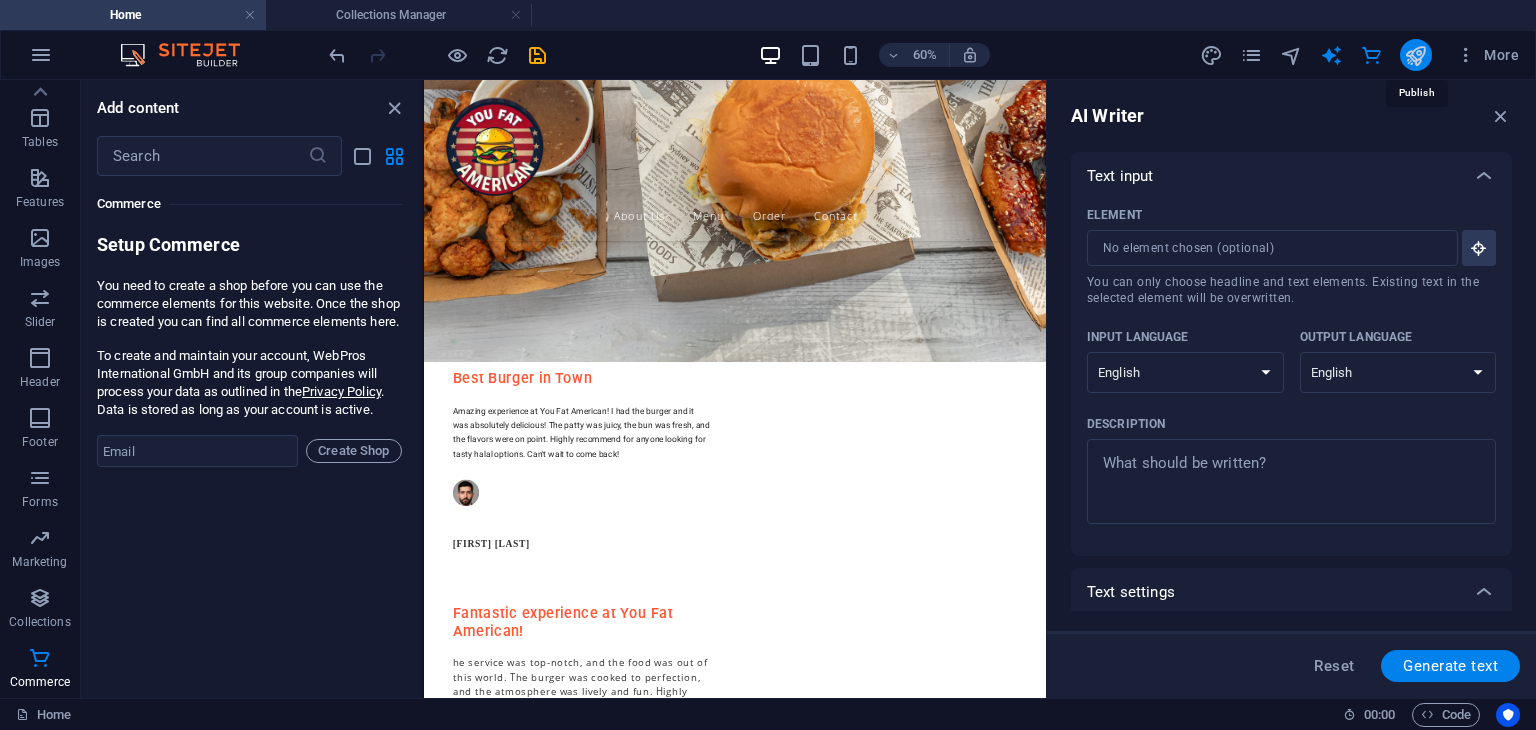 click at bounding box center (1415, 55) 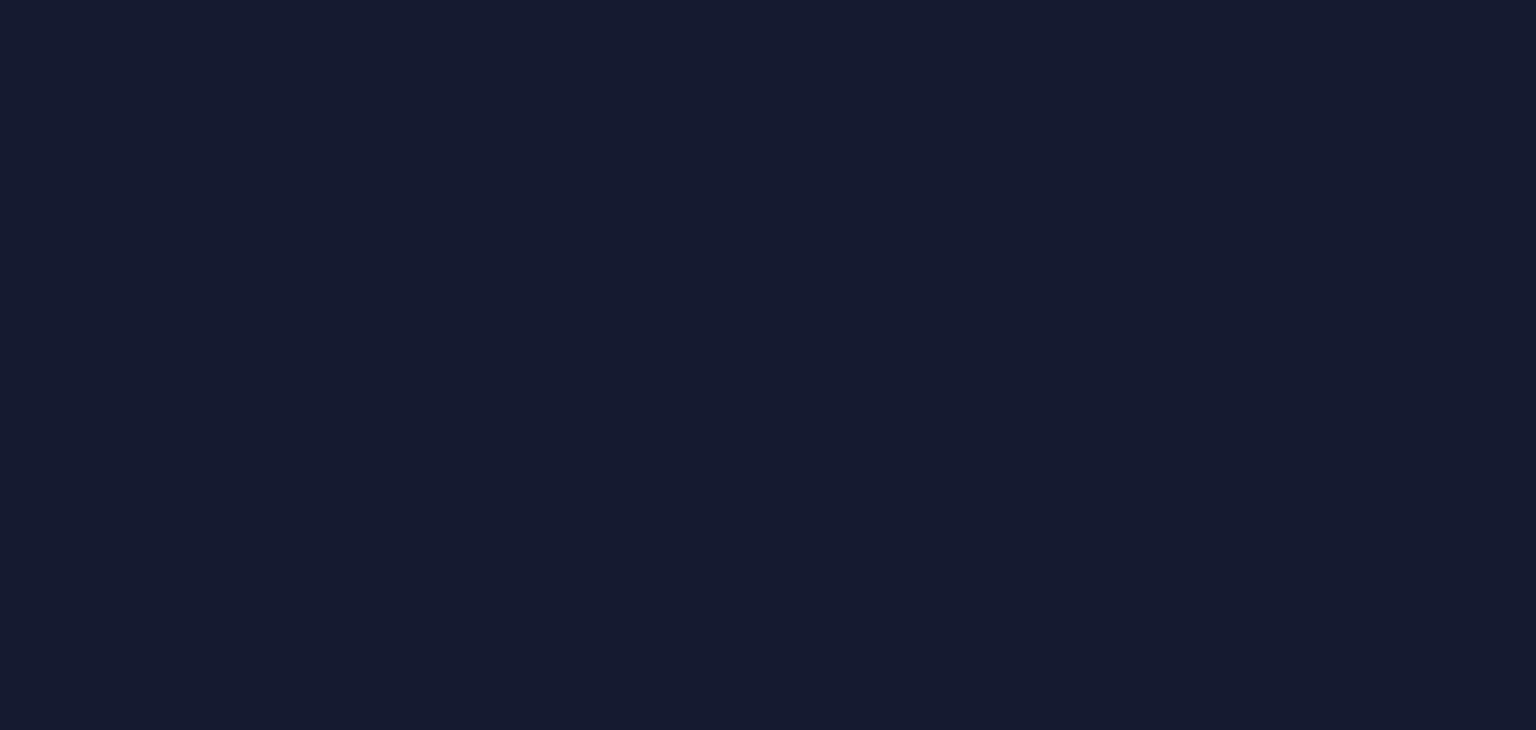 scroll, scrollTop: 0, scrollLeft: 0, axis: both 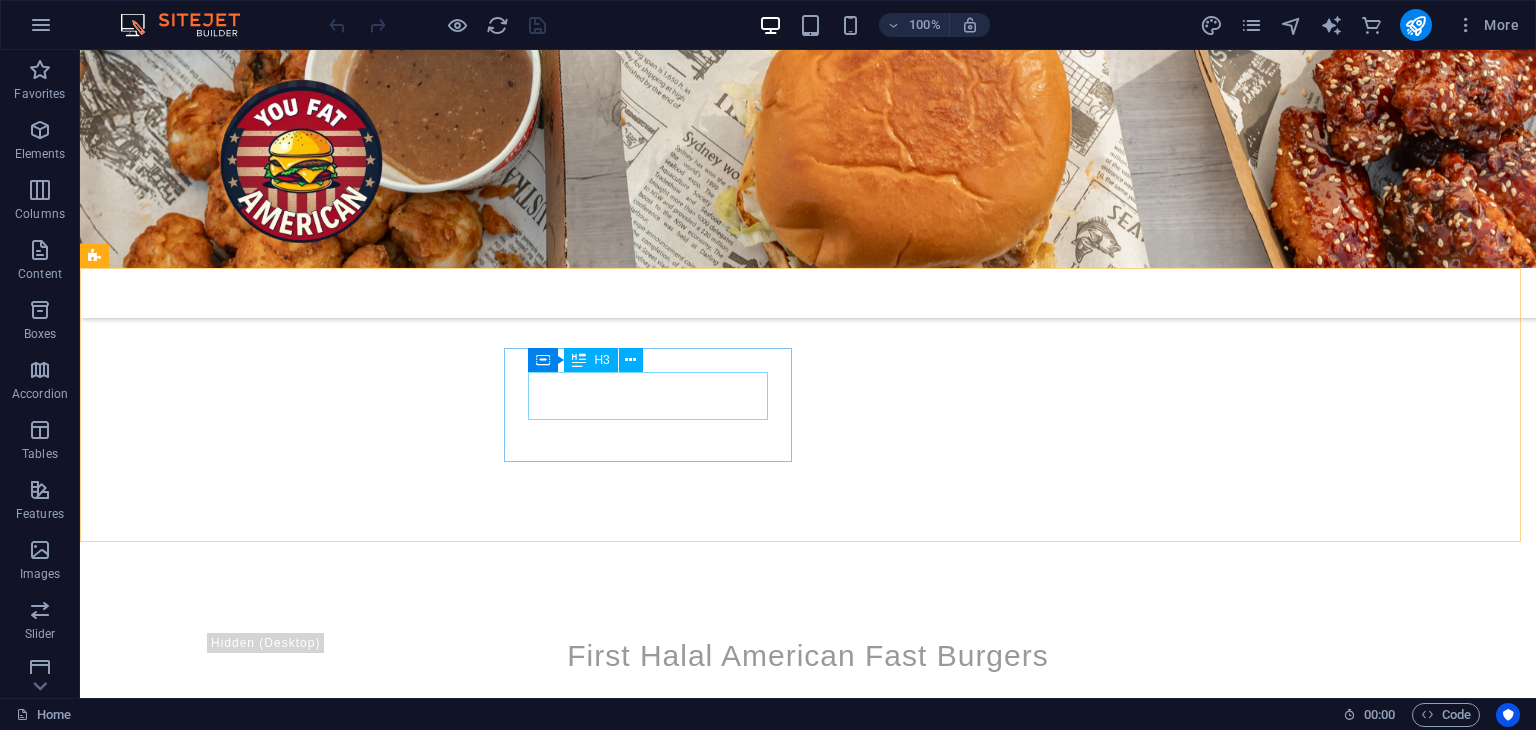 click on "H3" at bounding box center (590, 360) 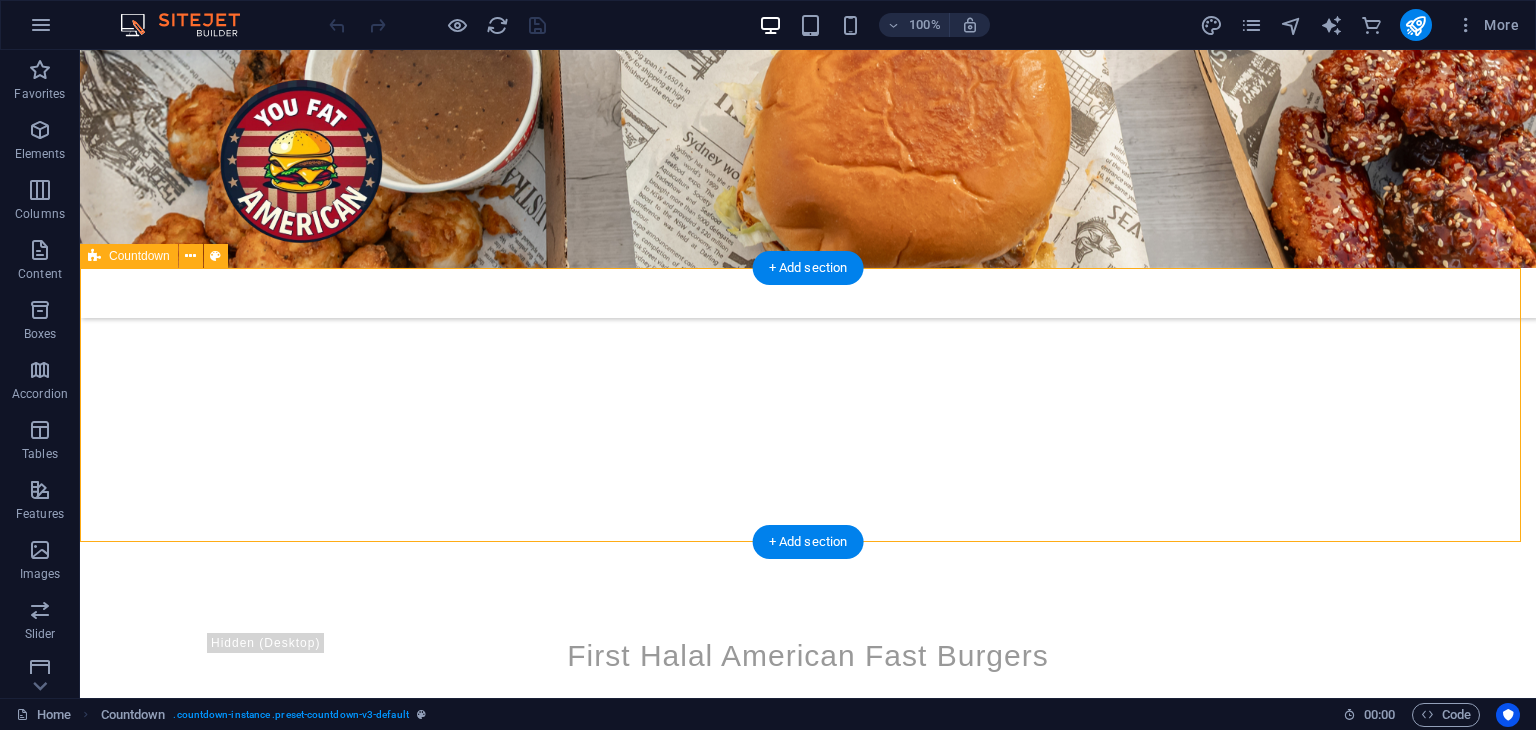 drag, startPoint x: 190, startPoint y: 325, endPoint x: 632, endPoint y: 375, distance: 444.81906 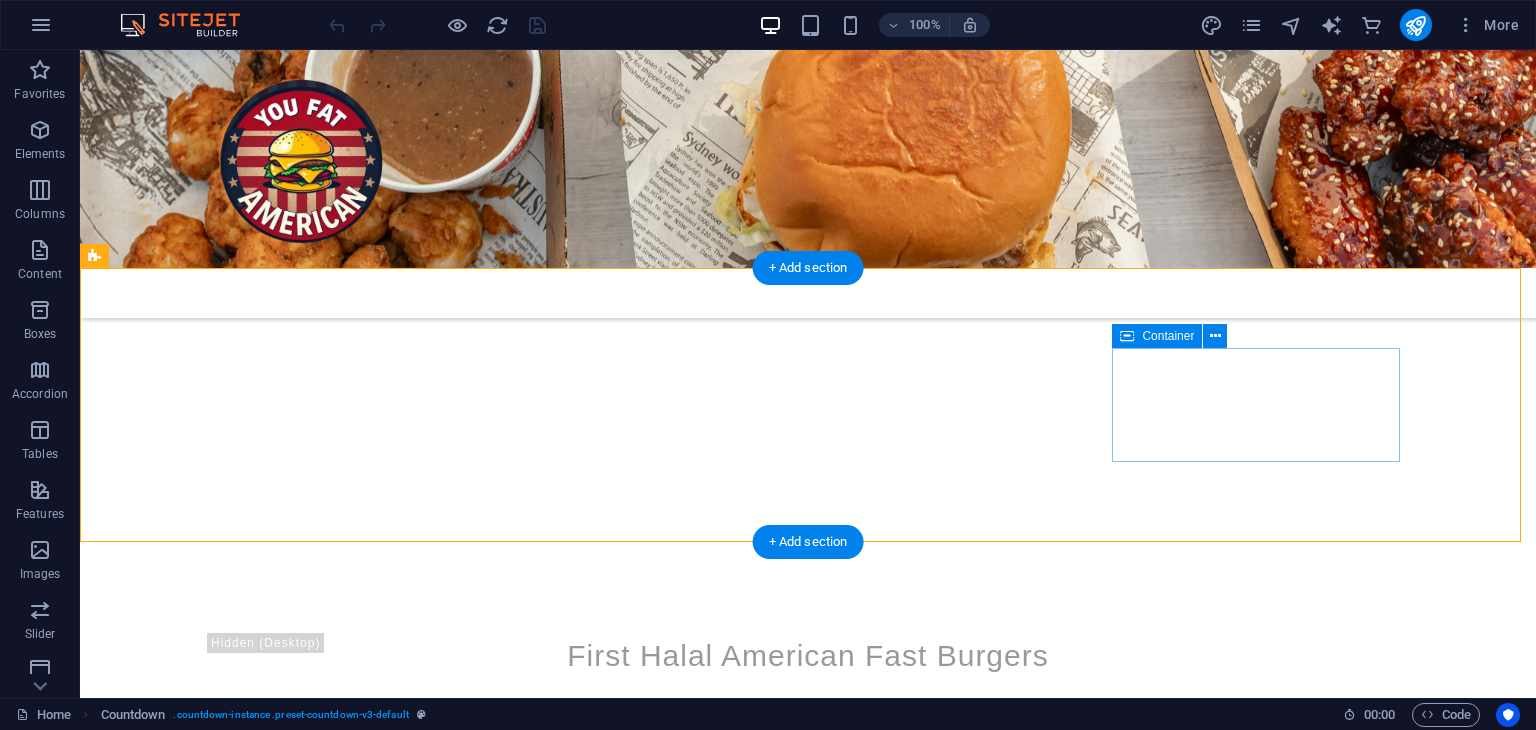 click on "0 Seconds" at bounding box center (248, 1301) 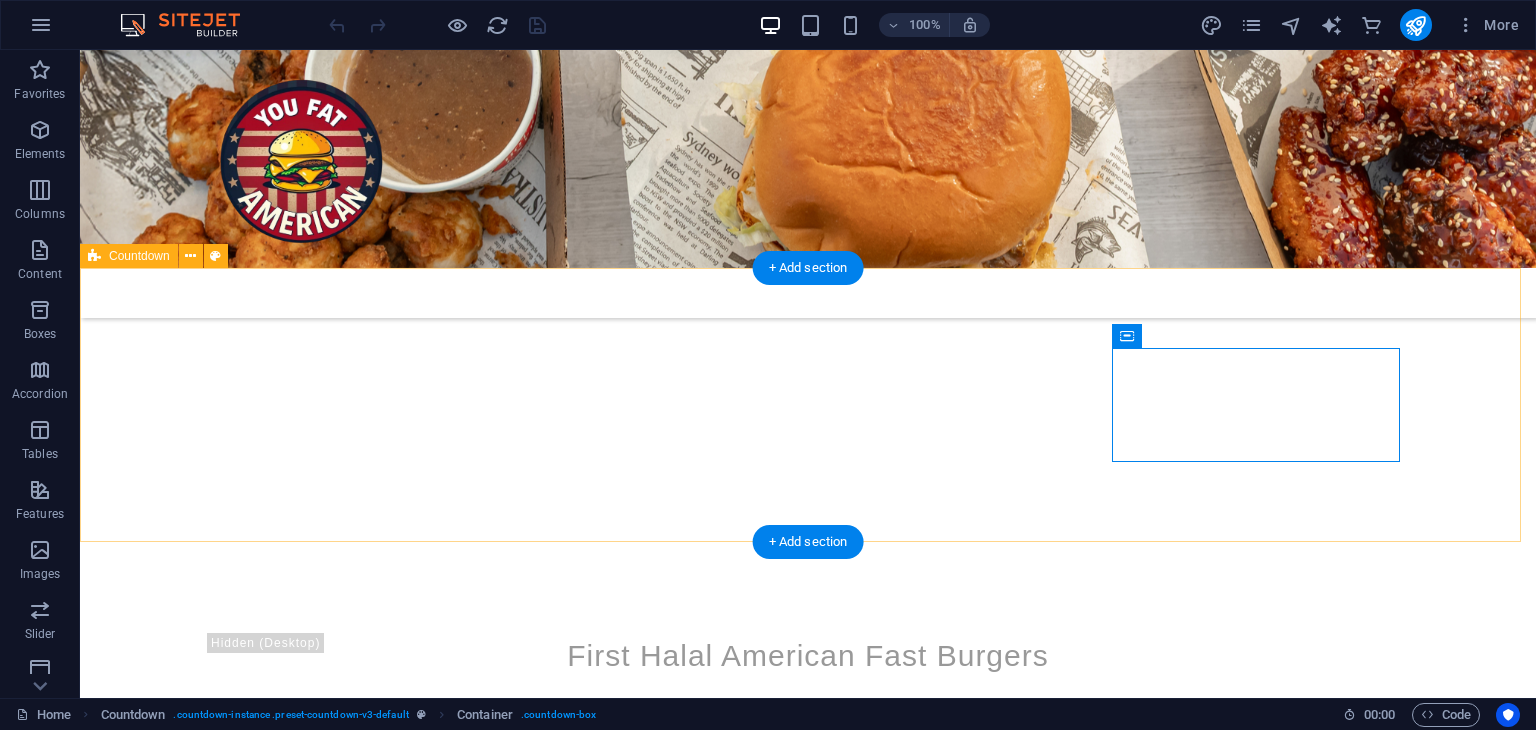 click on "0 Days 0 Hours 0 Minutes 0 Seconds" at bounding box center (808, 1118) 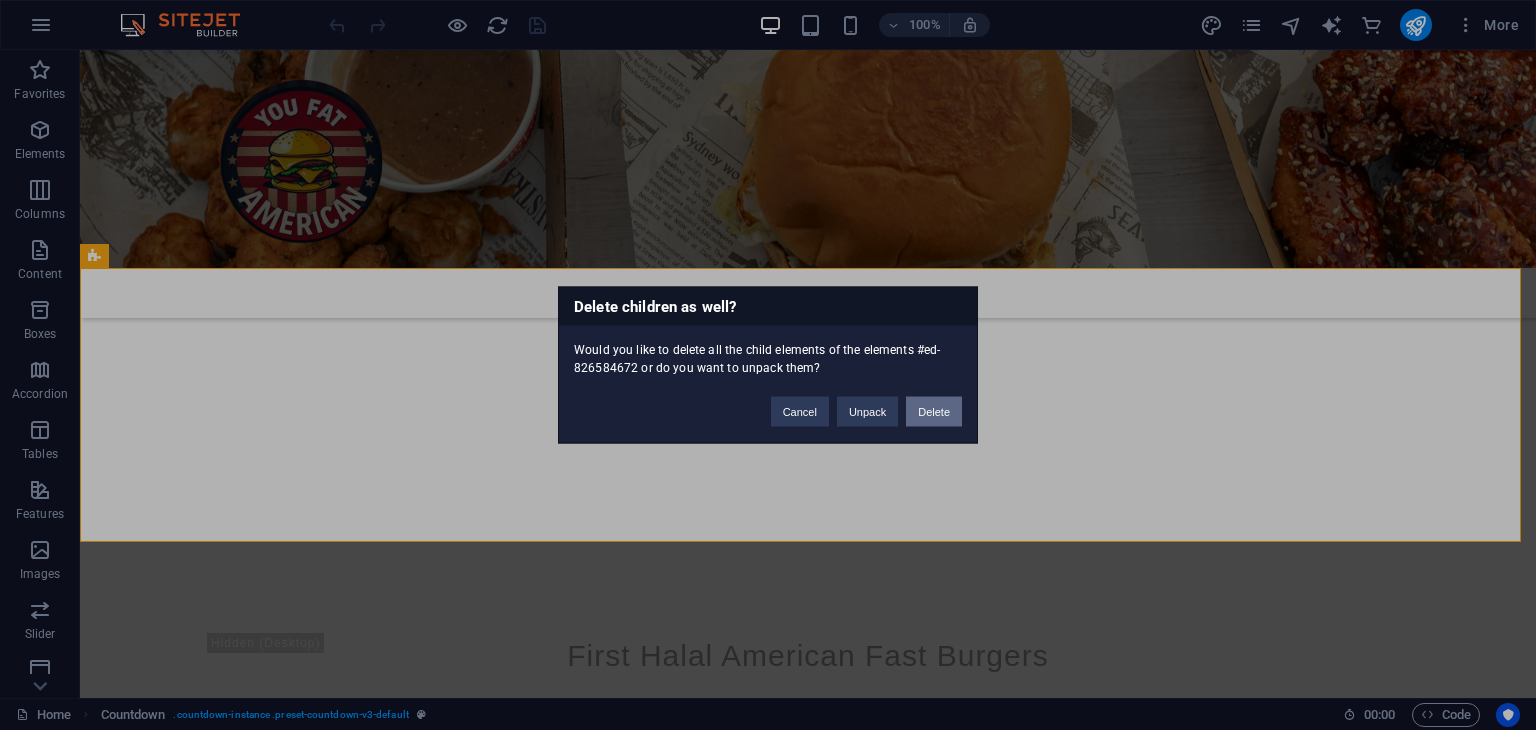 click on "Delete" at bounding box center [934, 412] 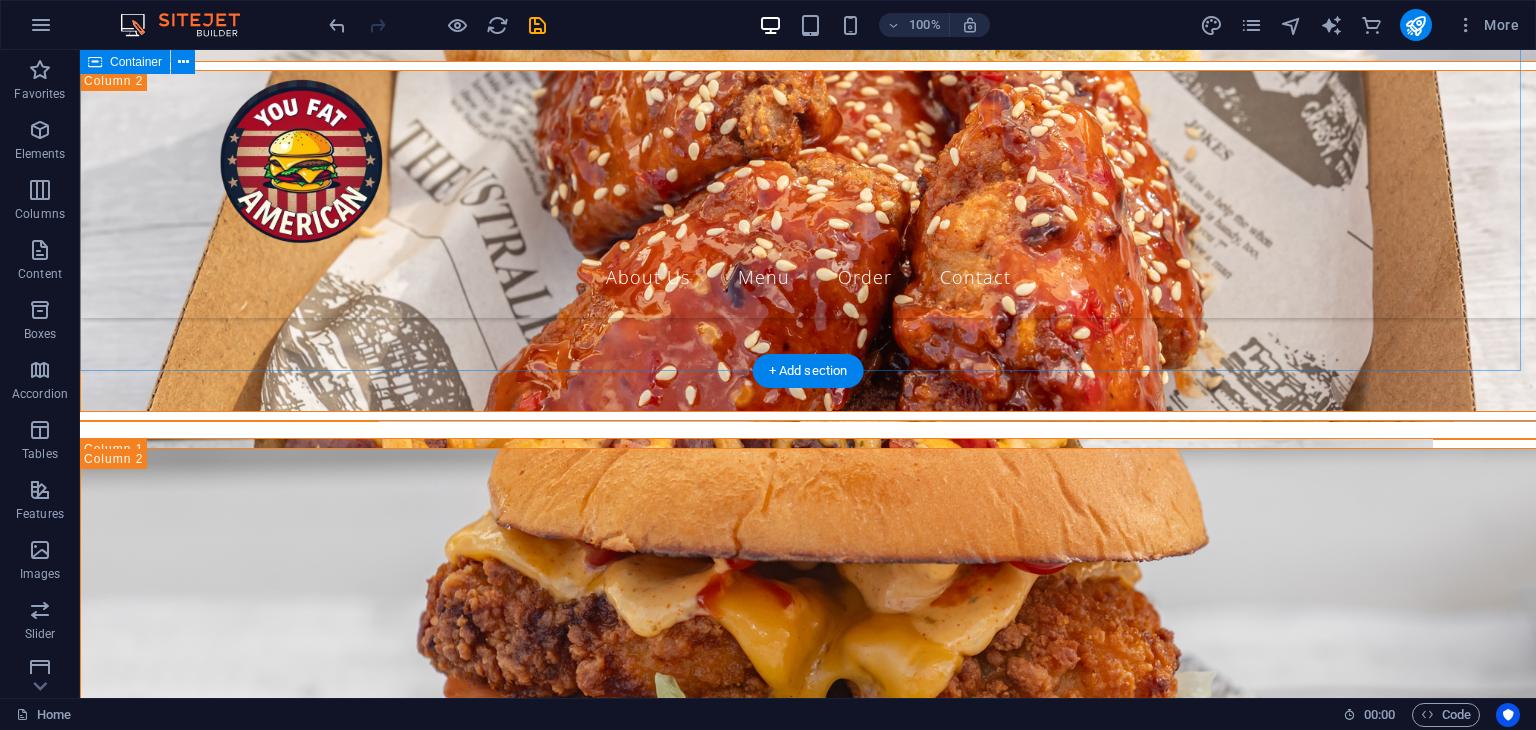 scroll, scrollTop: 1844, scrollLeft: 0, axis: vertical 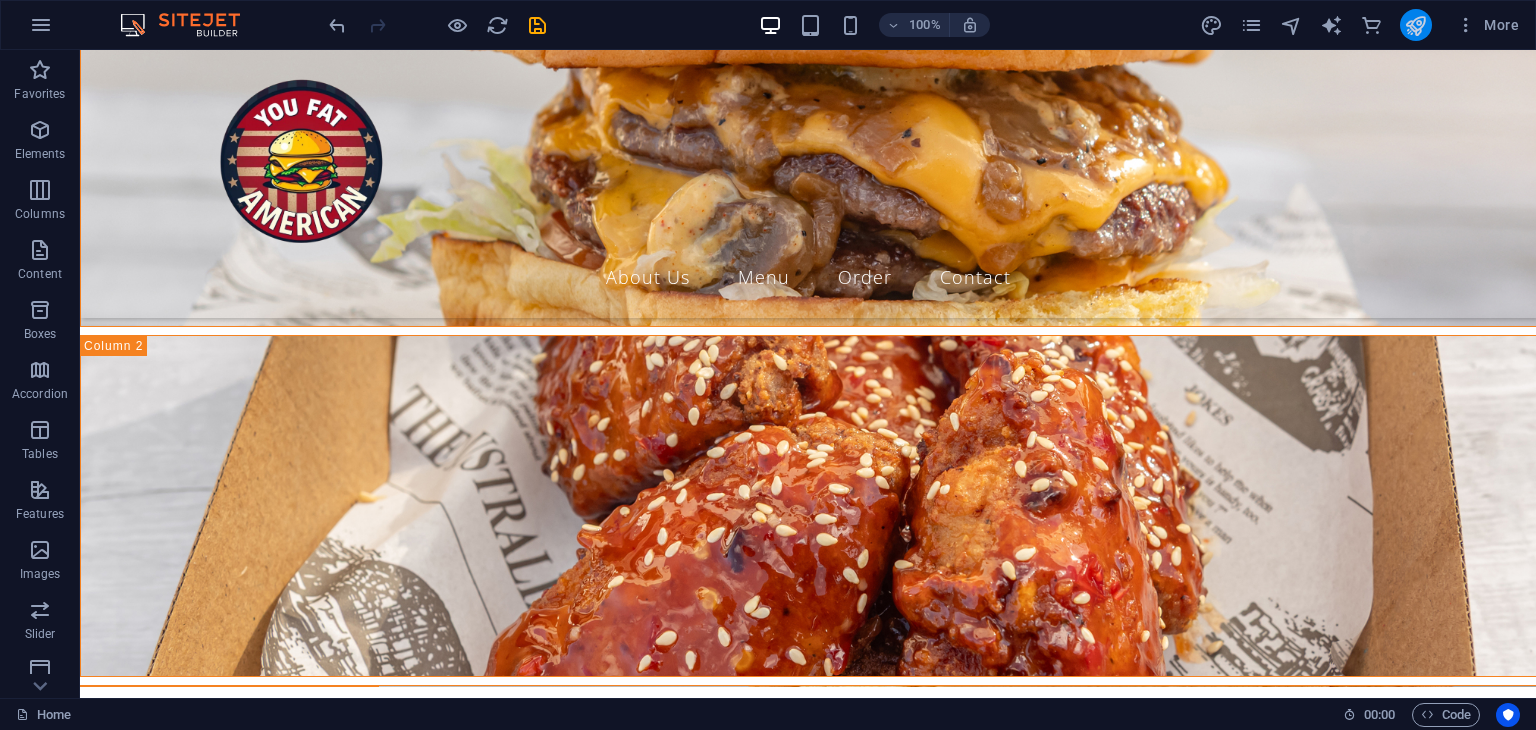 click at bounding box center (1416, 25) 